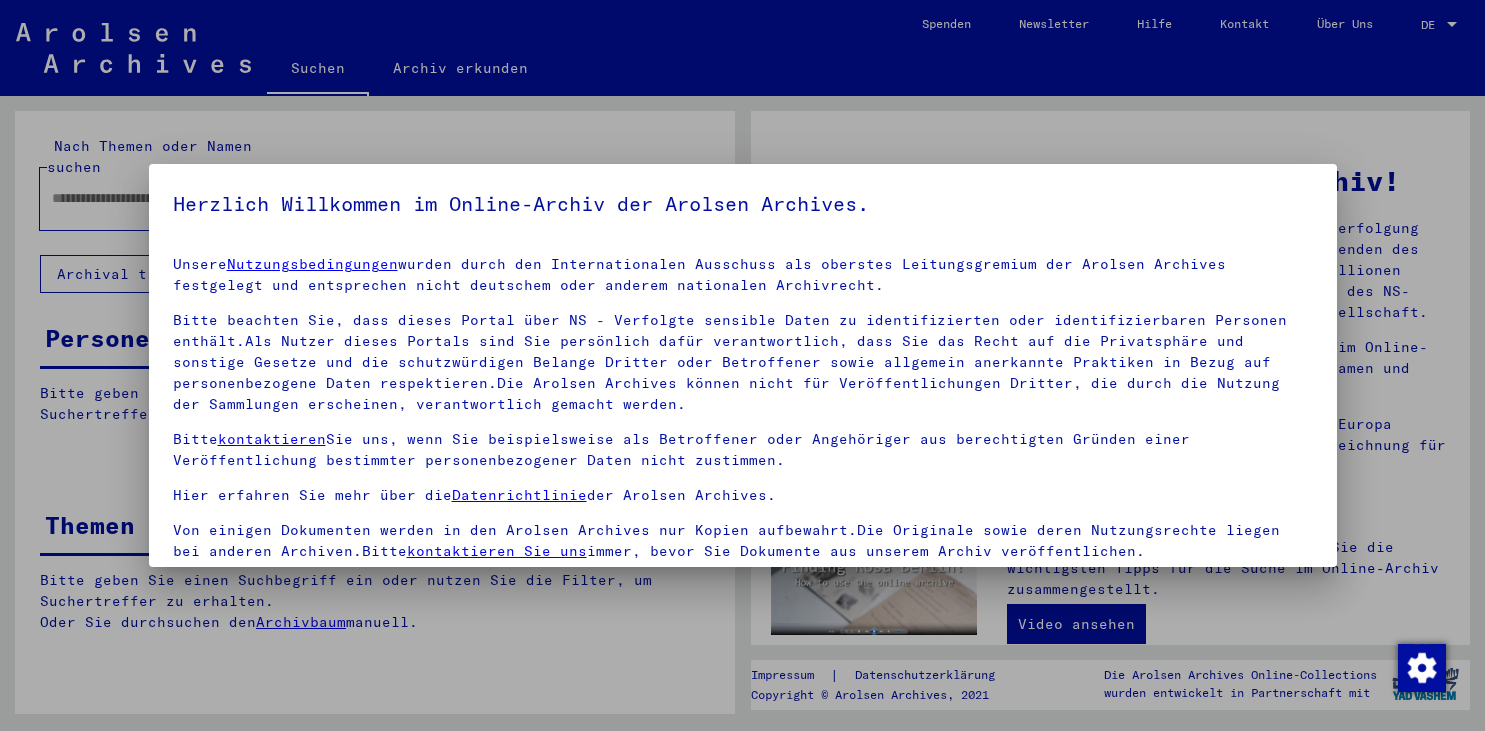 scroll, scrollTop: 0, scrollLeft: 0, axis: both 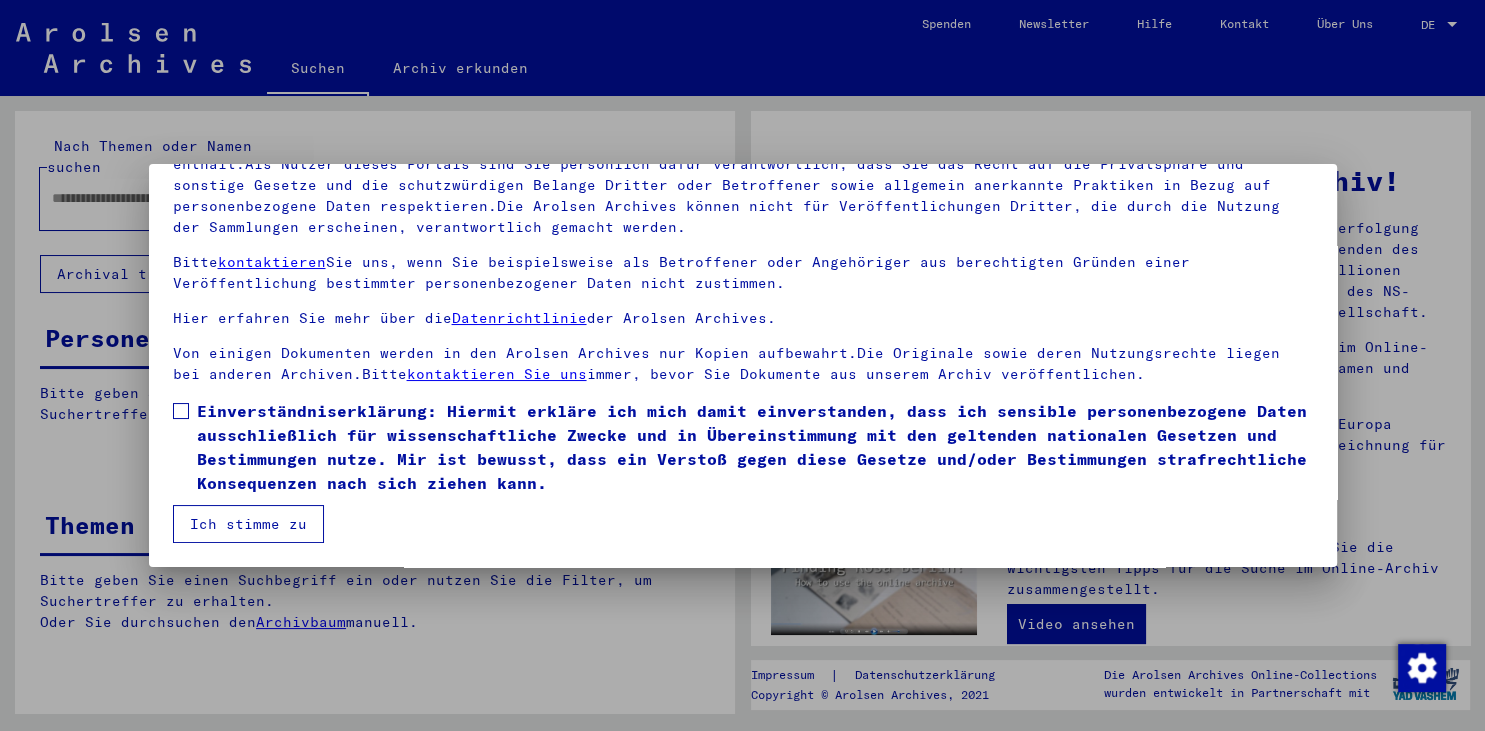 click at bounding box center [181, 411] 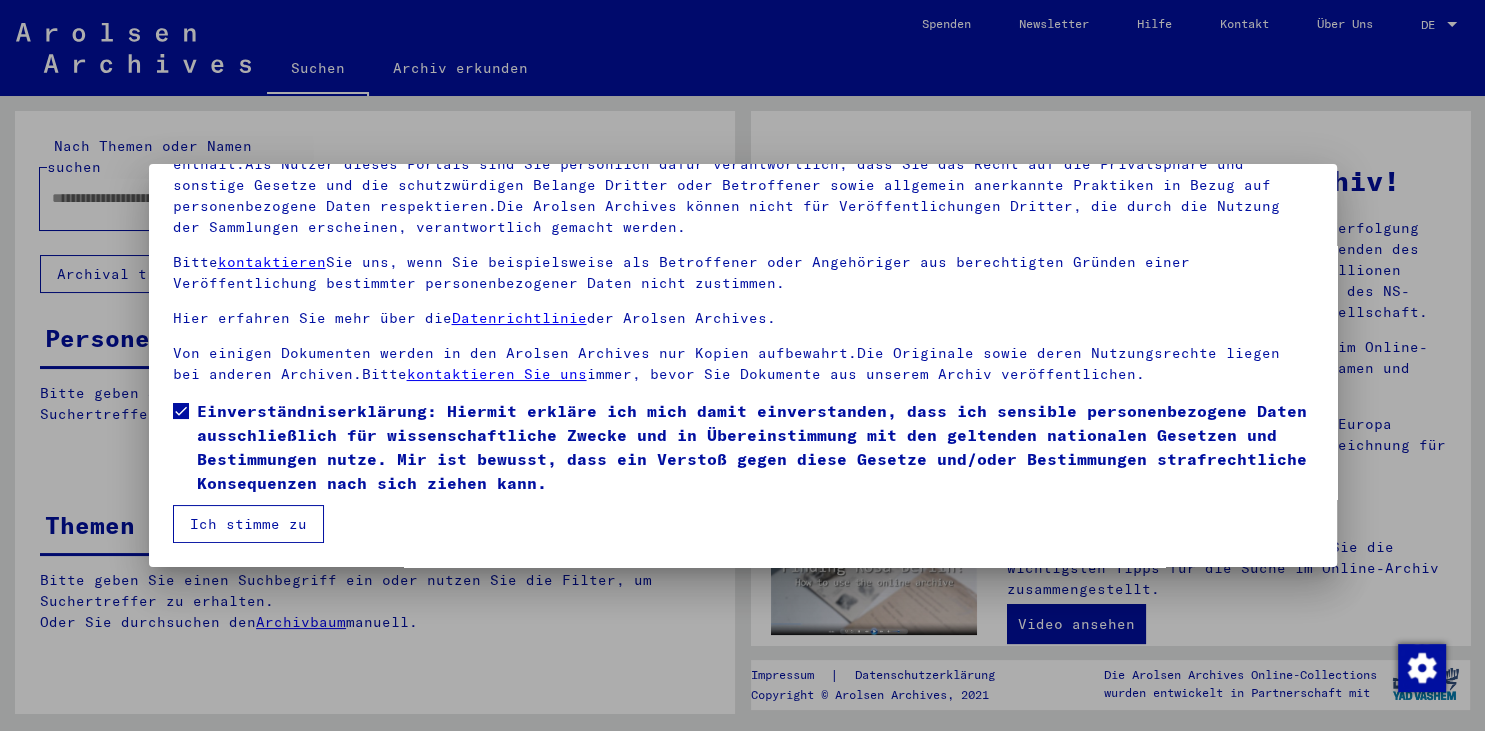 click on "Ich stimme zu" at bounding box center [248, 524] 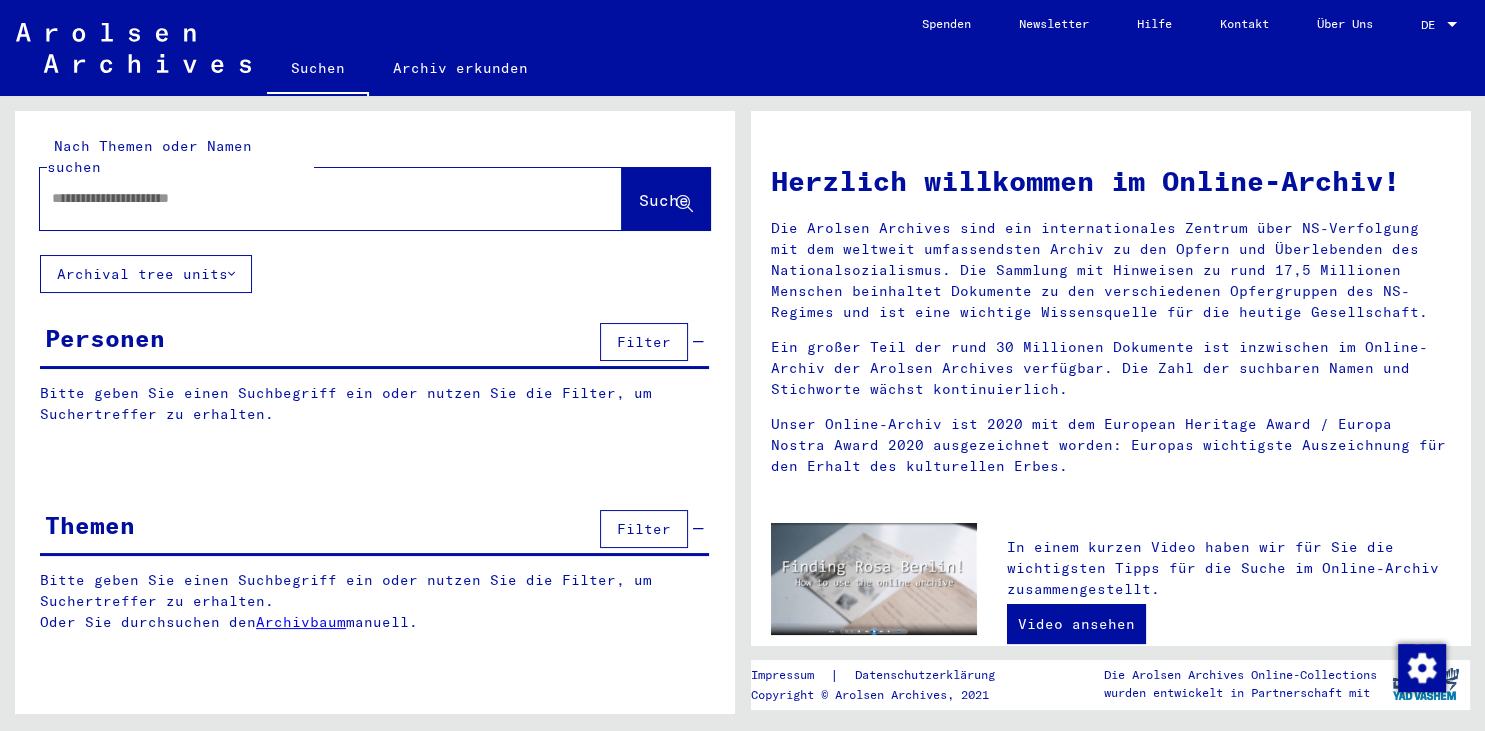 click at bounding box center [307, 198] 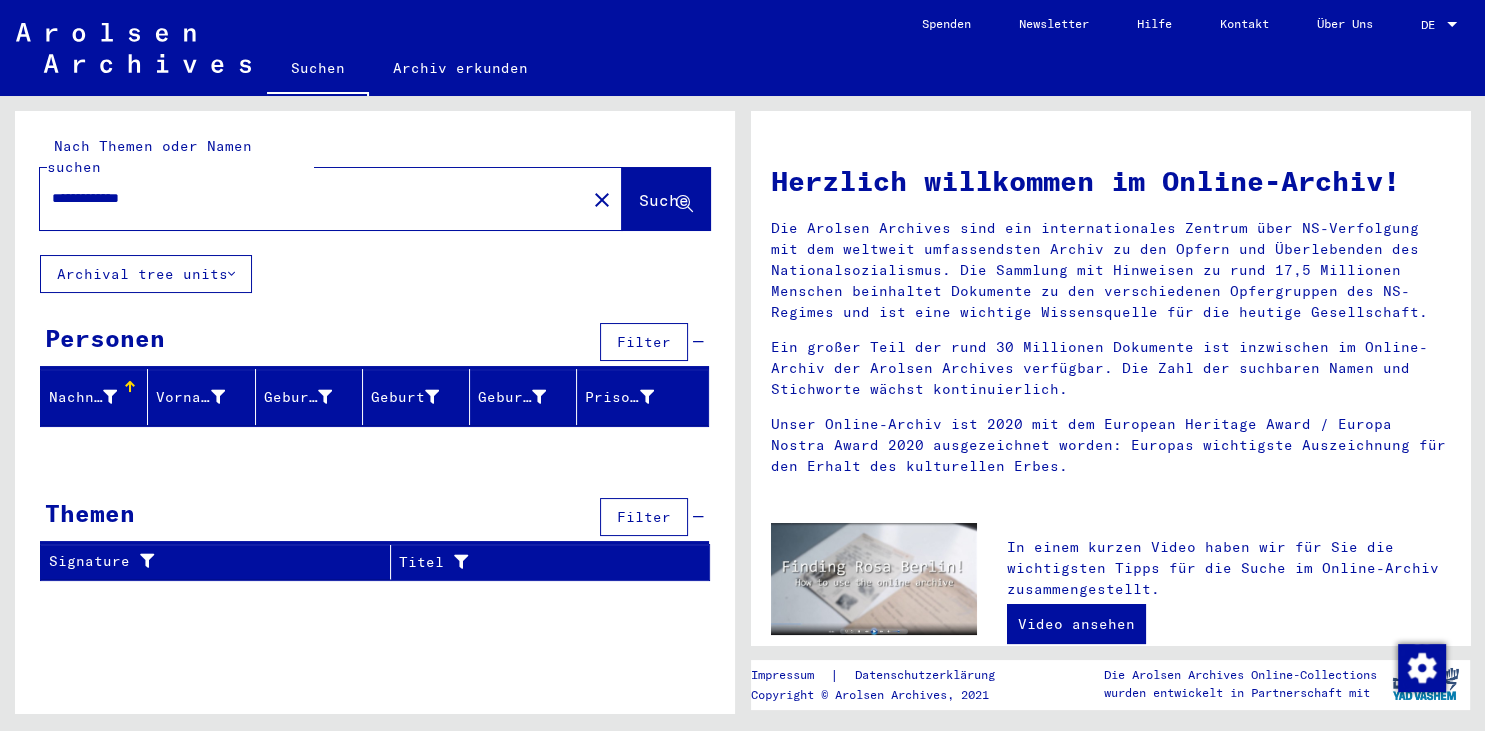 drag, startPoint x: 182, startPoint y: 177, endPoint x: 118, endPoint y: 186, distance: 64.629715 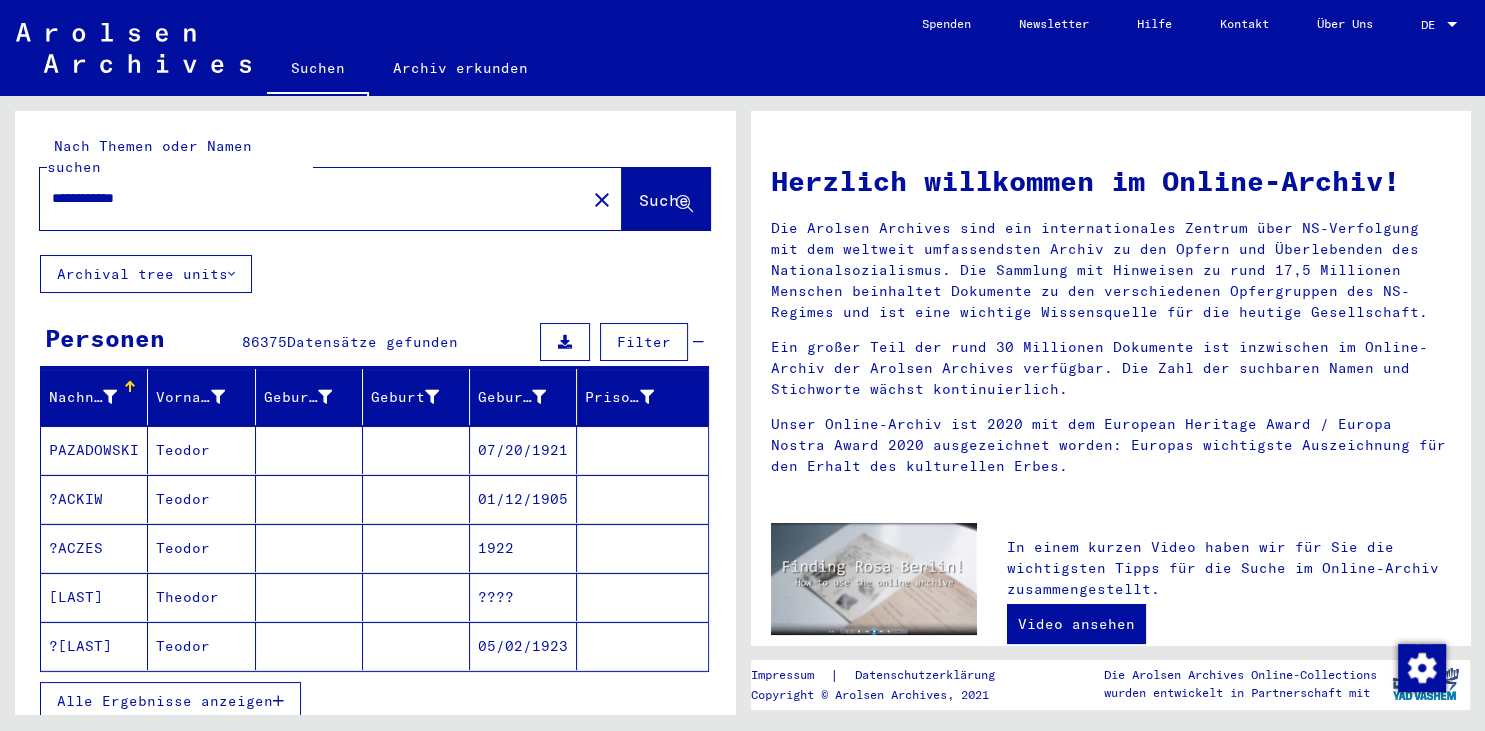type on "**********" 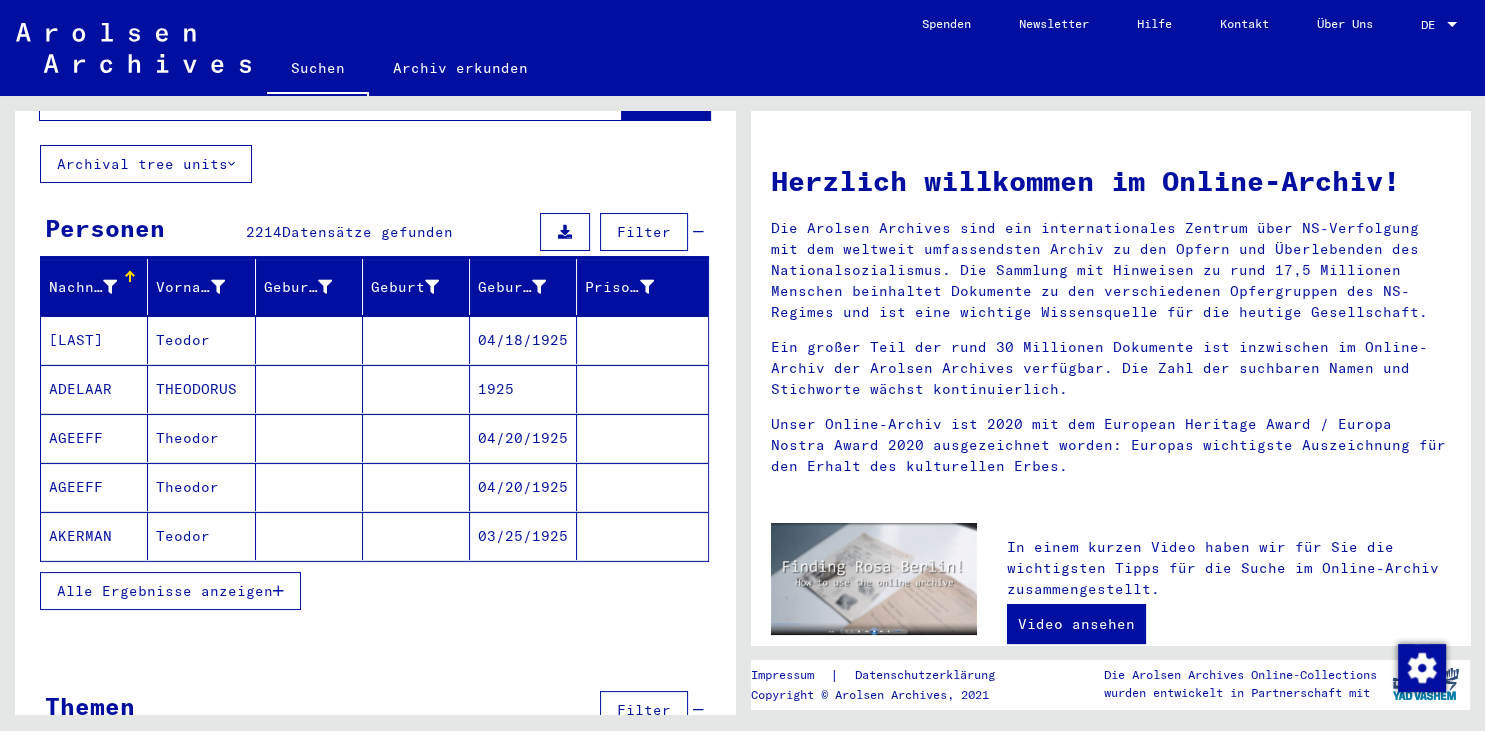 scroll, scrollTop: 144, scrollLeft: 0, axis: vertical 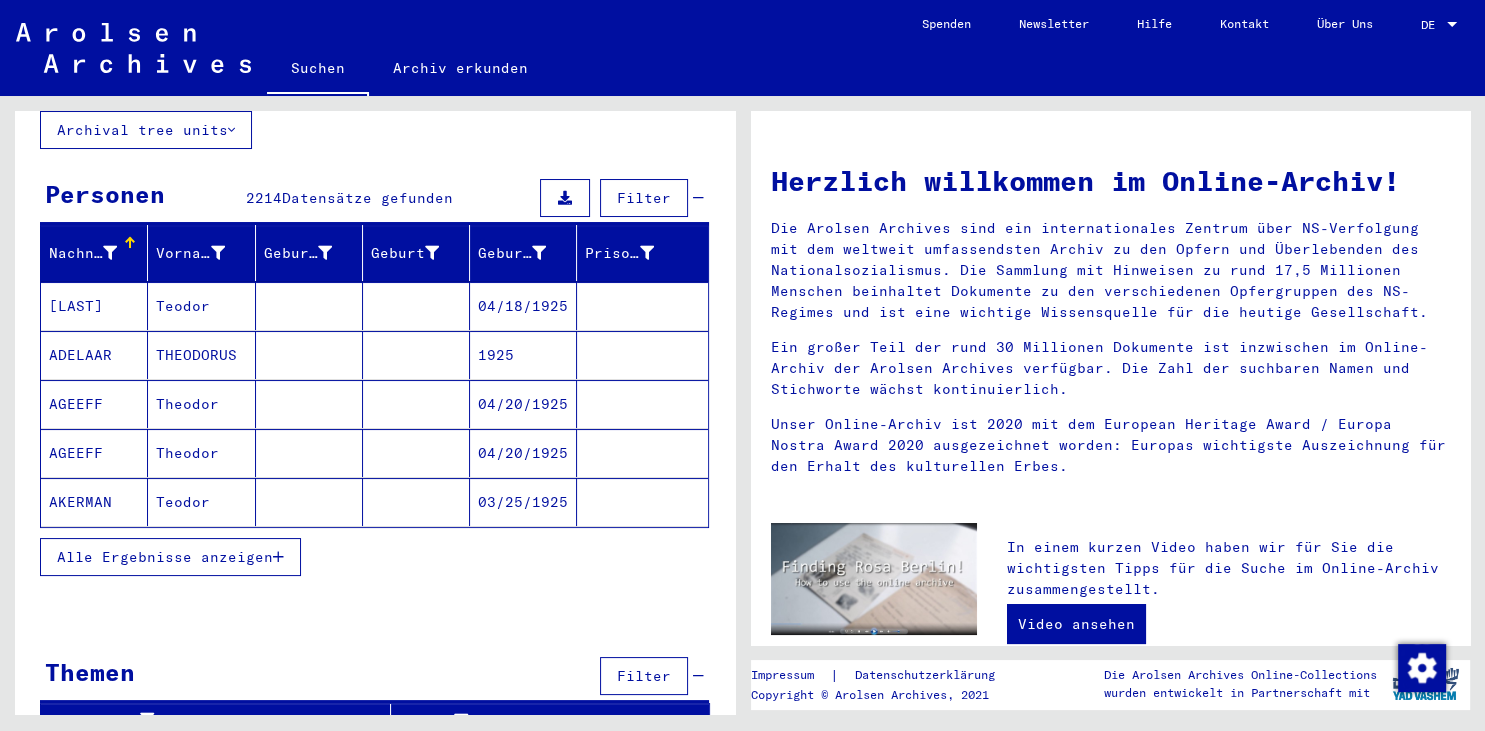 click at bounding box center [278, 557] 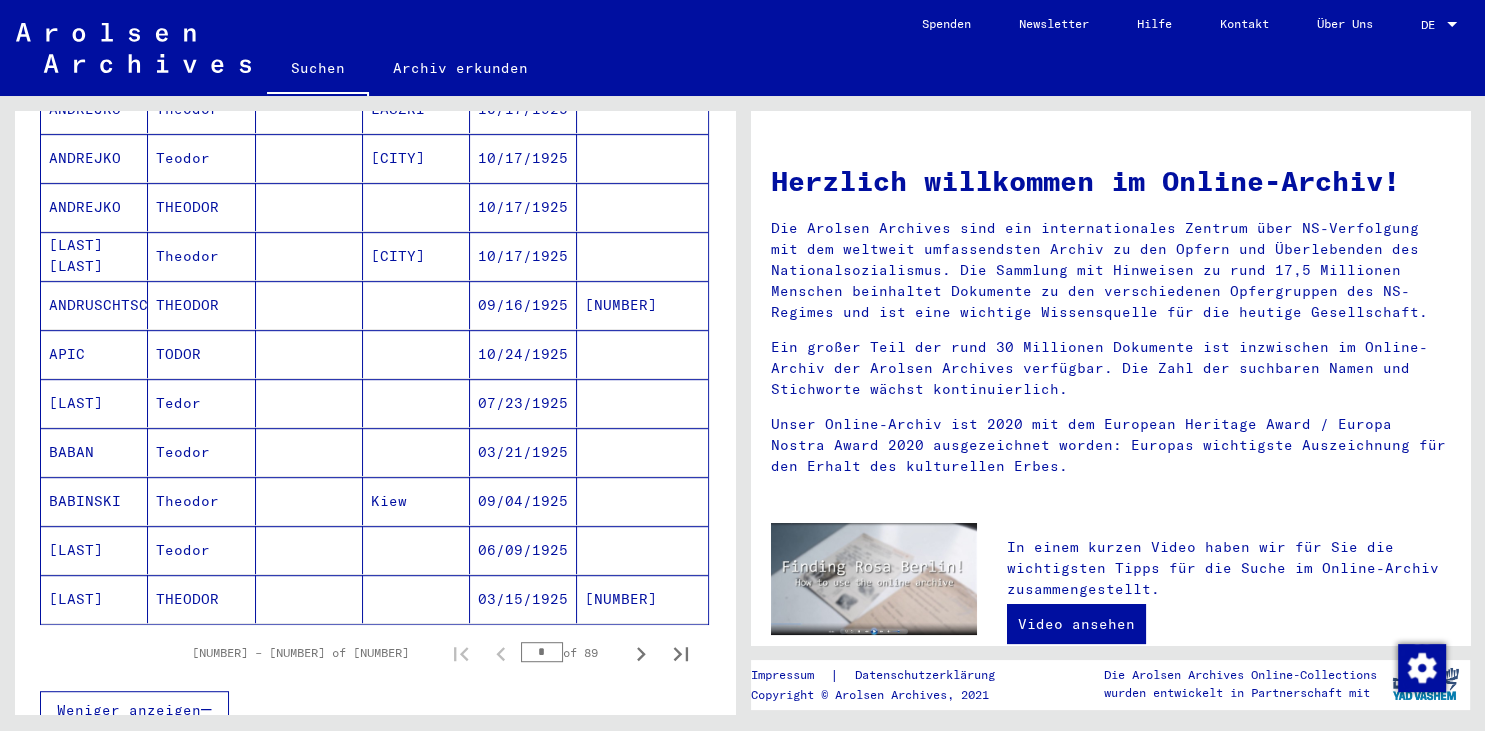 scroll, scrollTop: 1160, scrollLeft: 0, axis: vertical 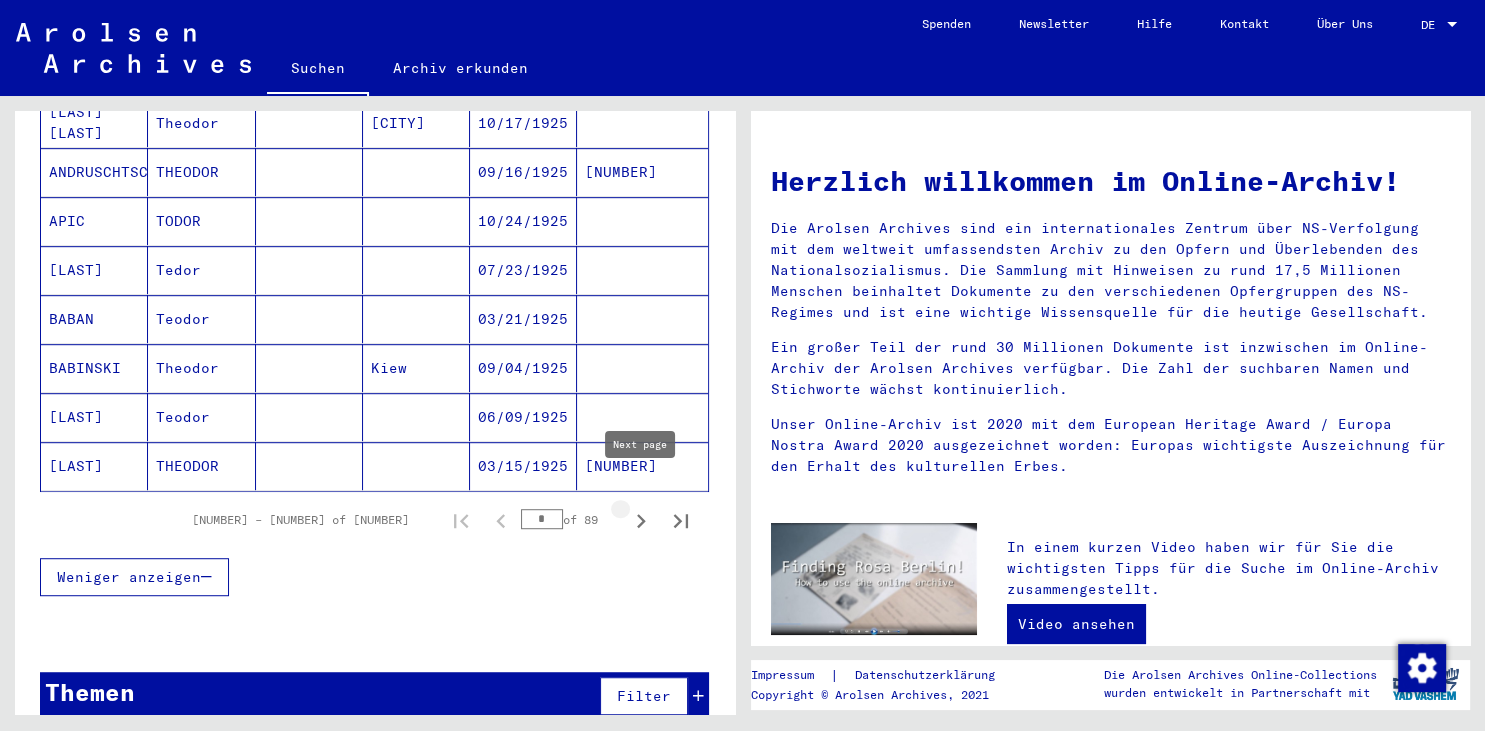 click 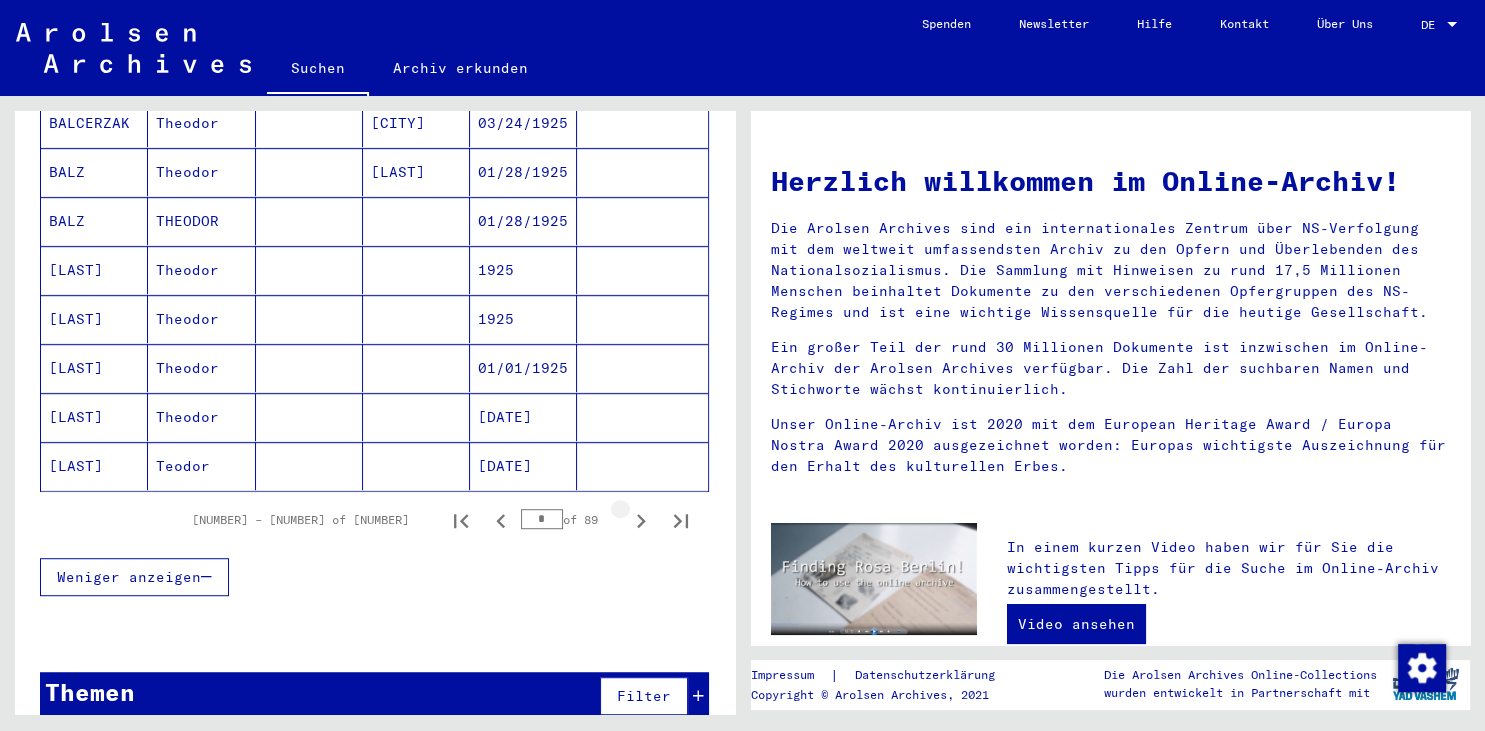 click 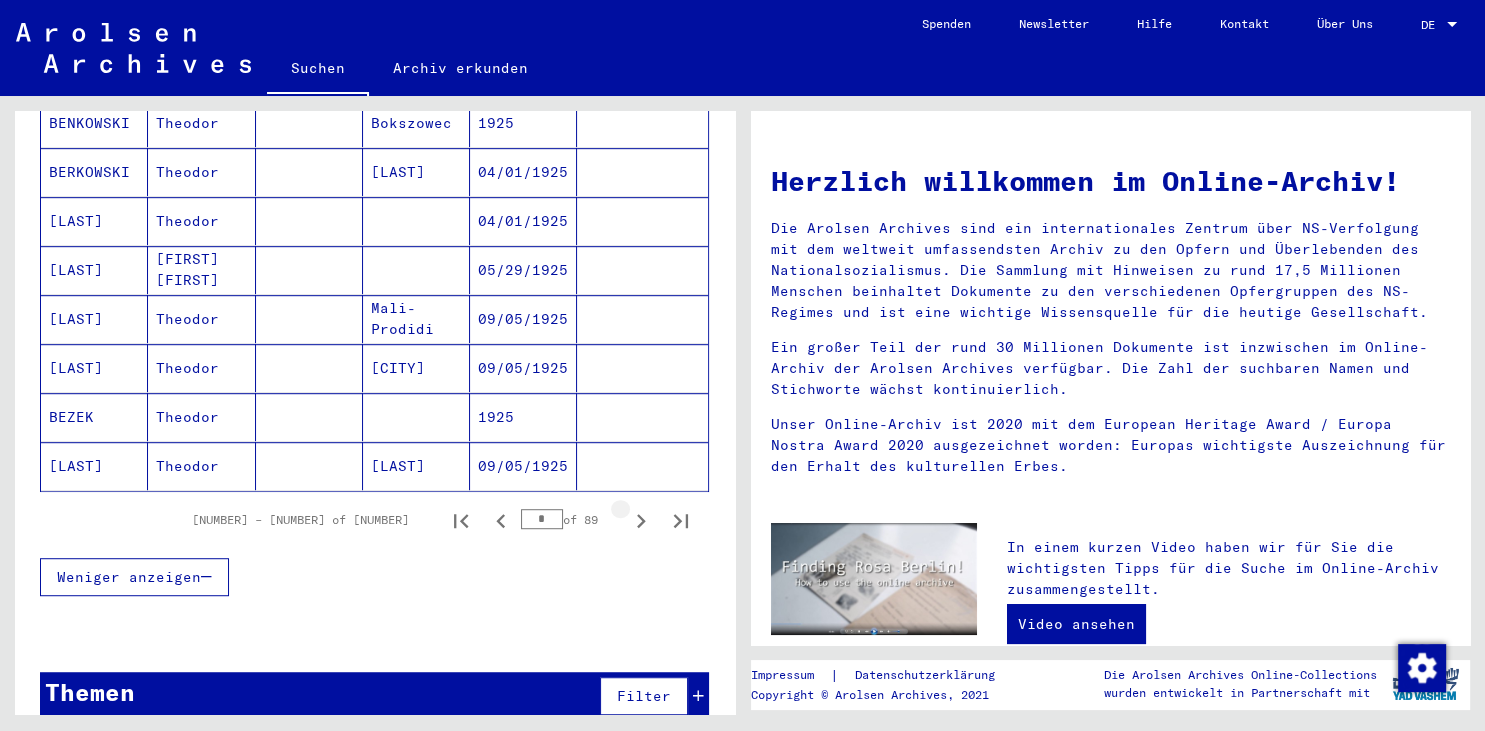 click 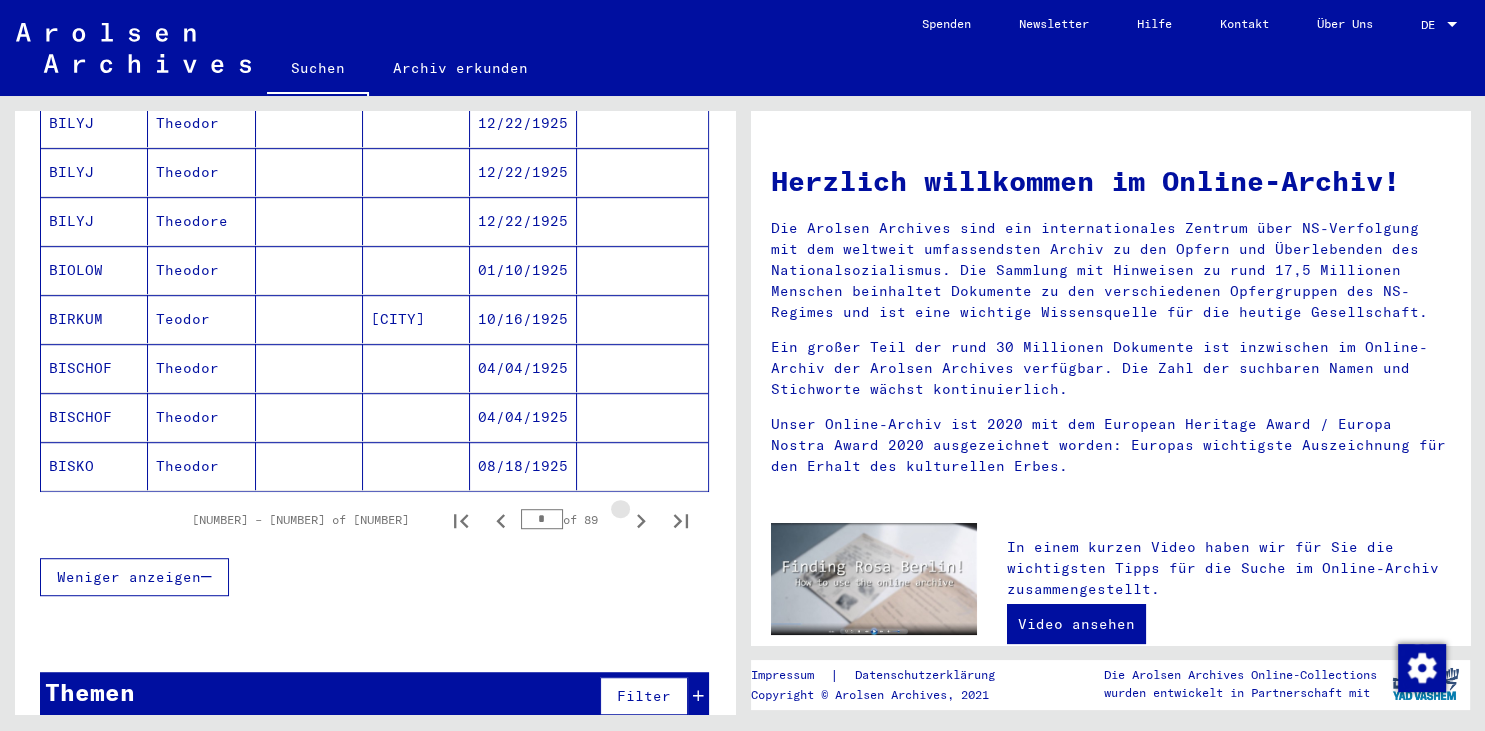 click 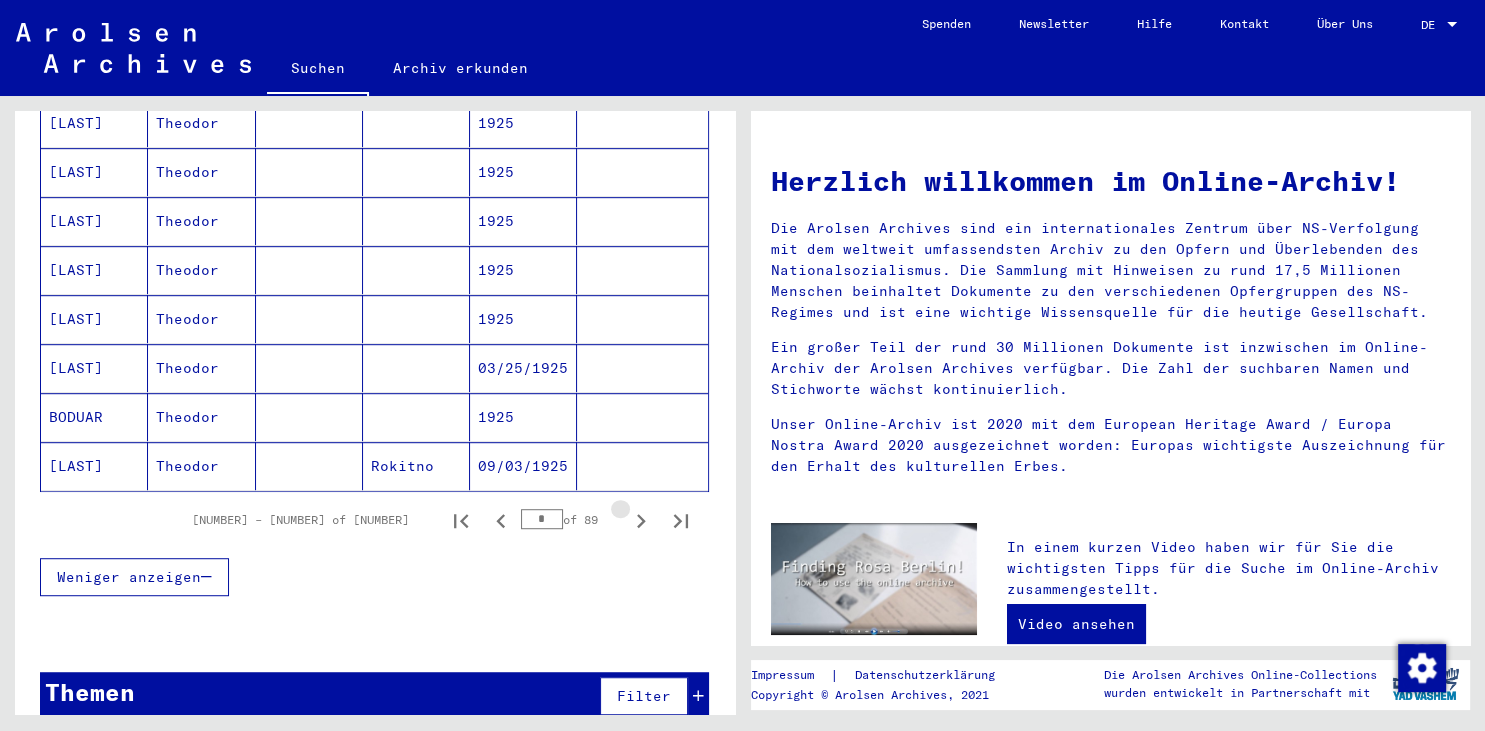 click 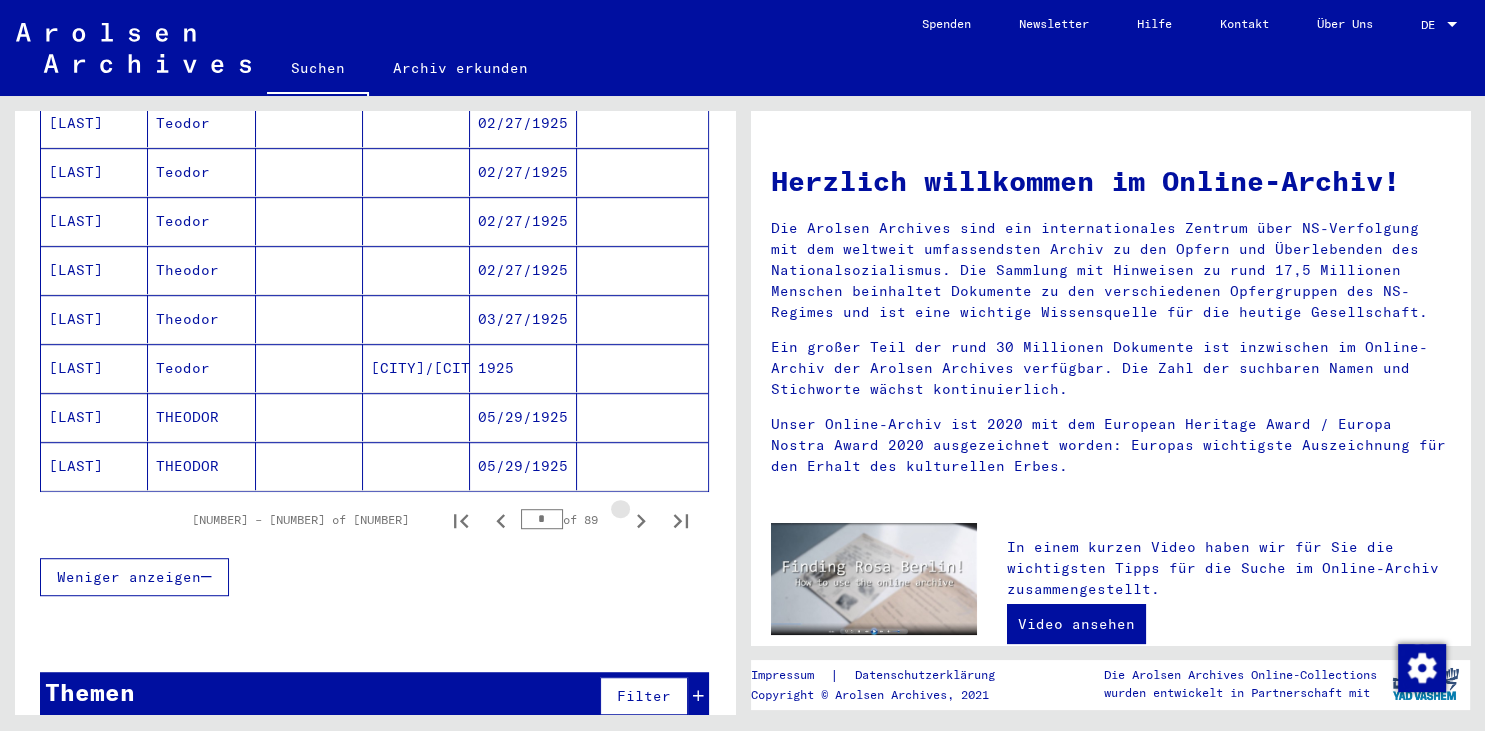 click 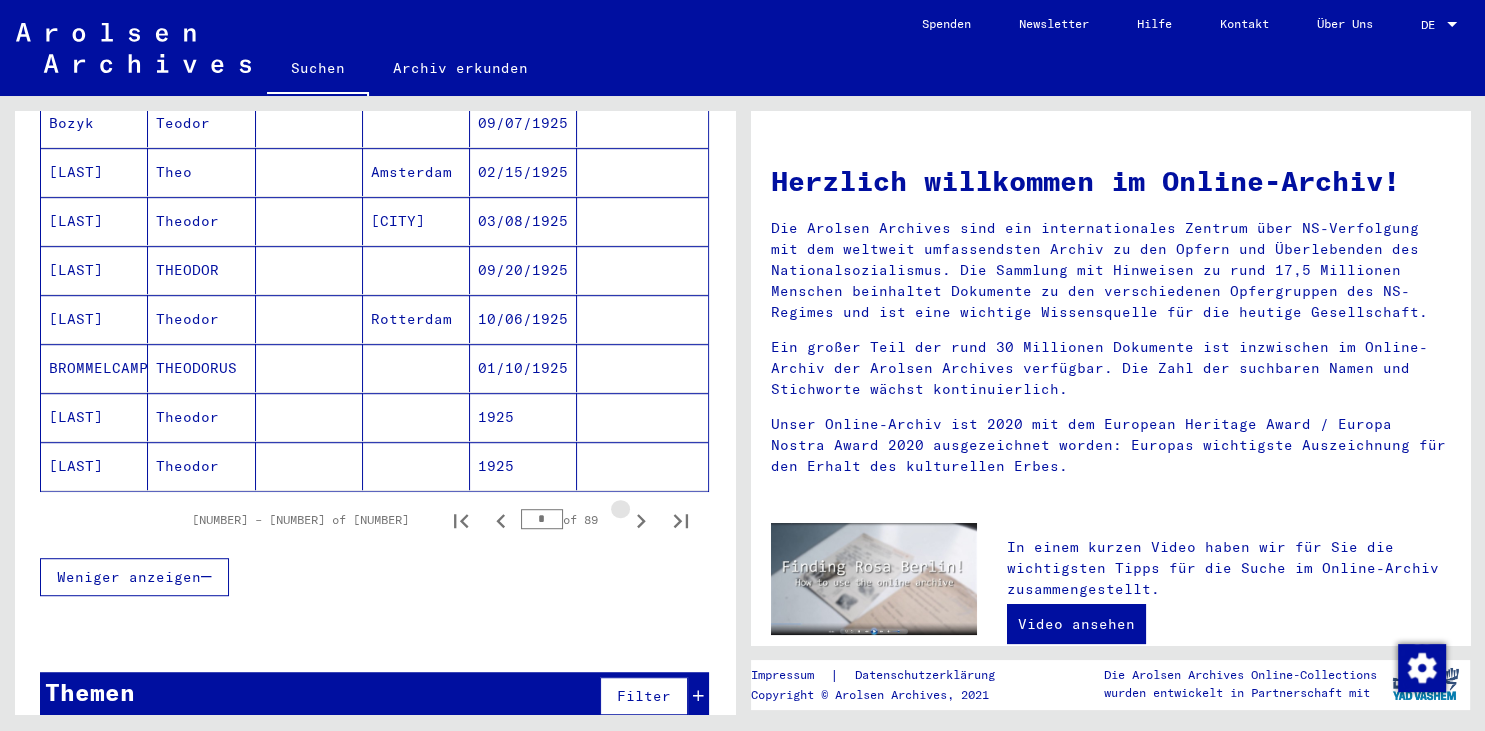 click 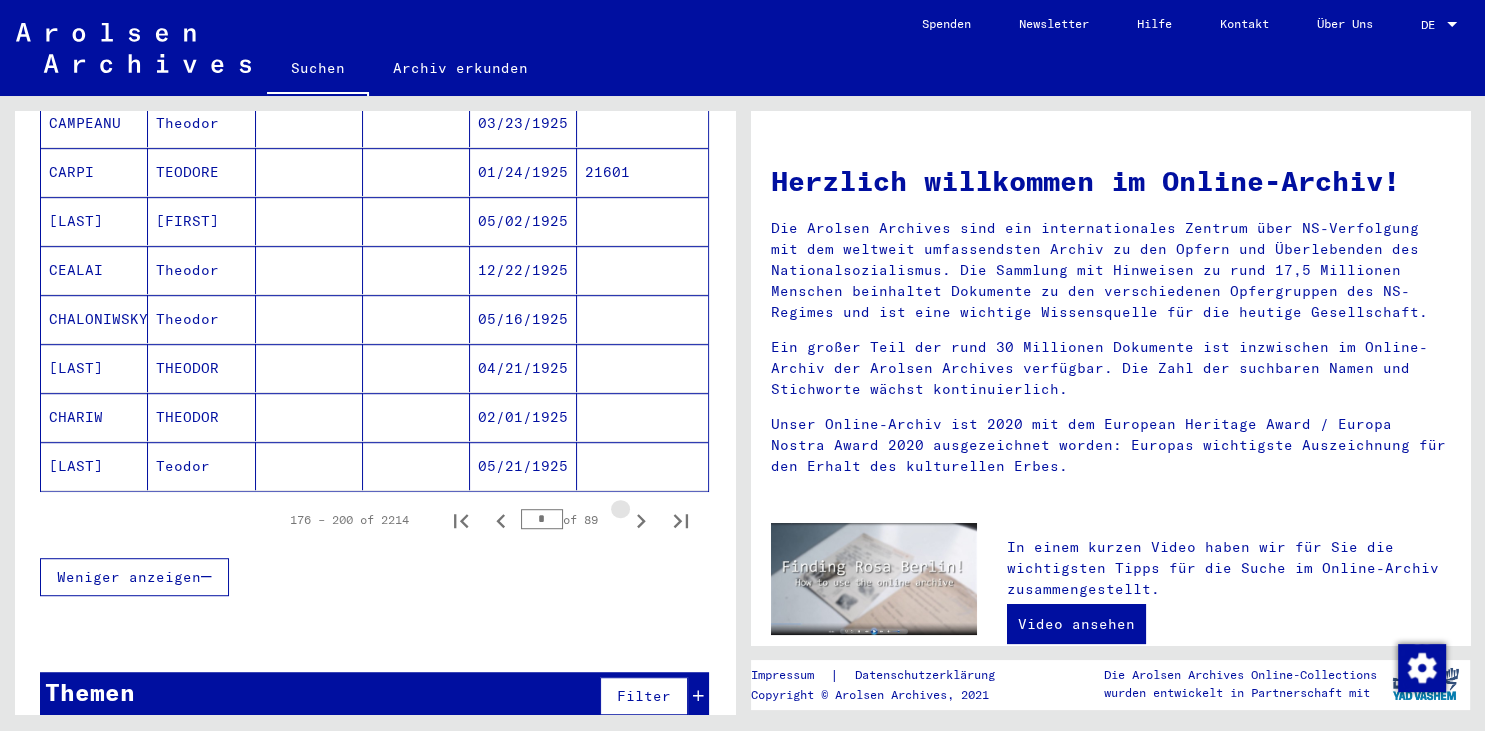 click 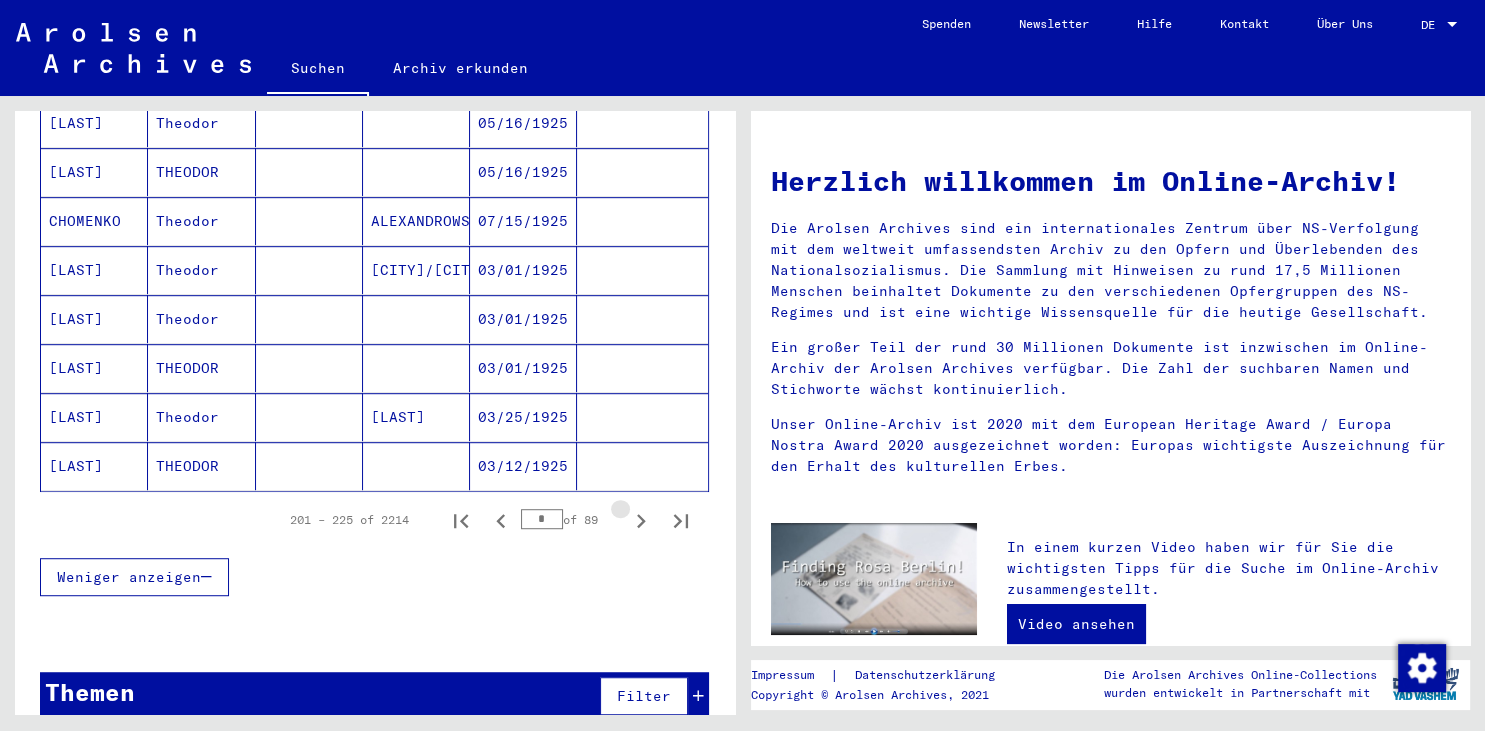 click 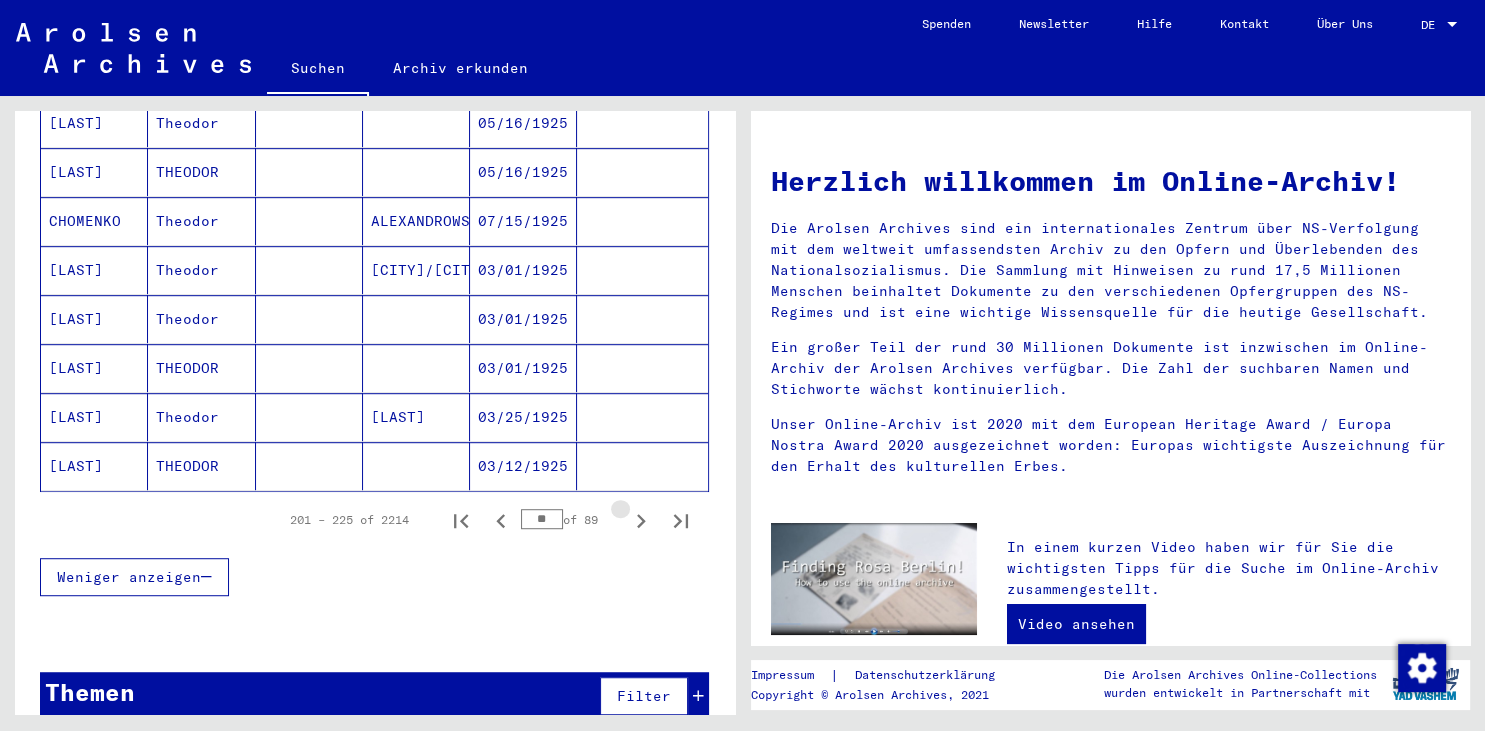 click 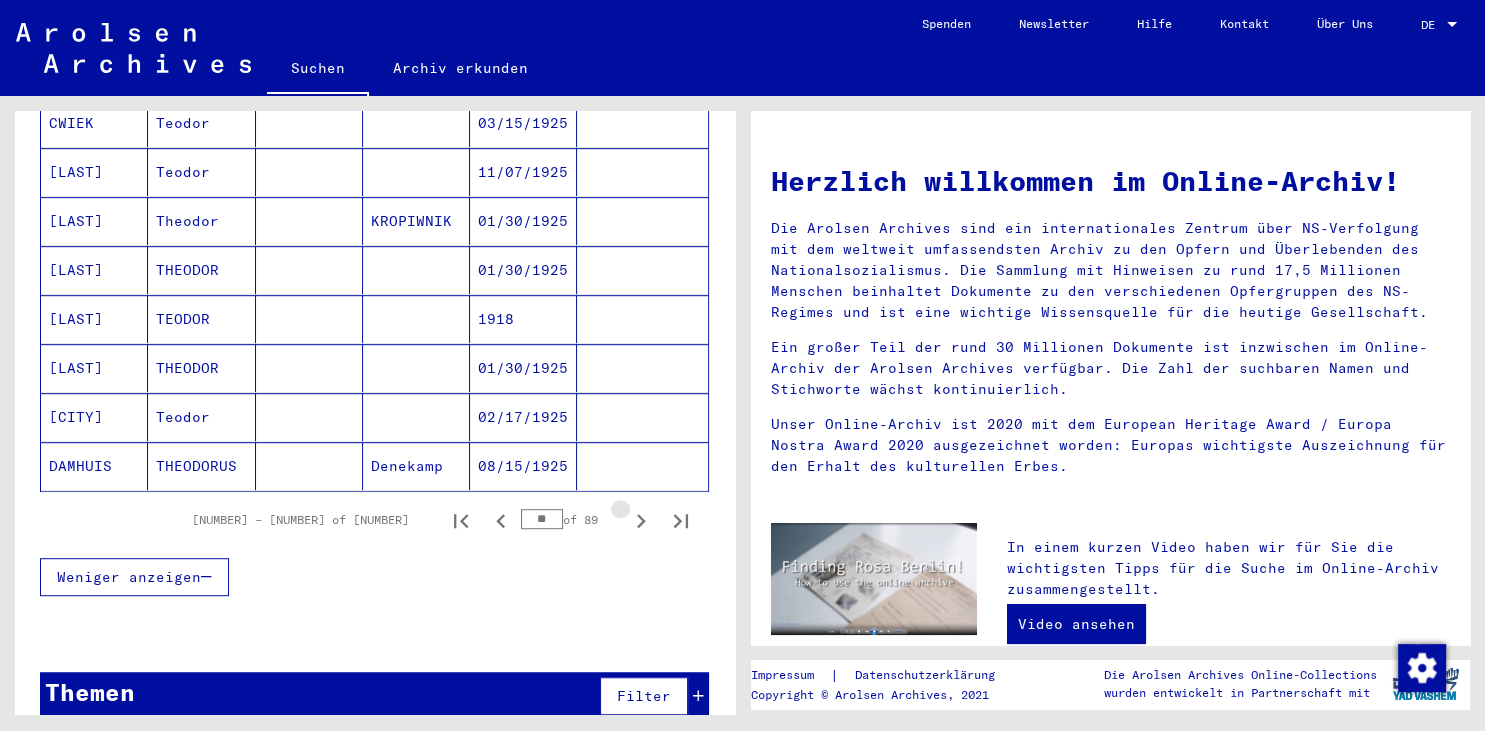 click 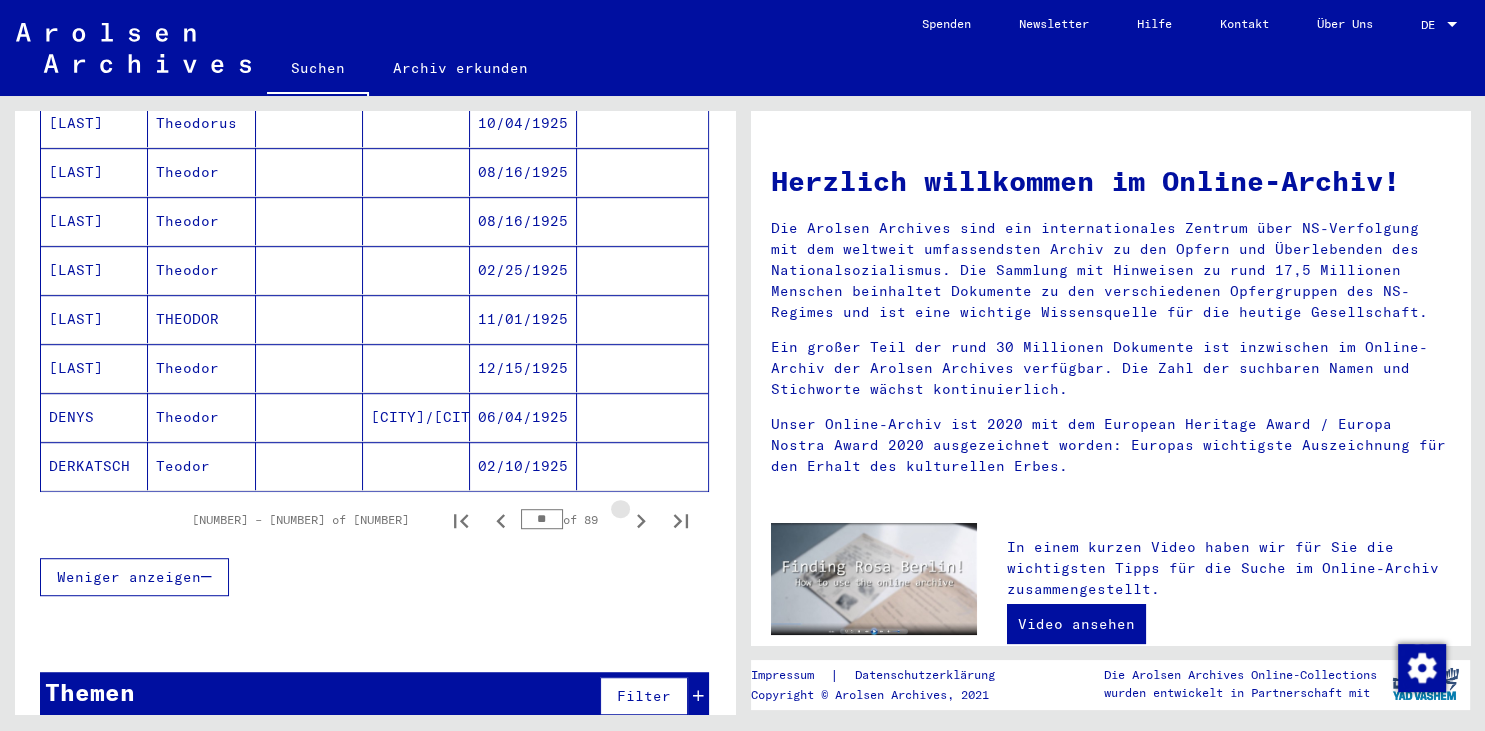 click 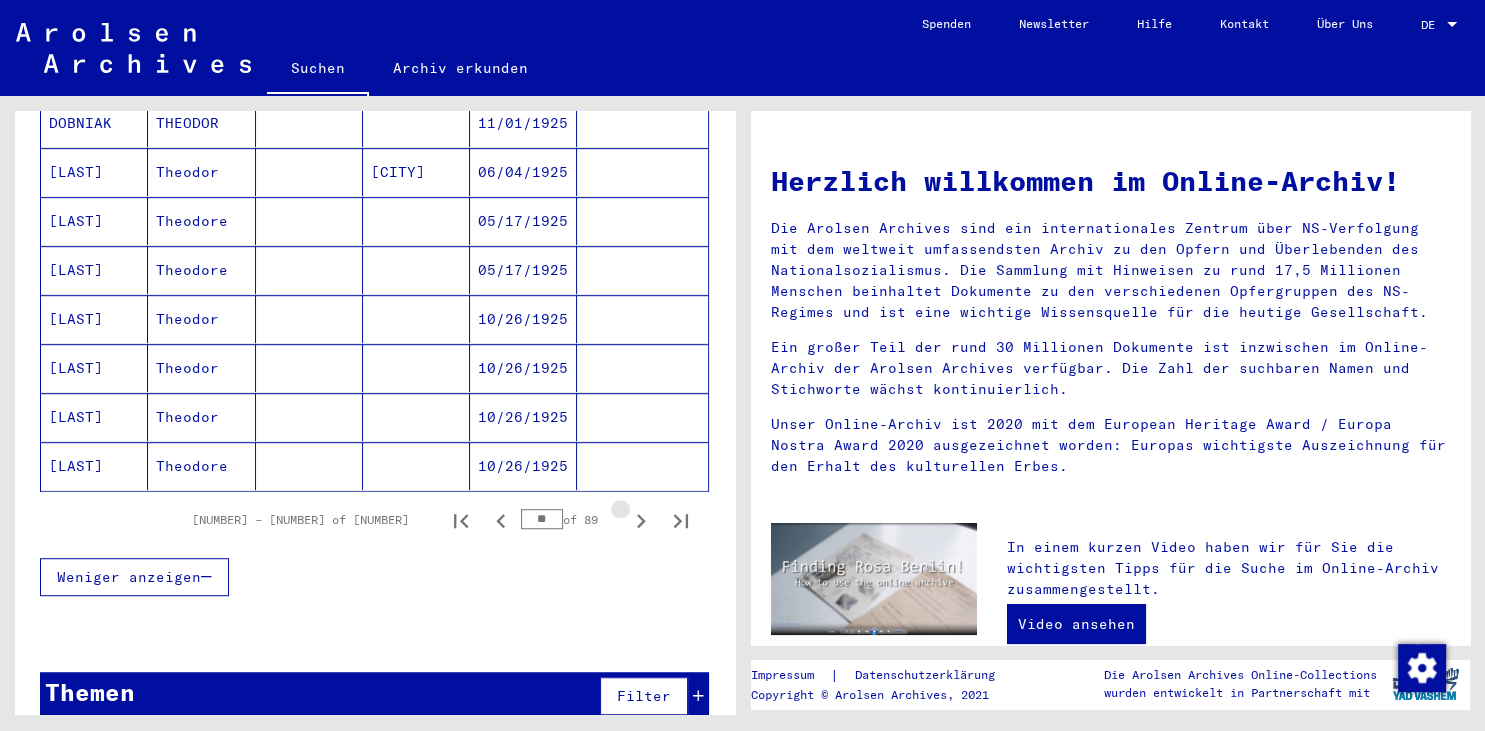 click 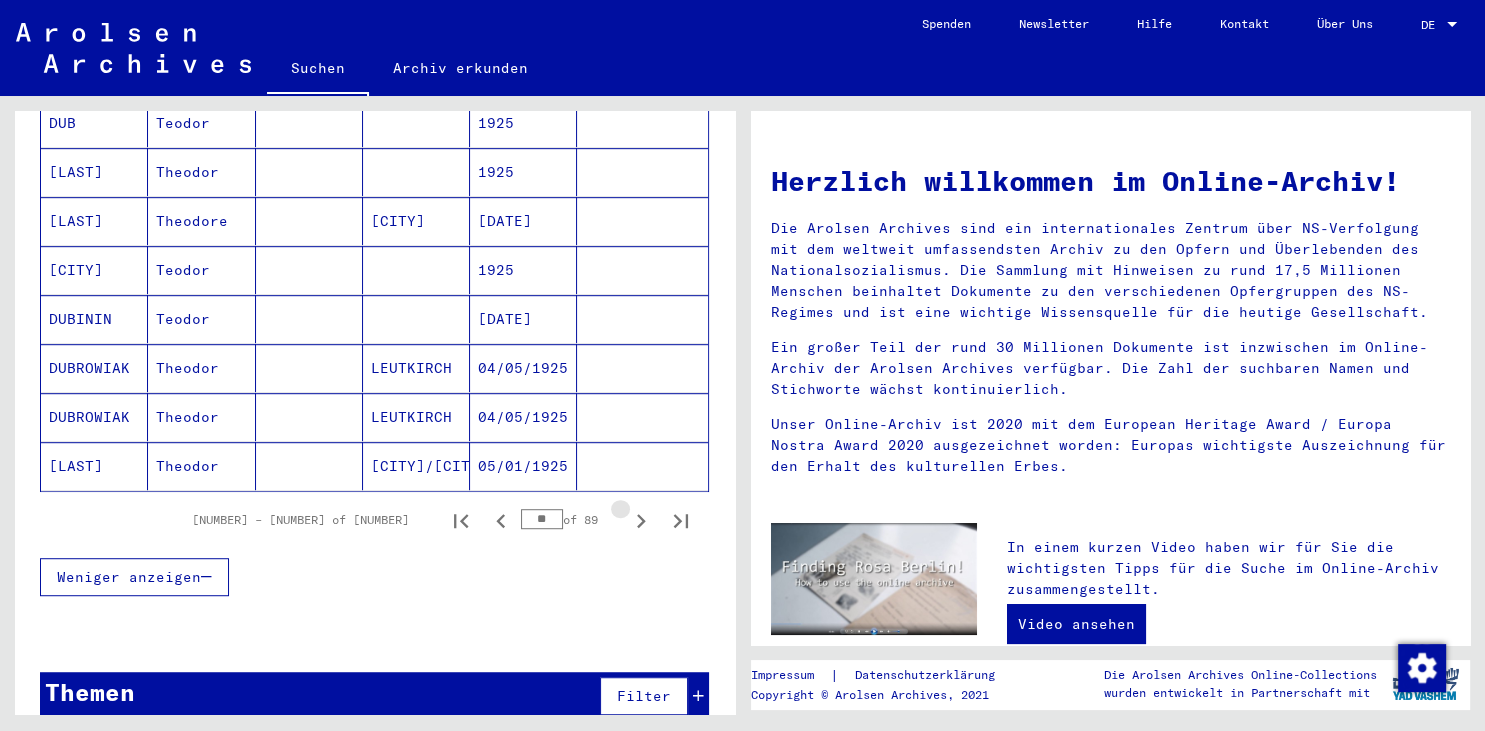 click 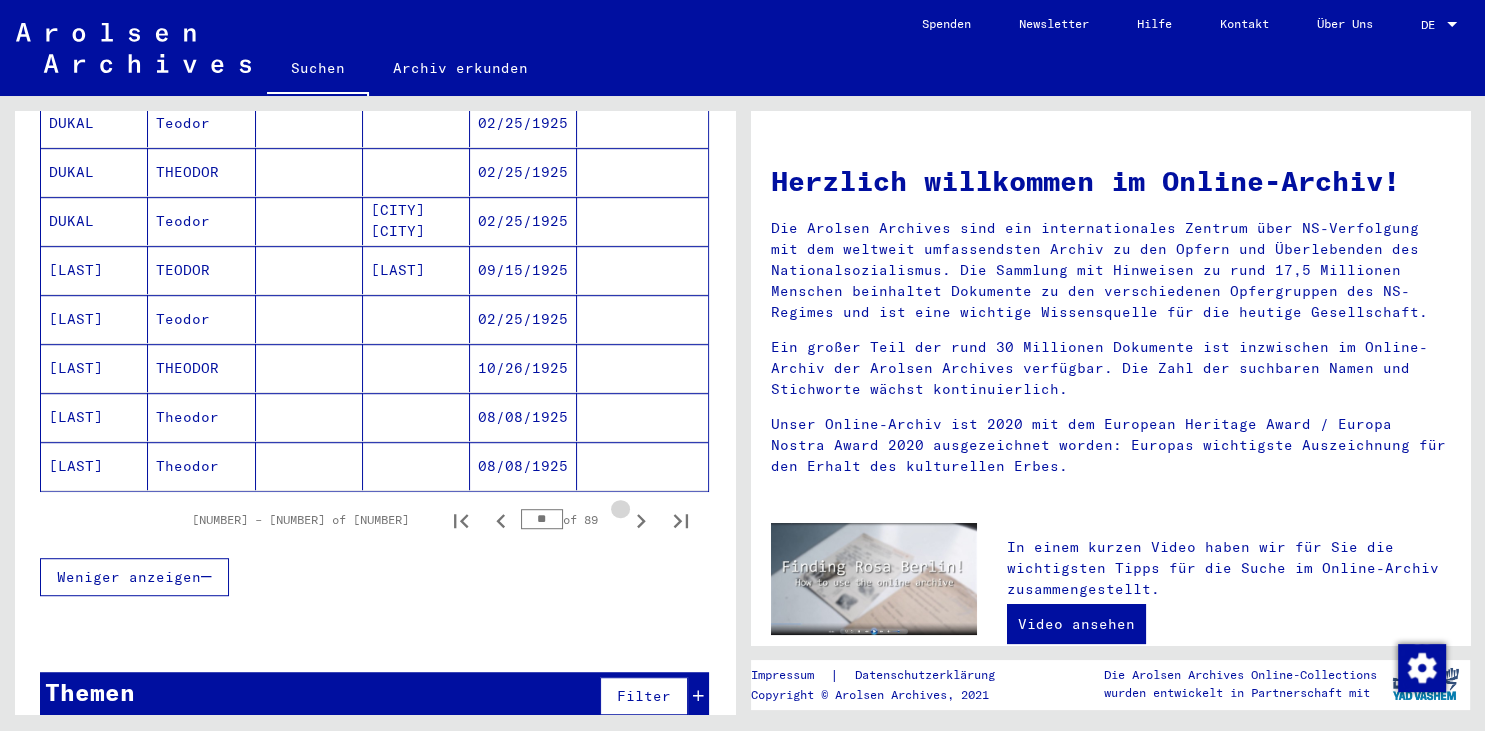 click 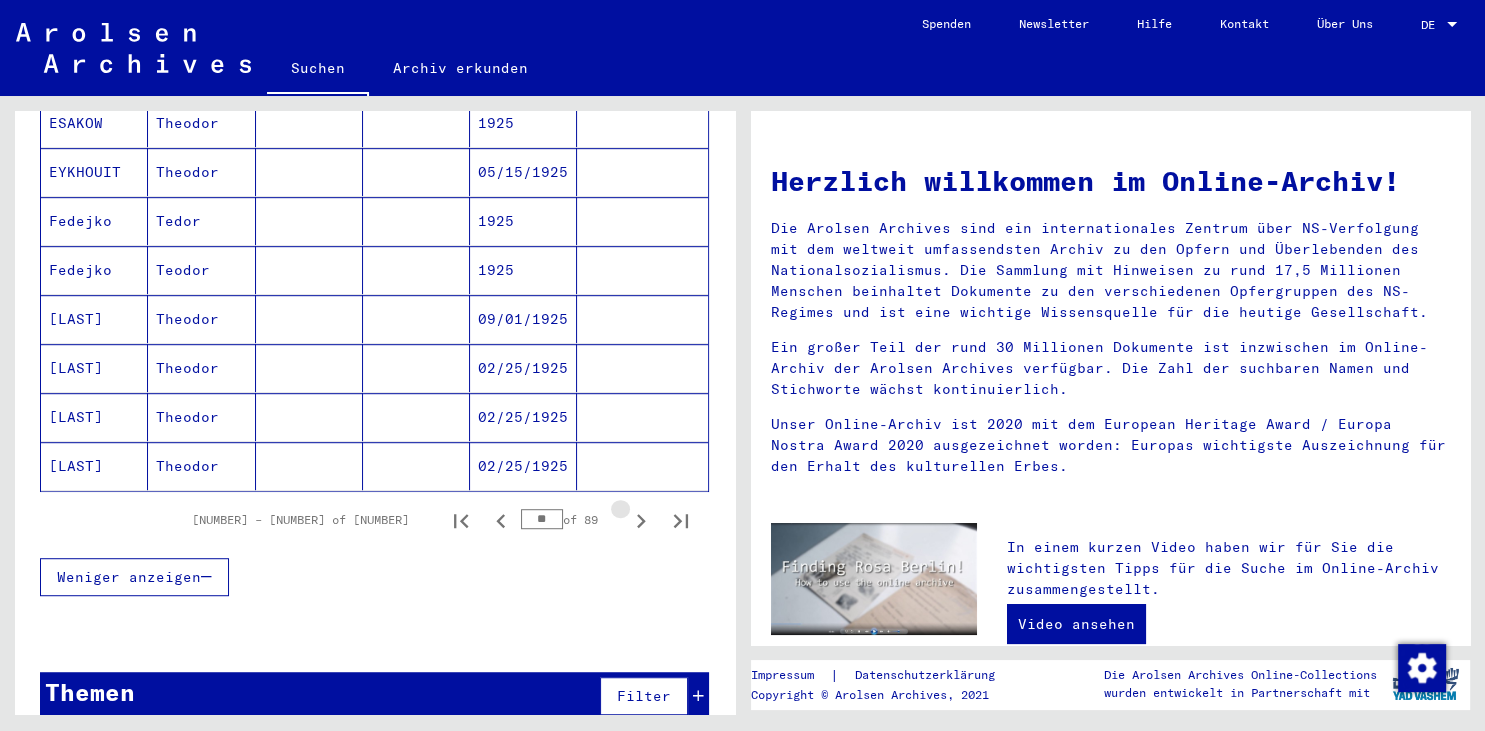 click 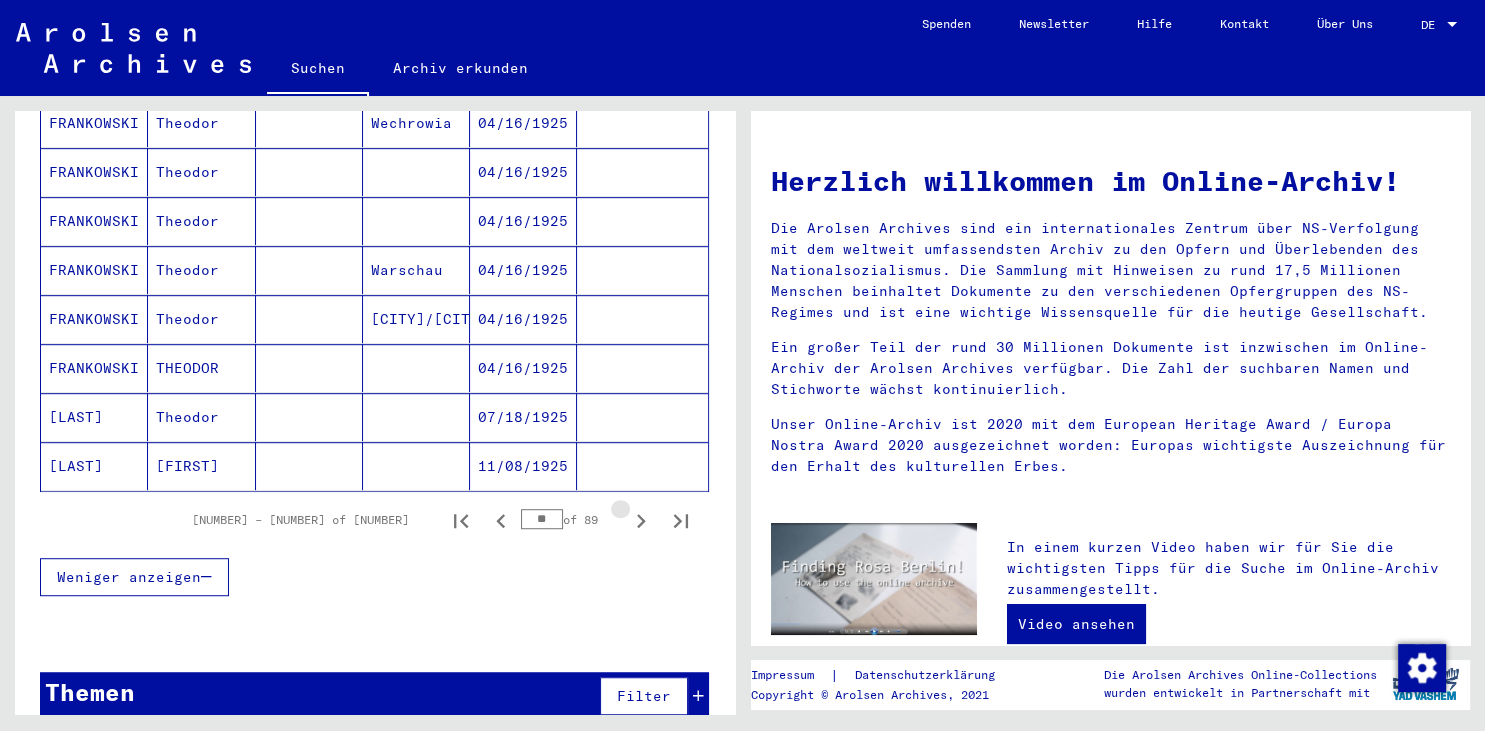 click 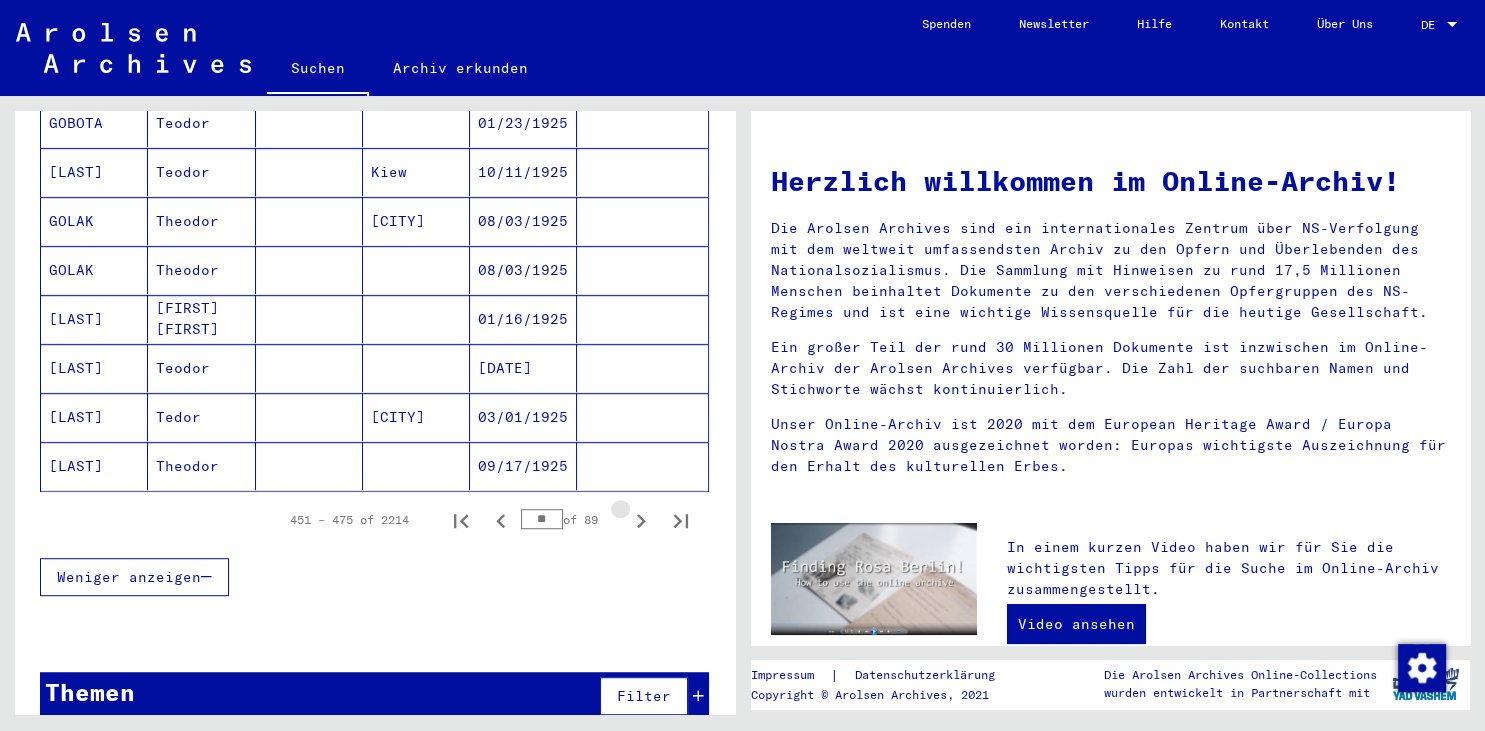 click 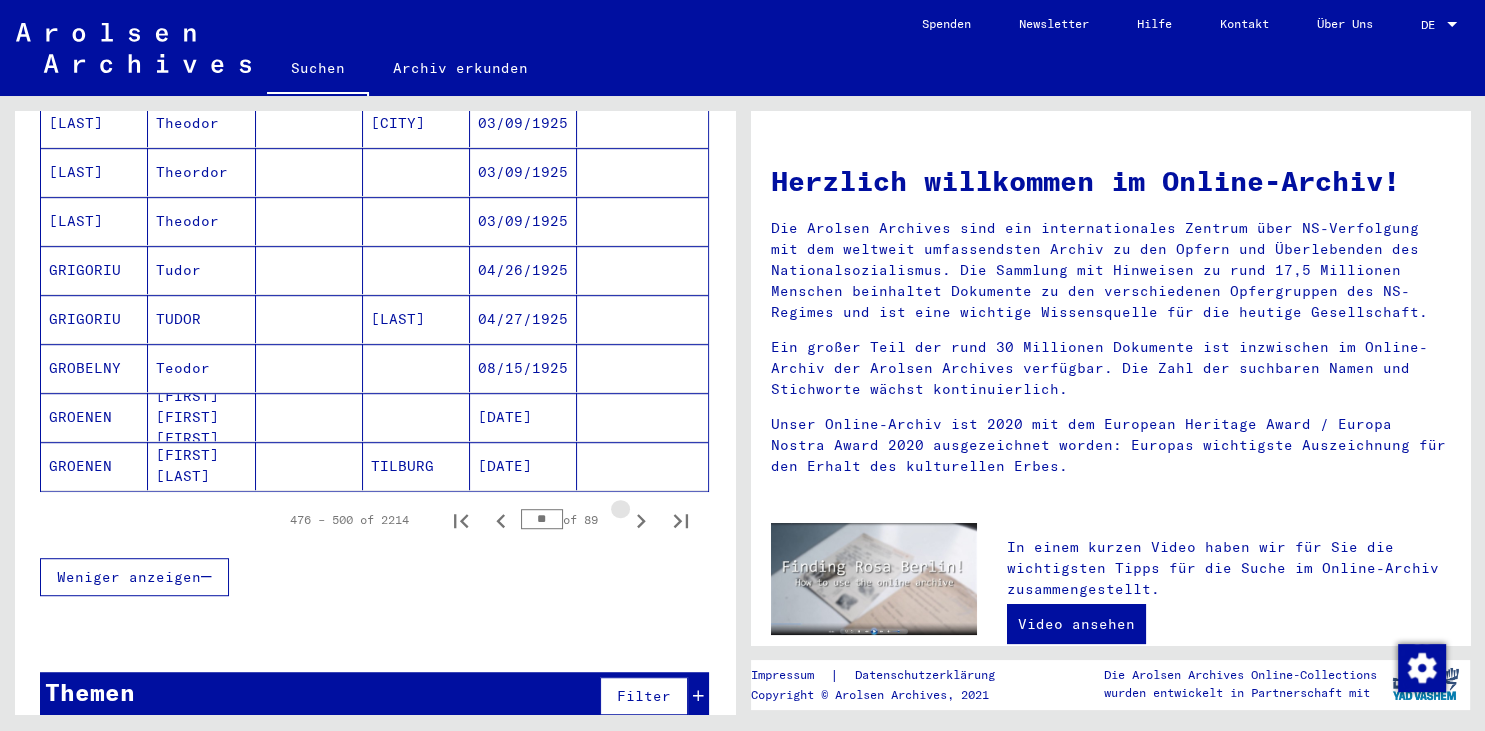 click 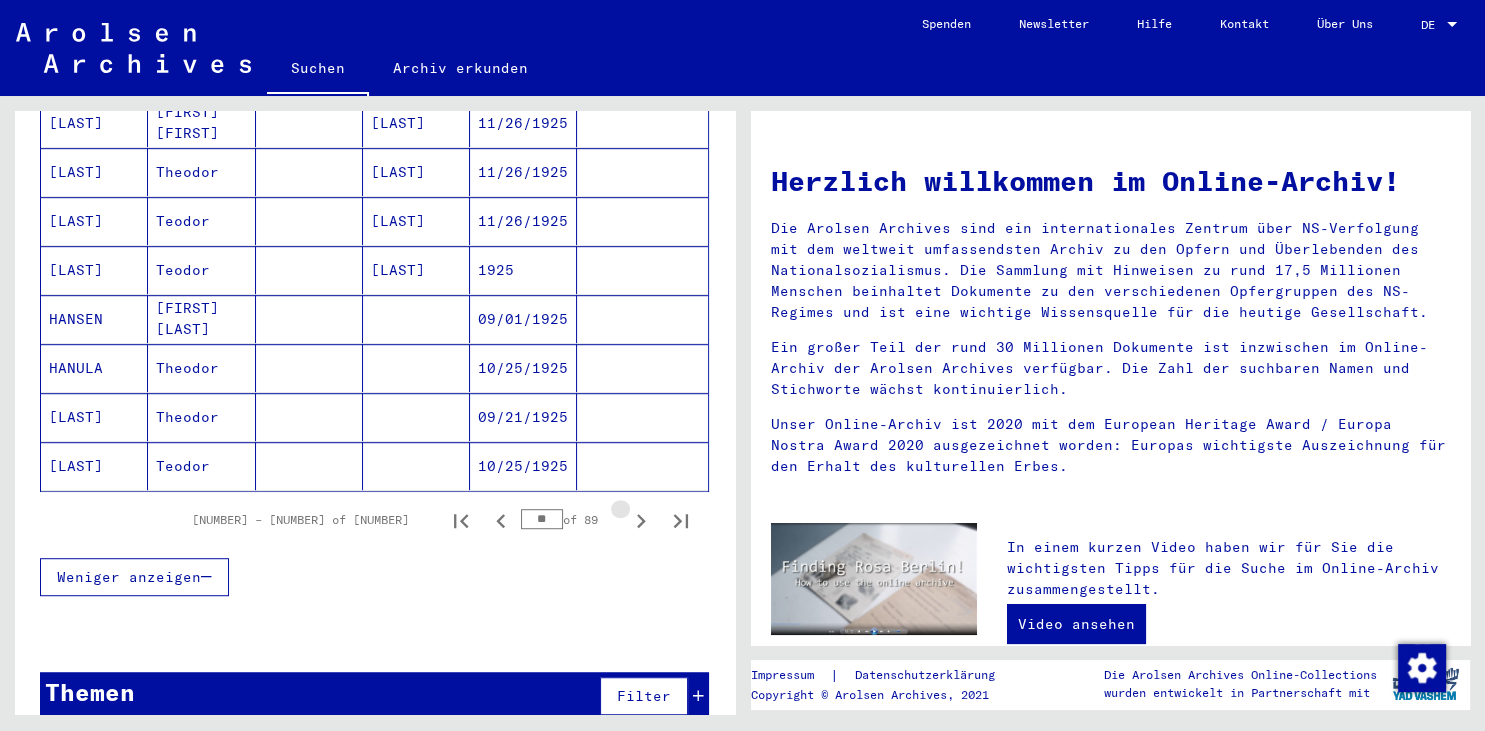 click 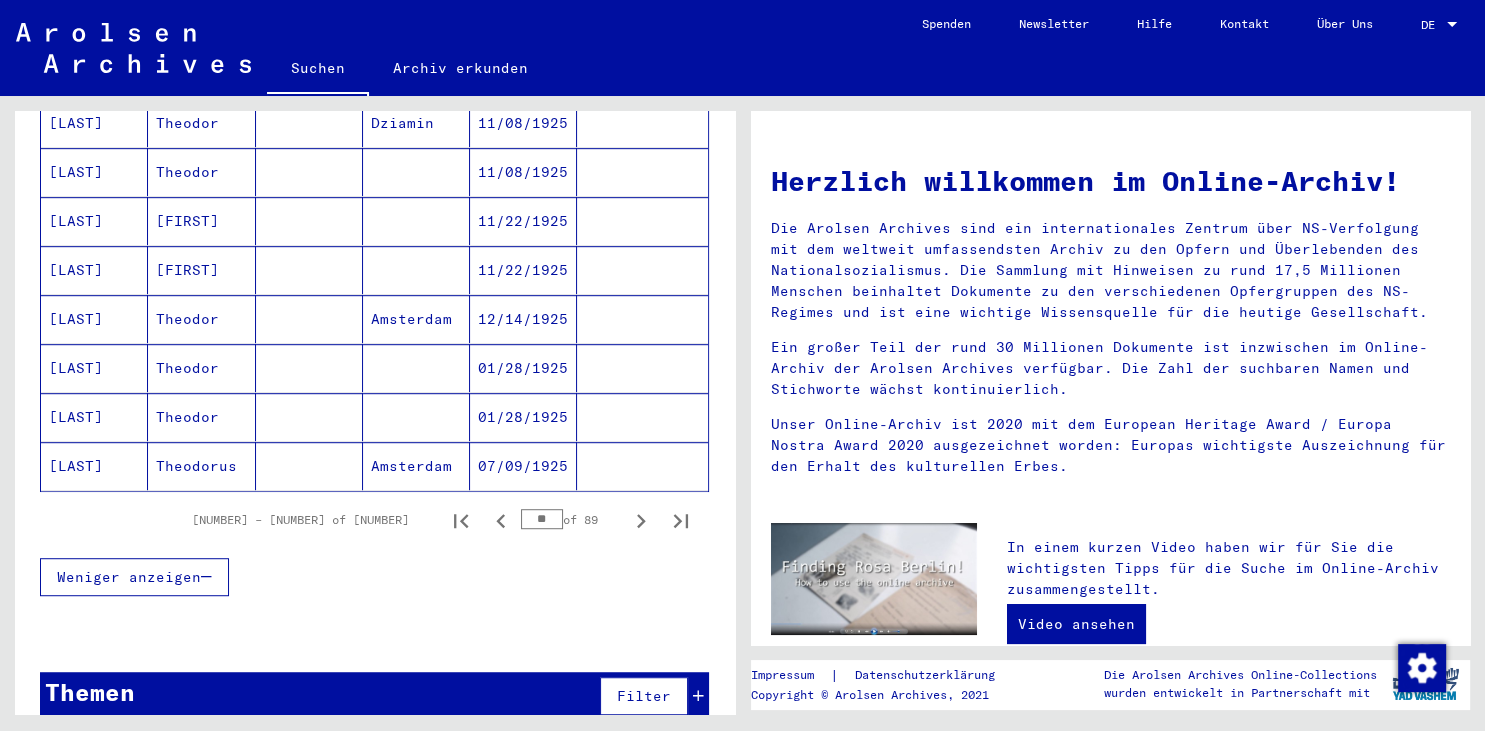 click 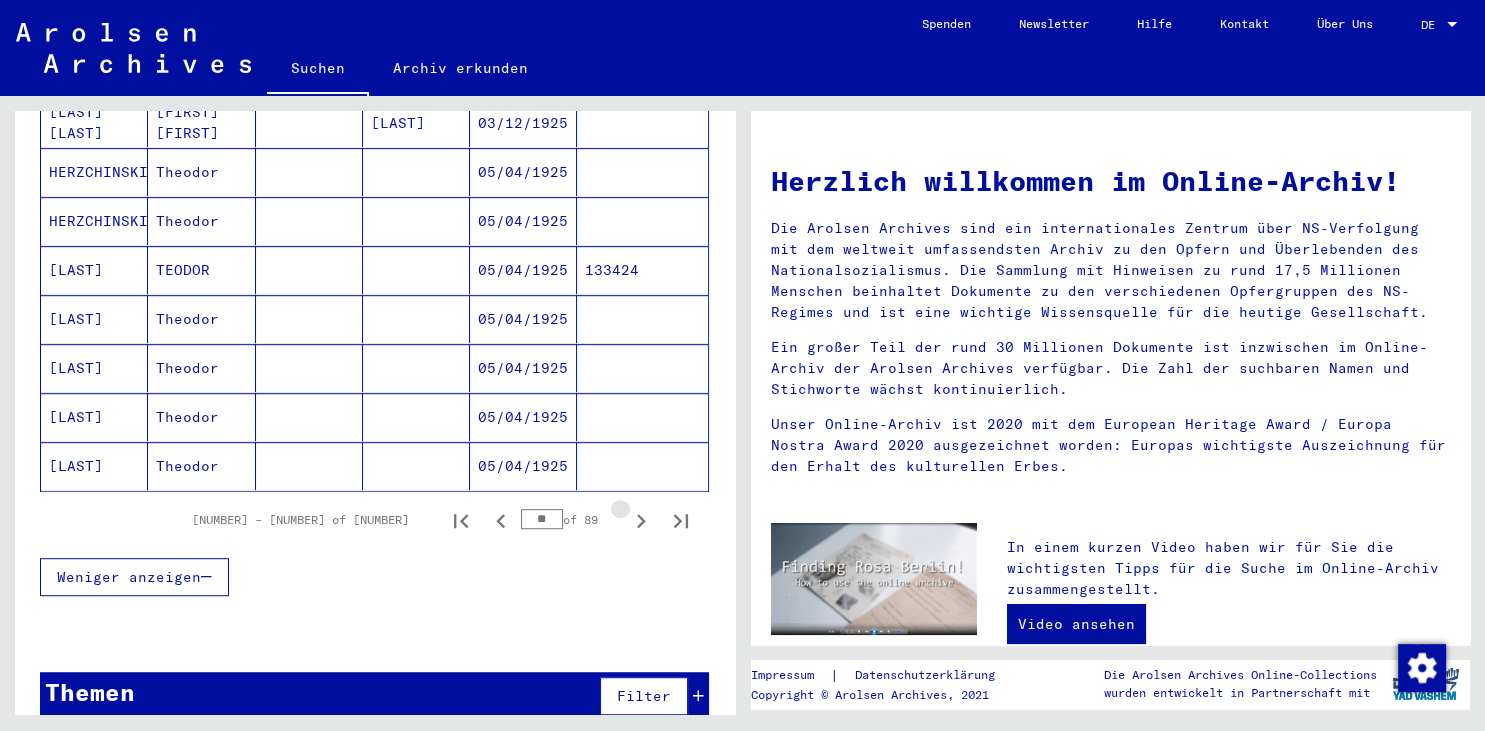 click 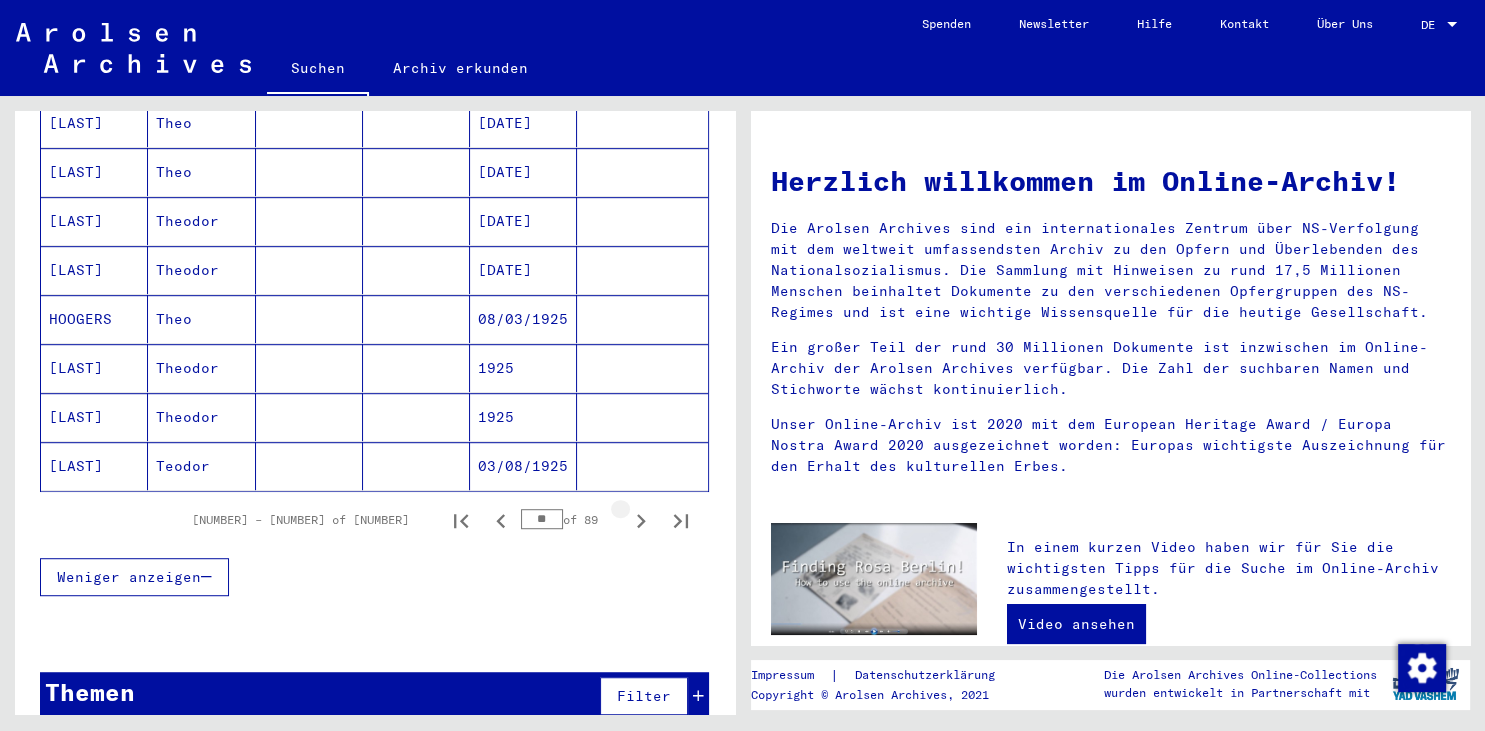 click 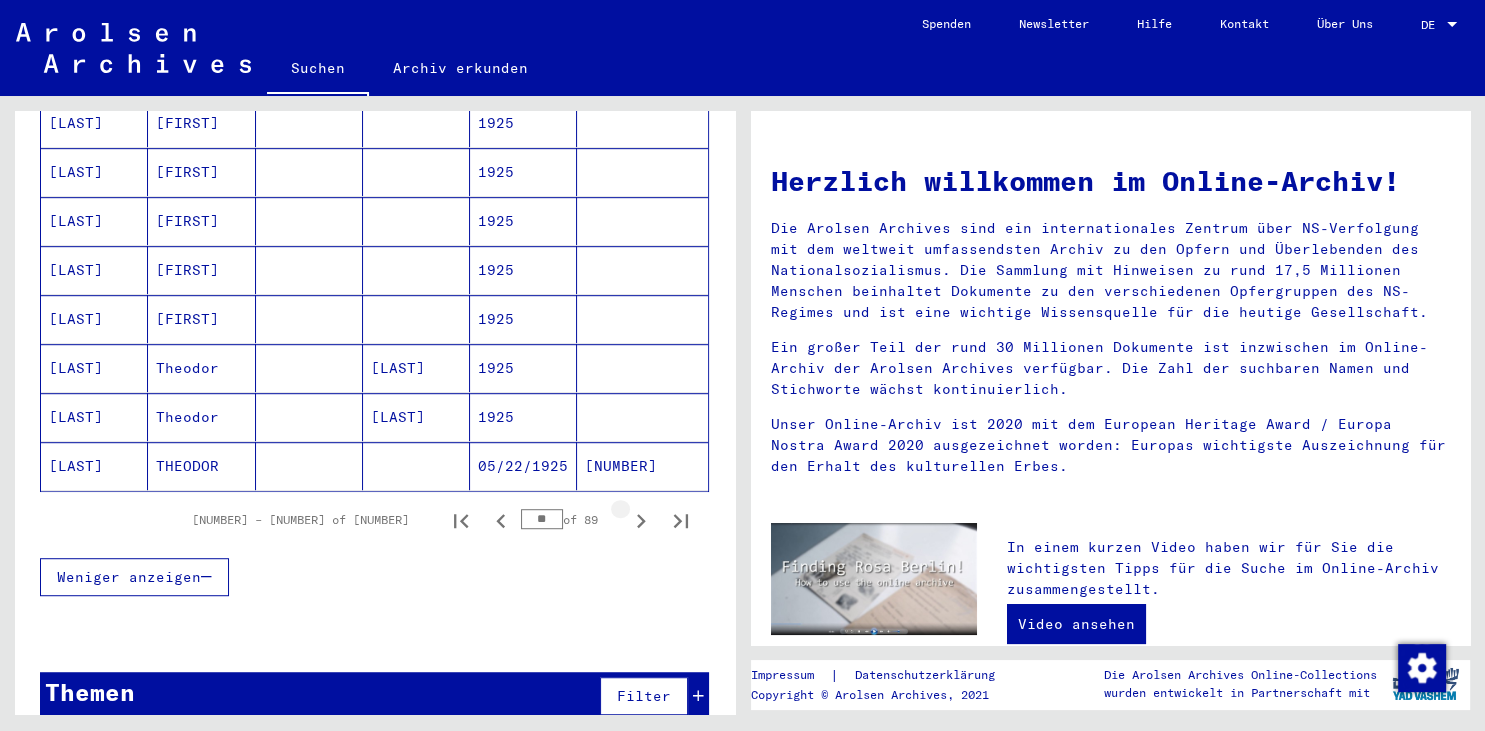 click 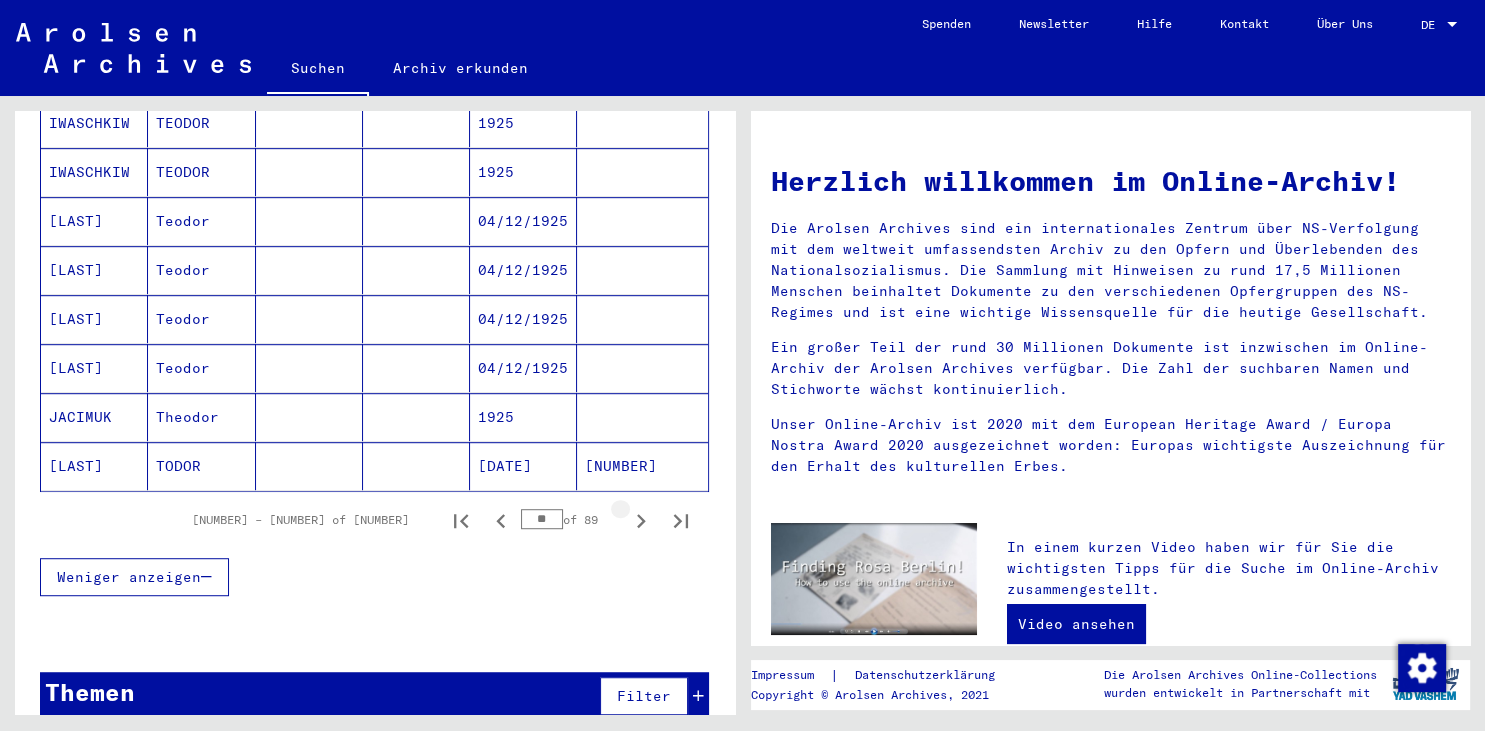 click 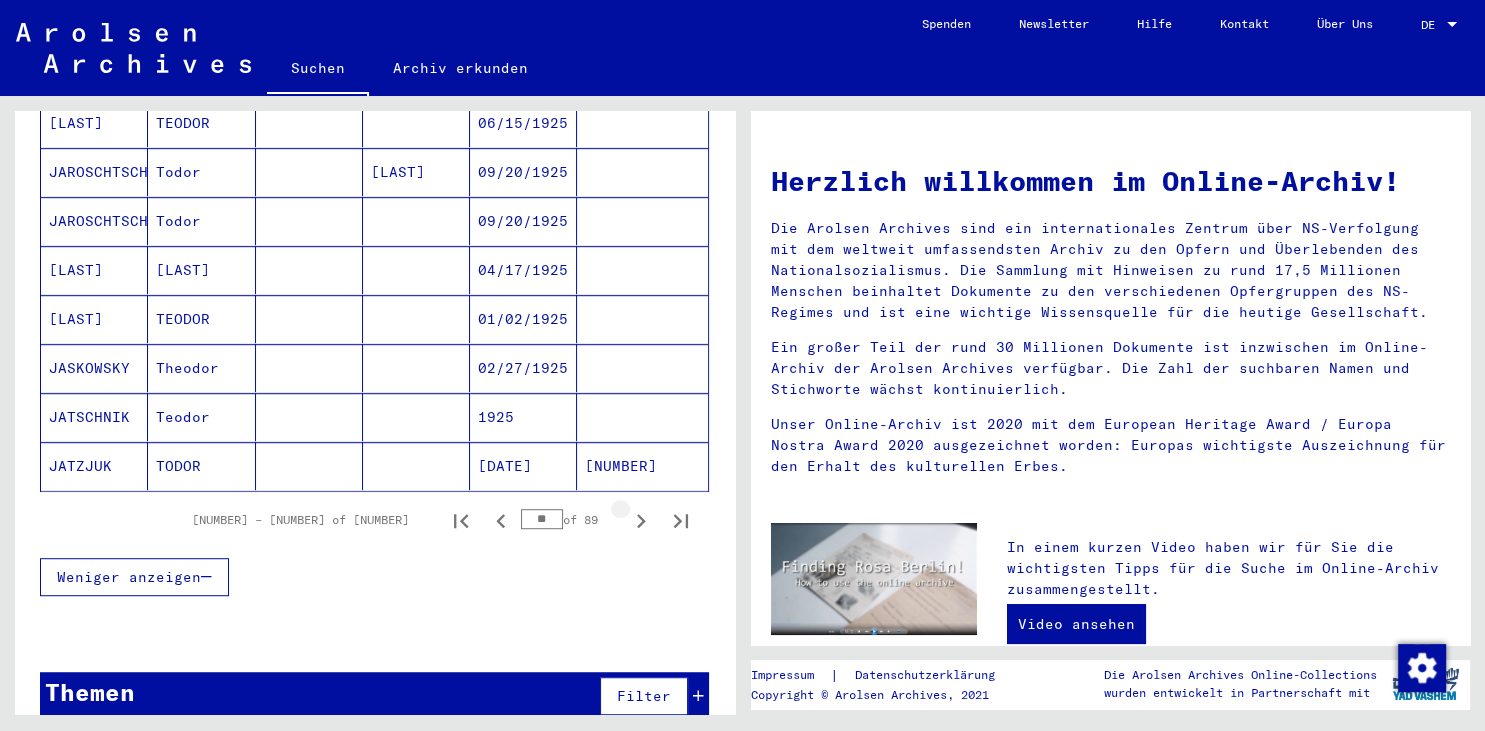 click 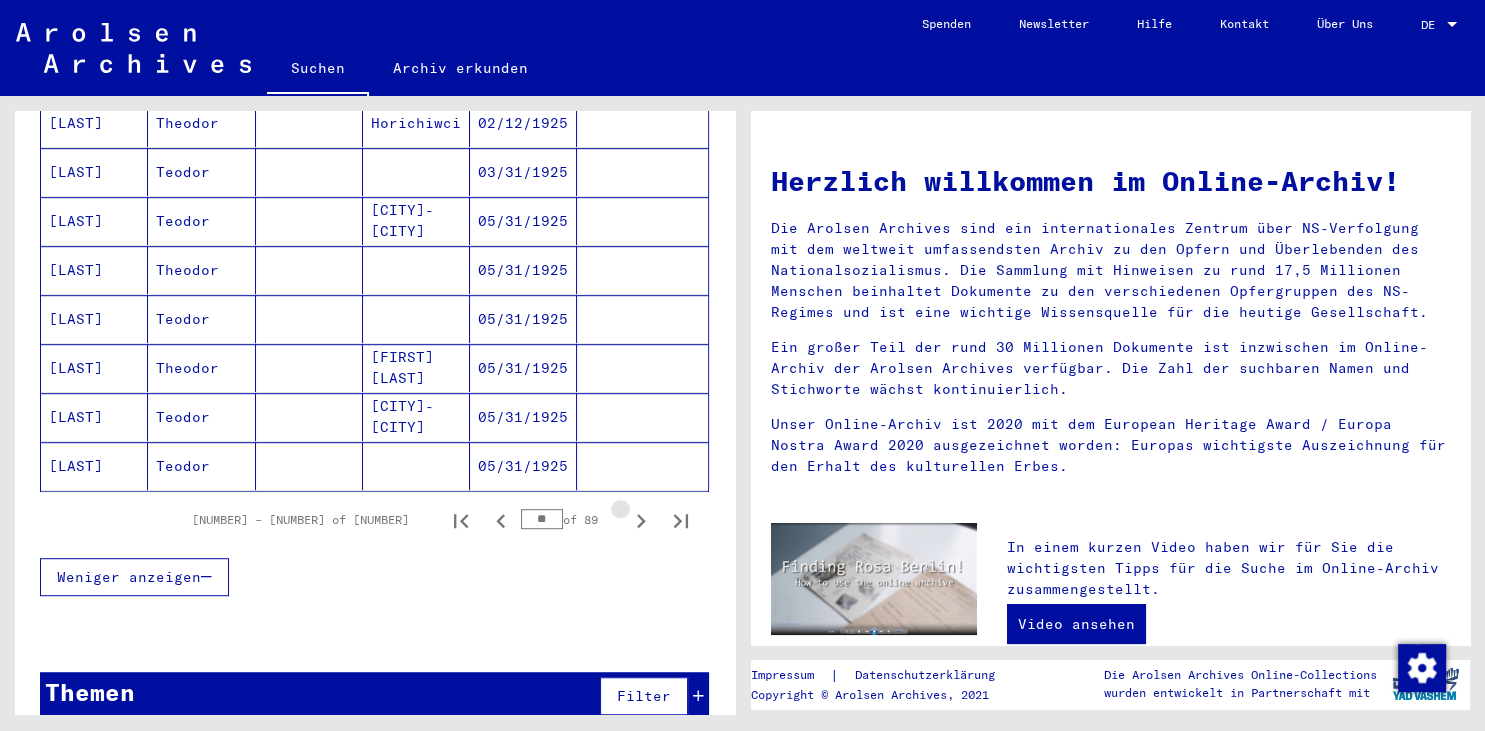 click 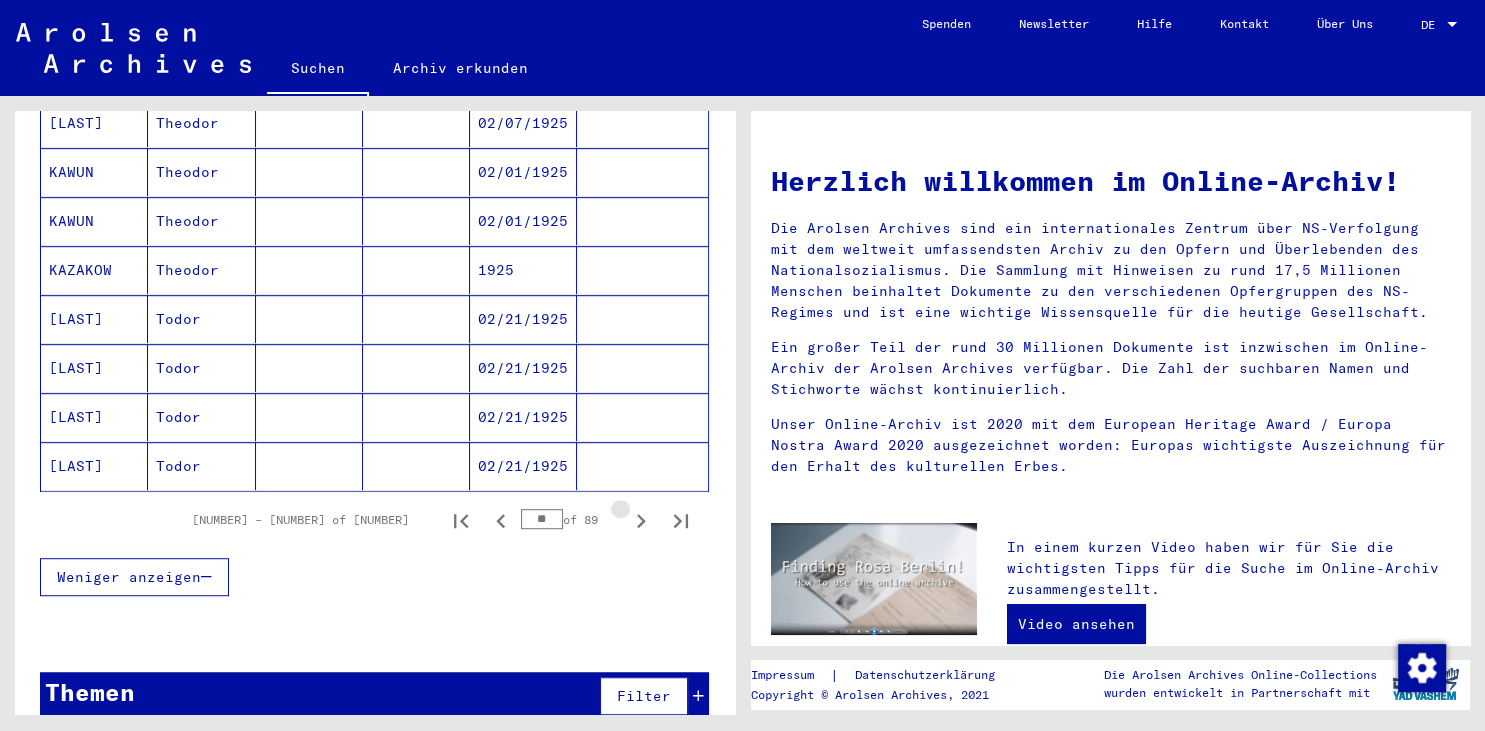 click 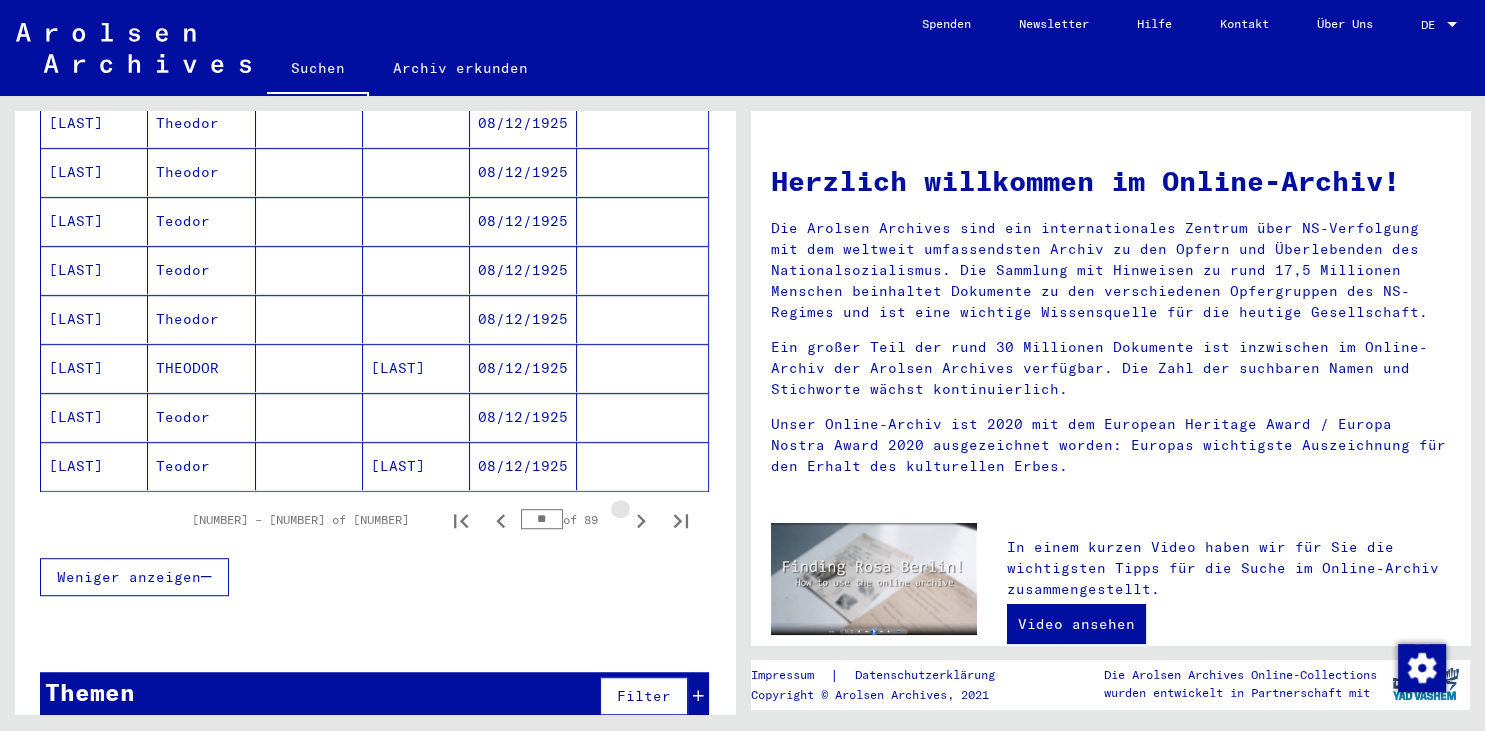 click 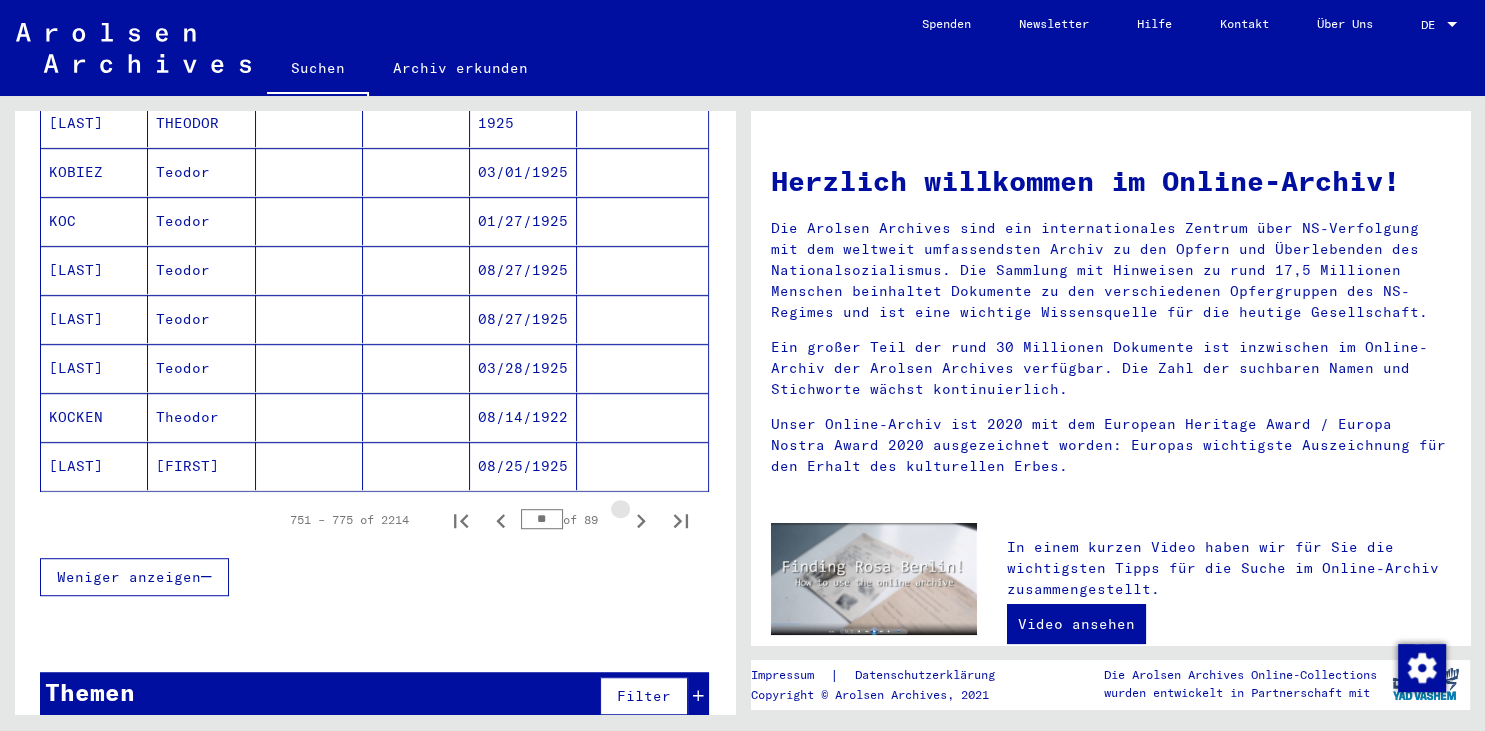click 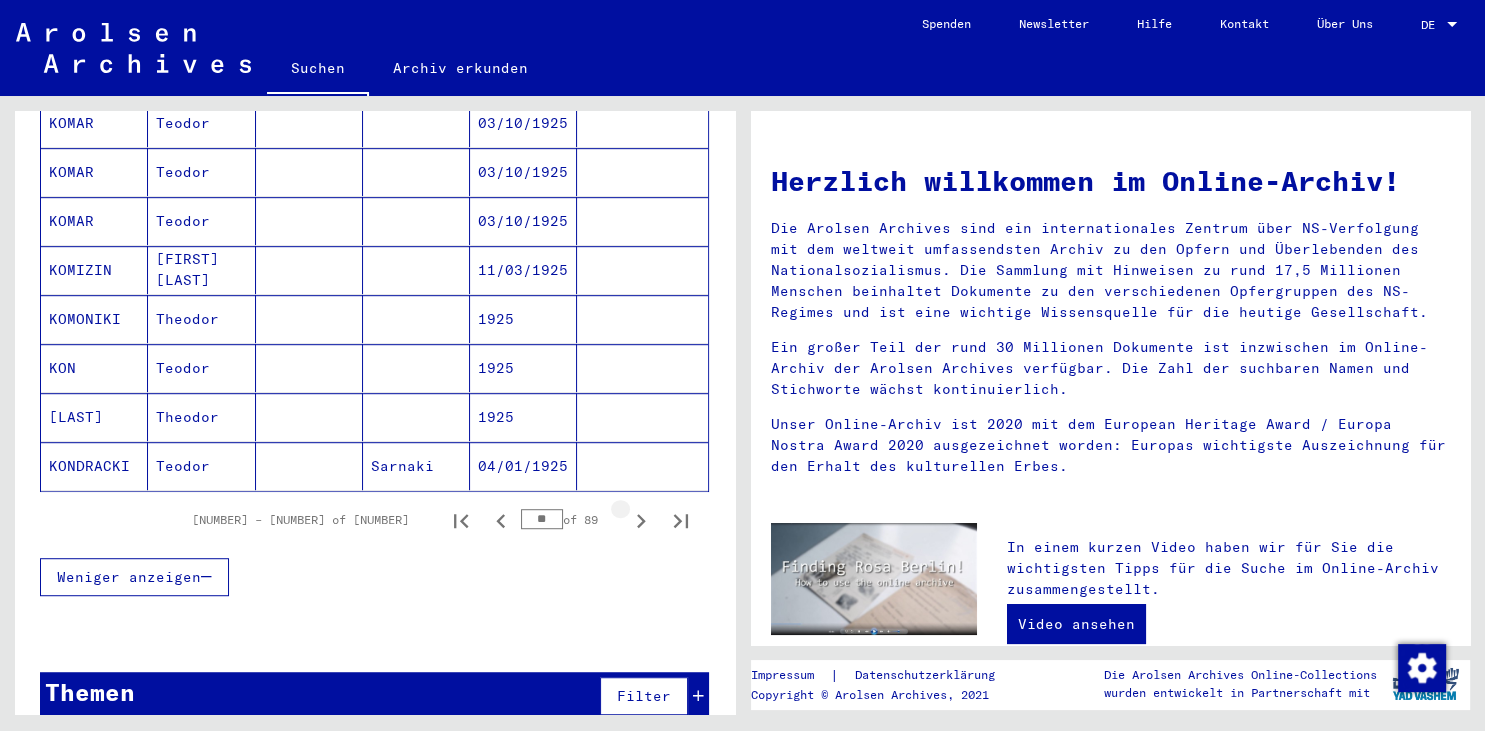 click 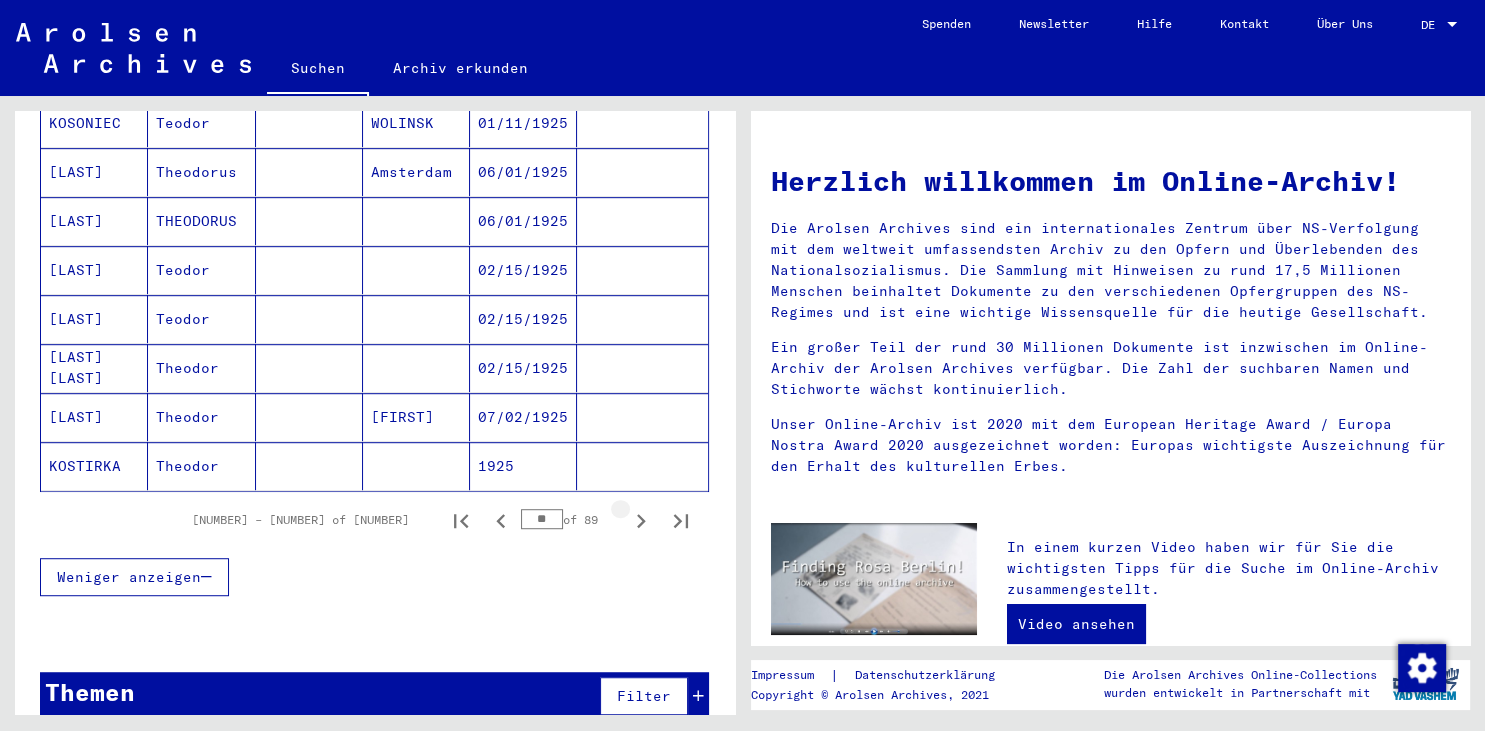 click 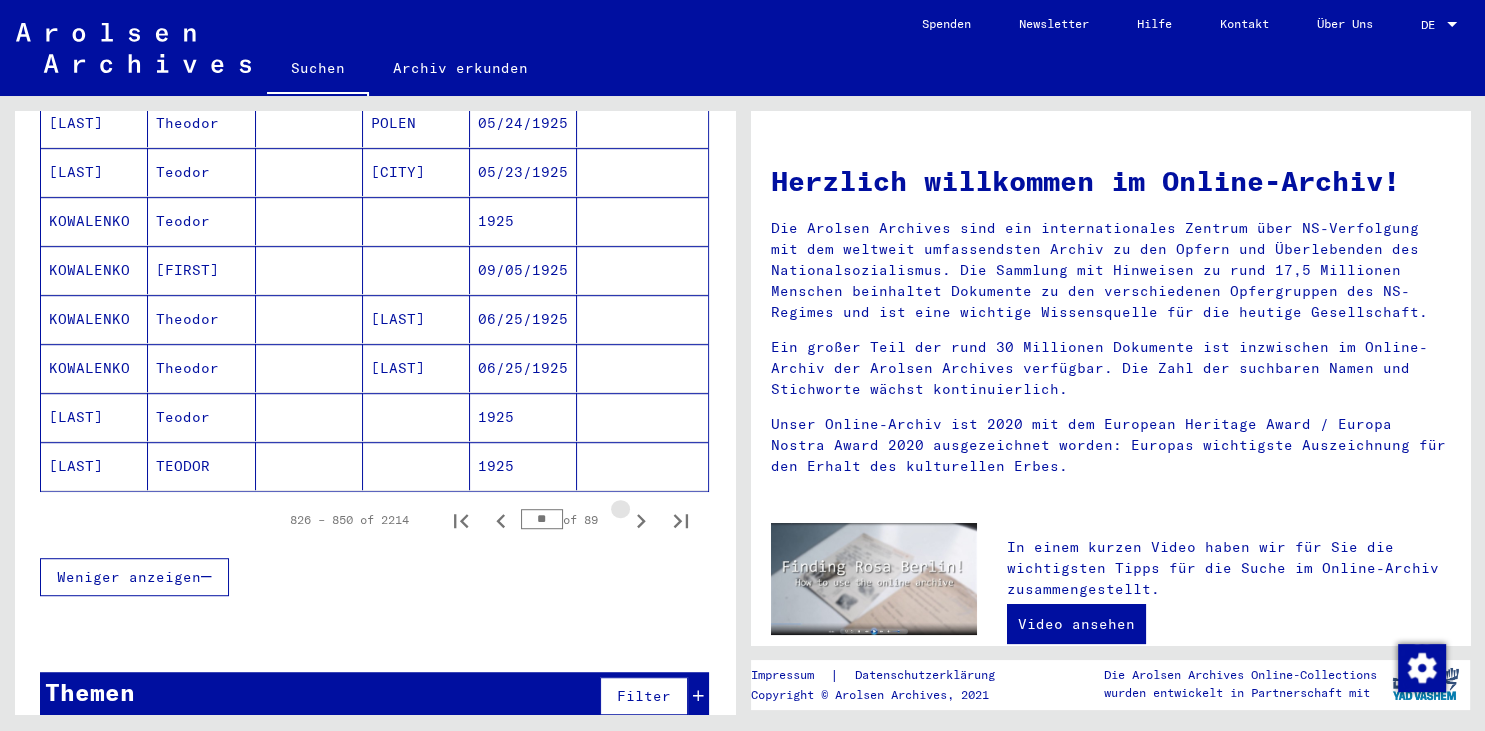click 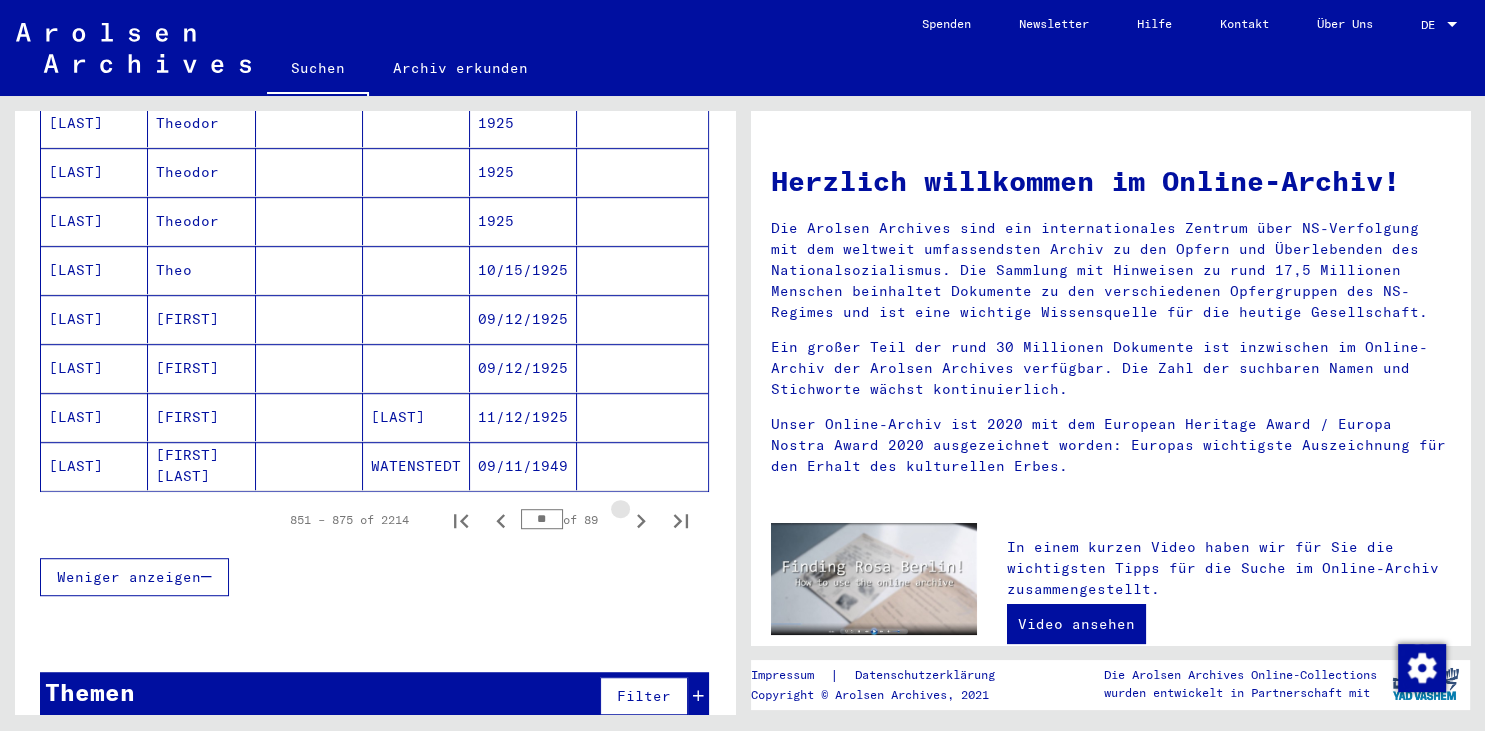 click 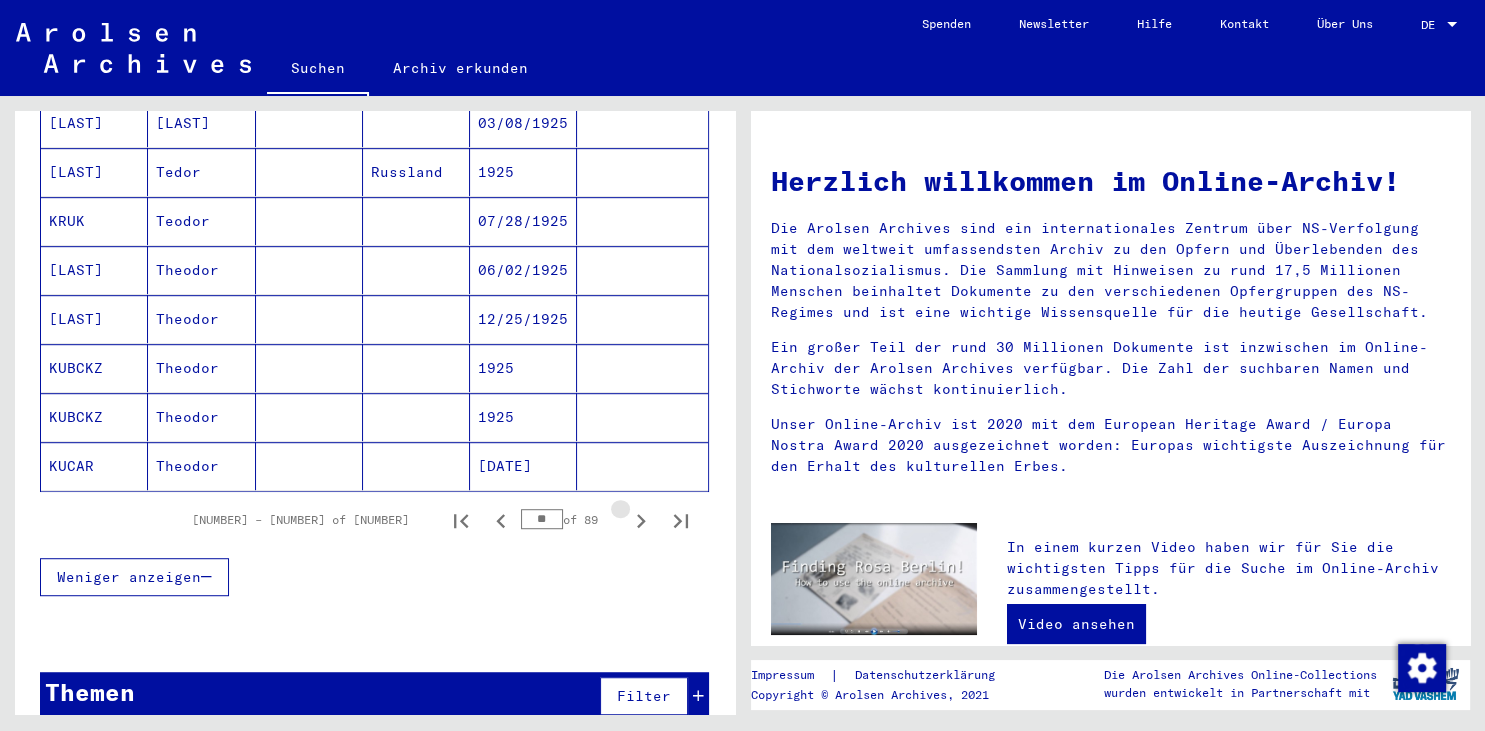 click 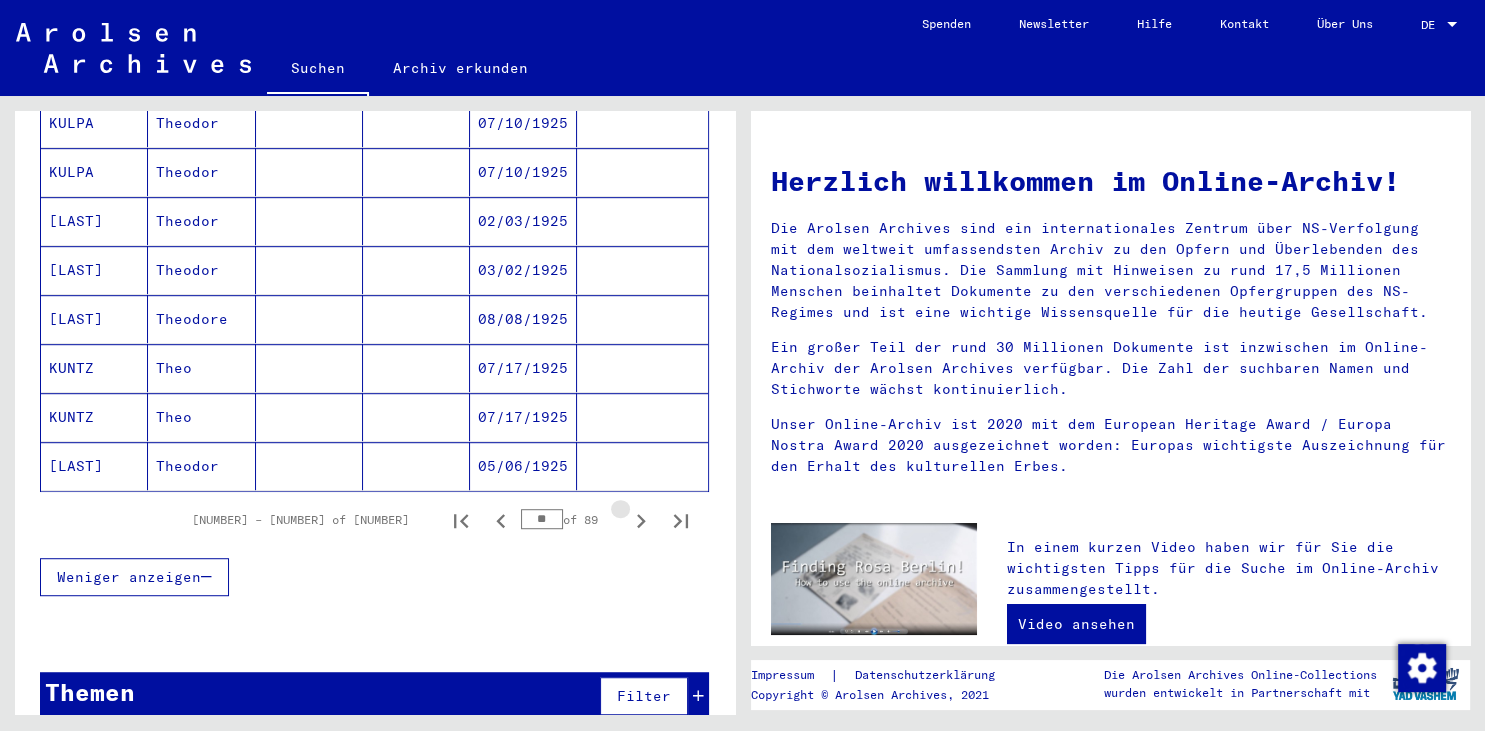 click 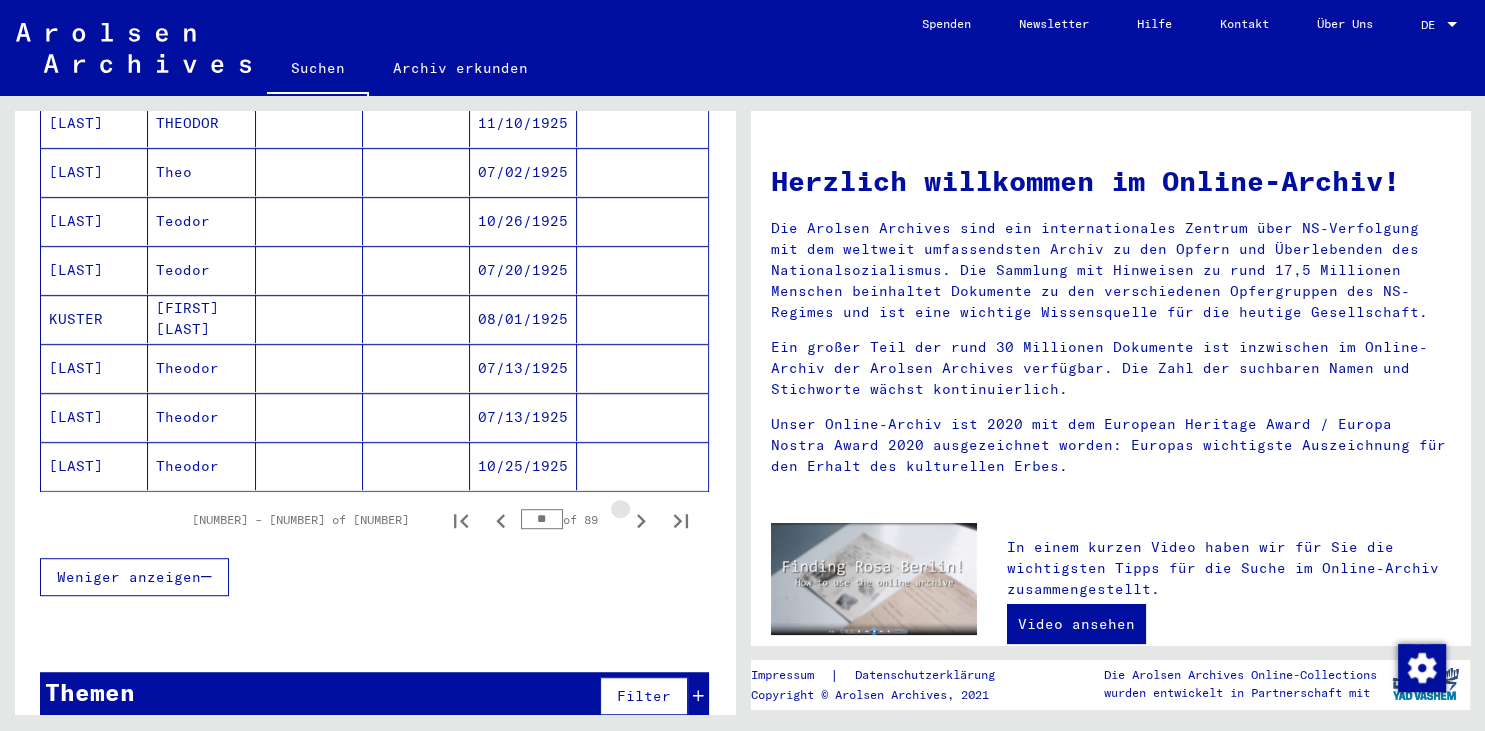 click 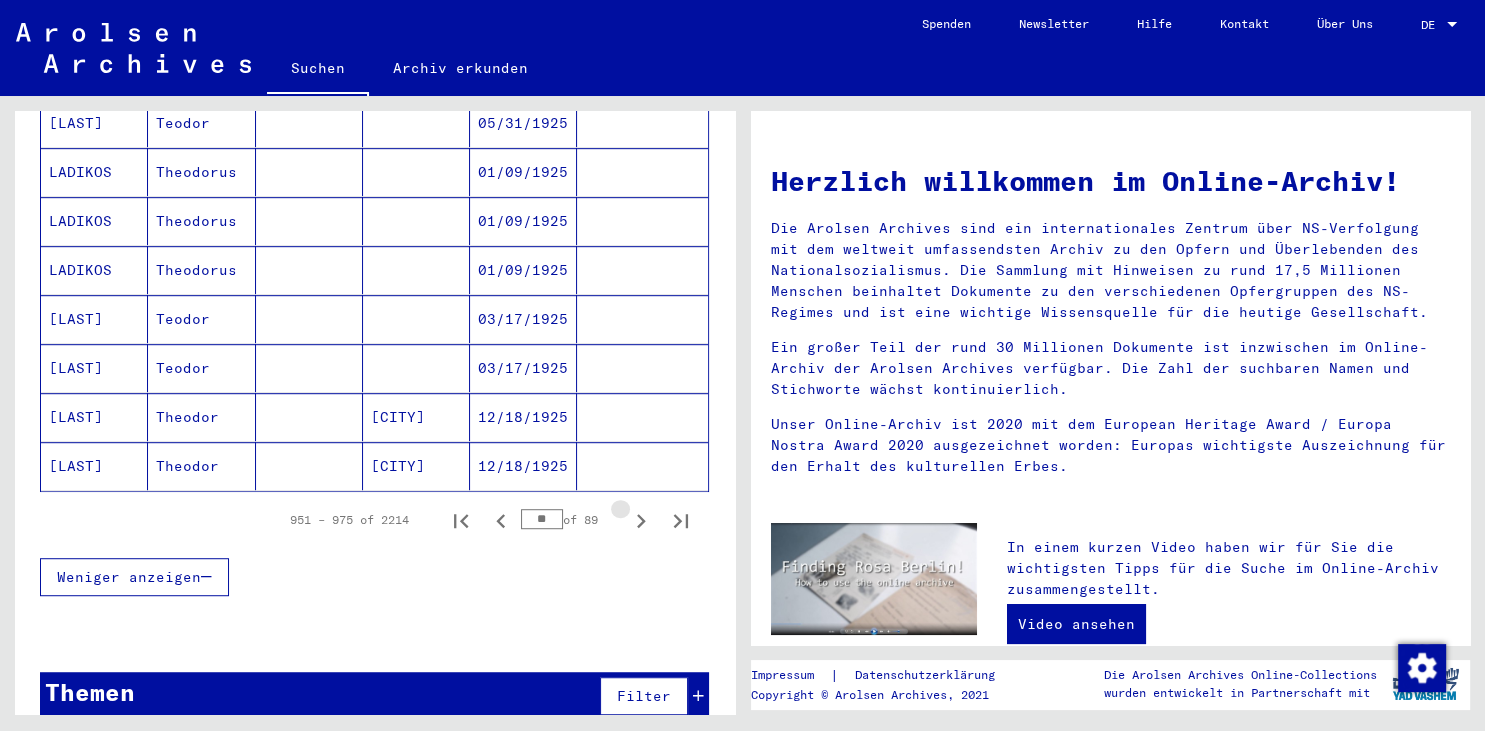click 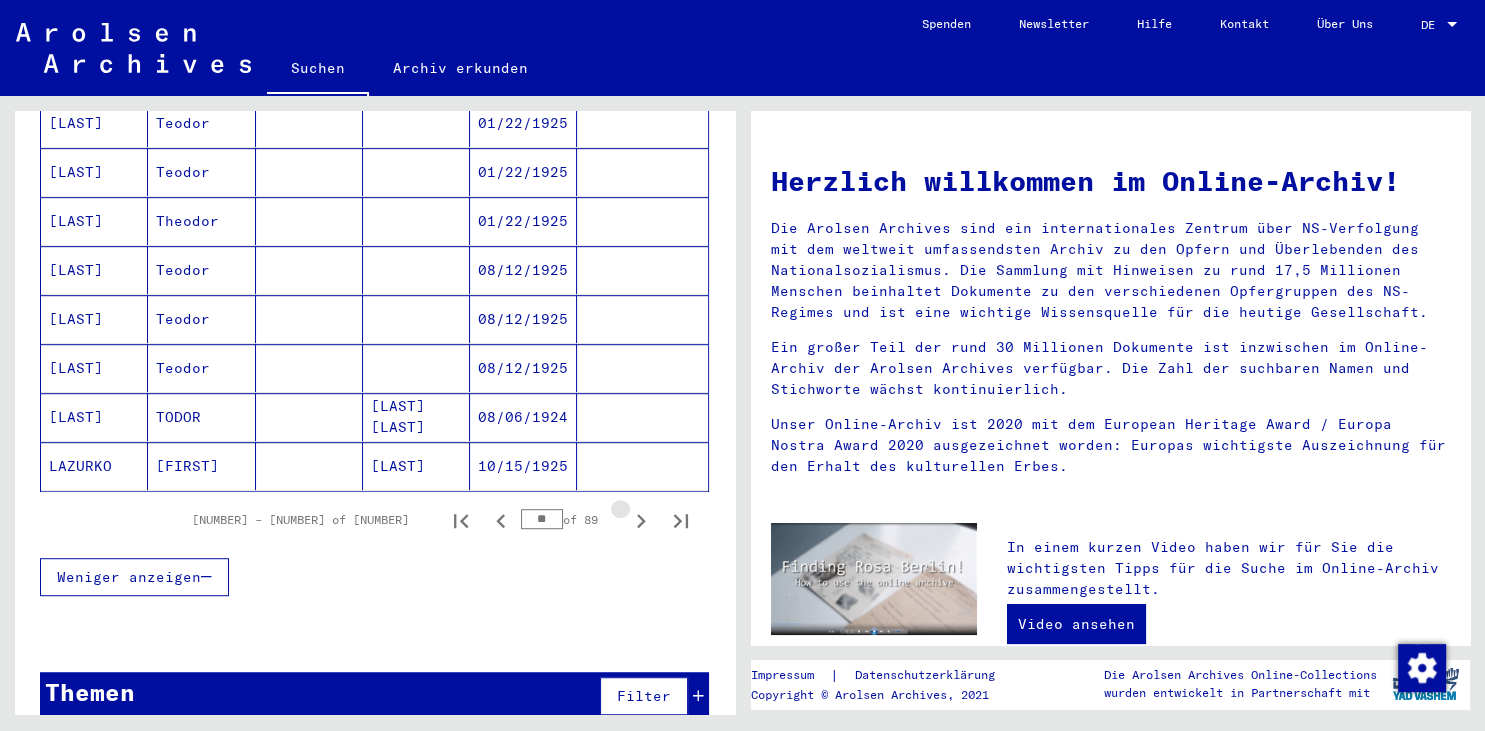 click 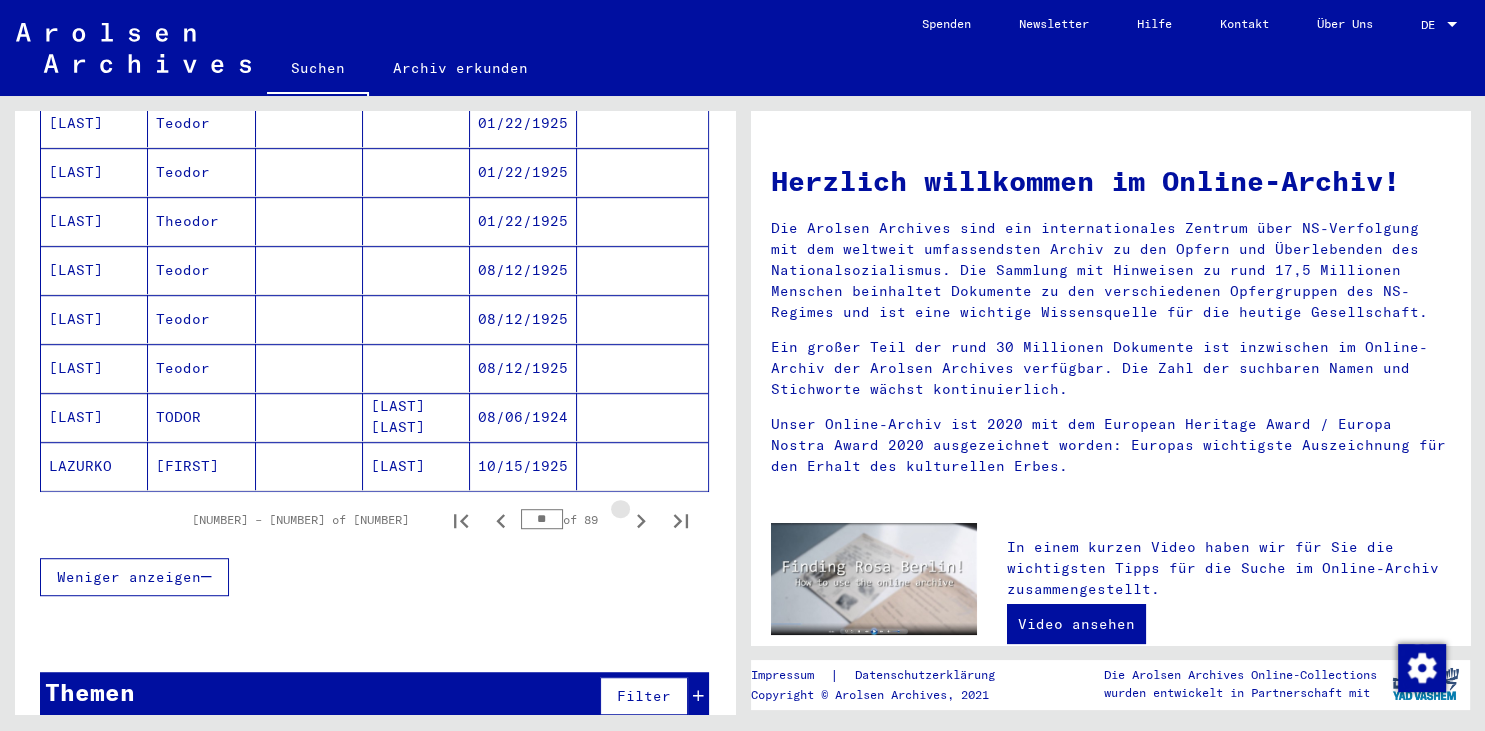 click 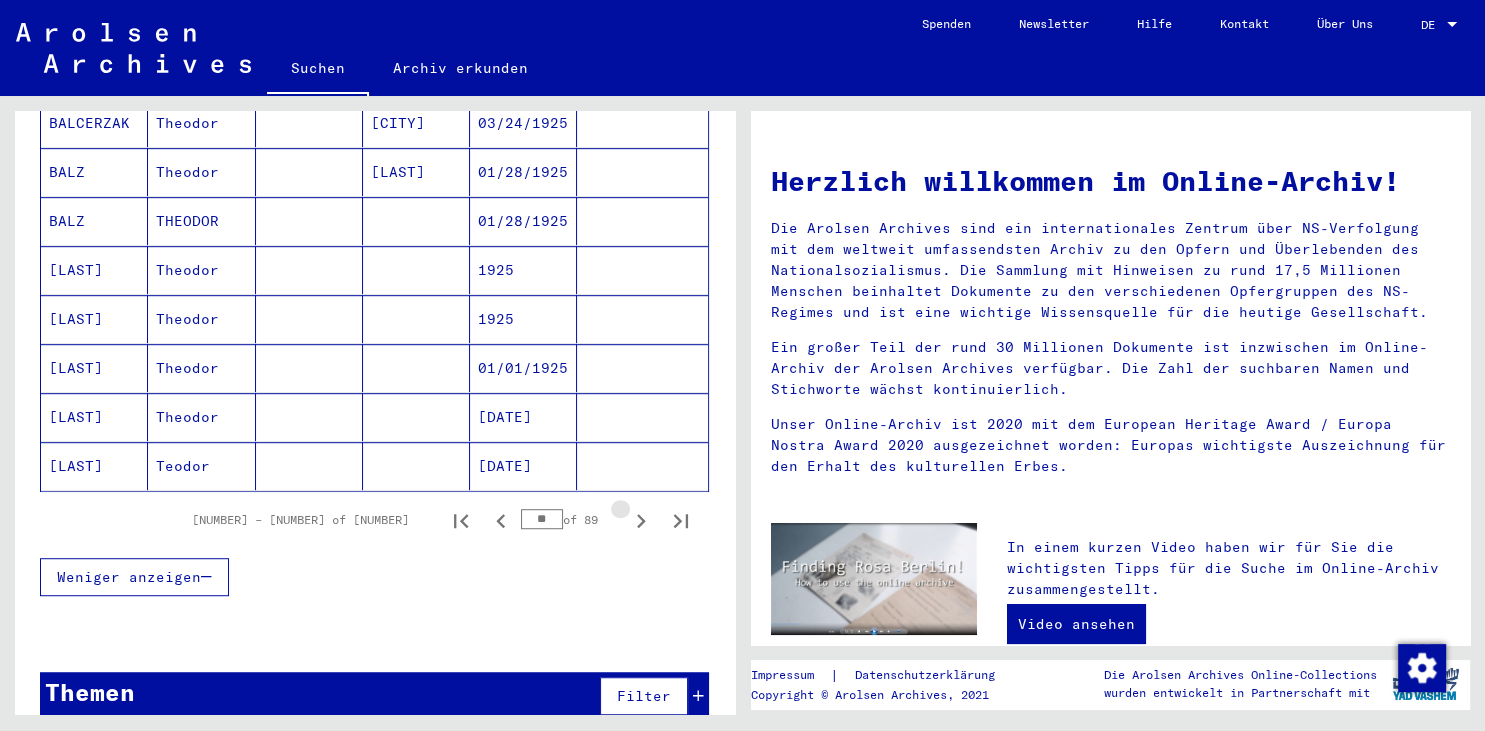 click 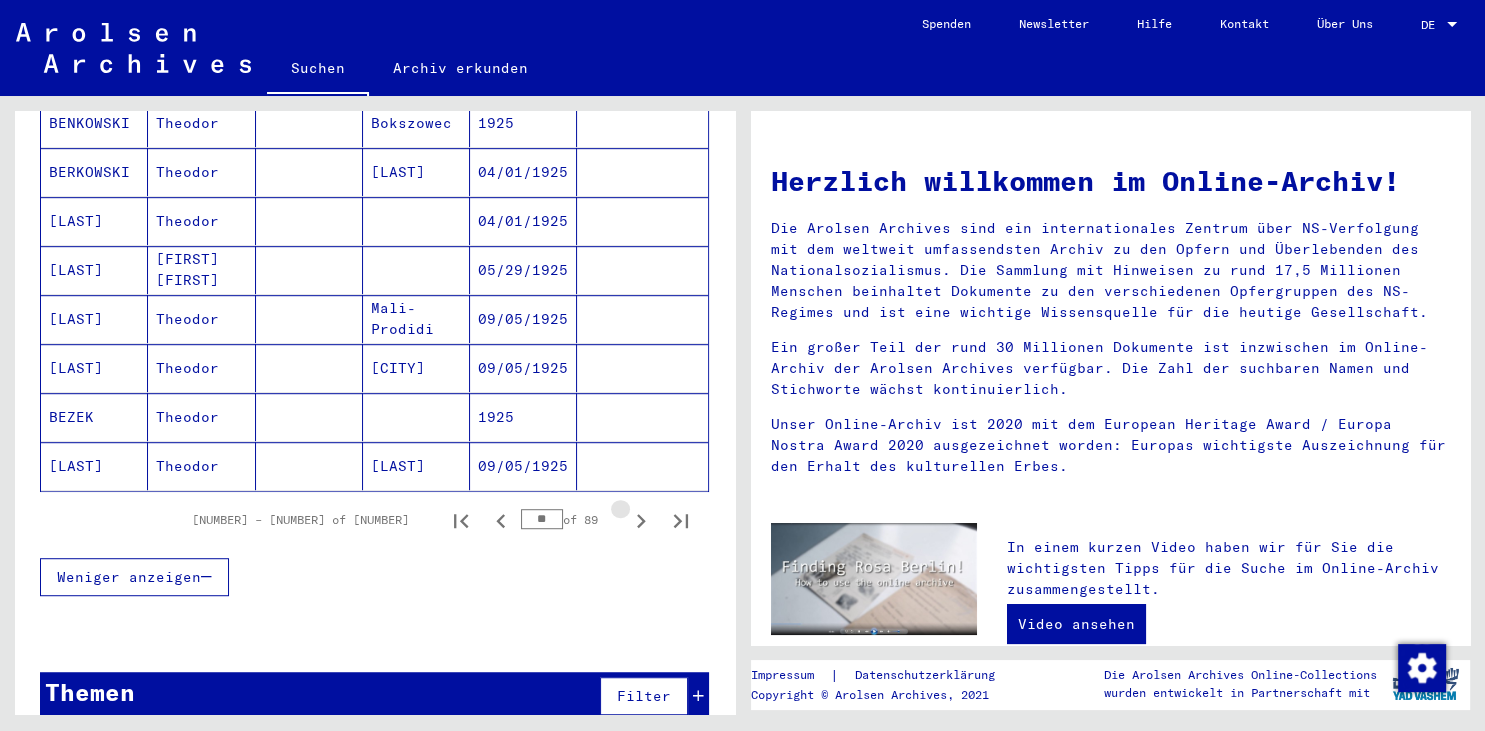 click 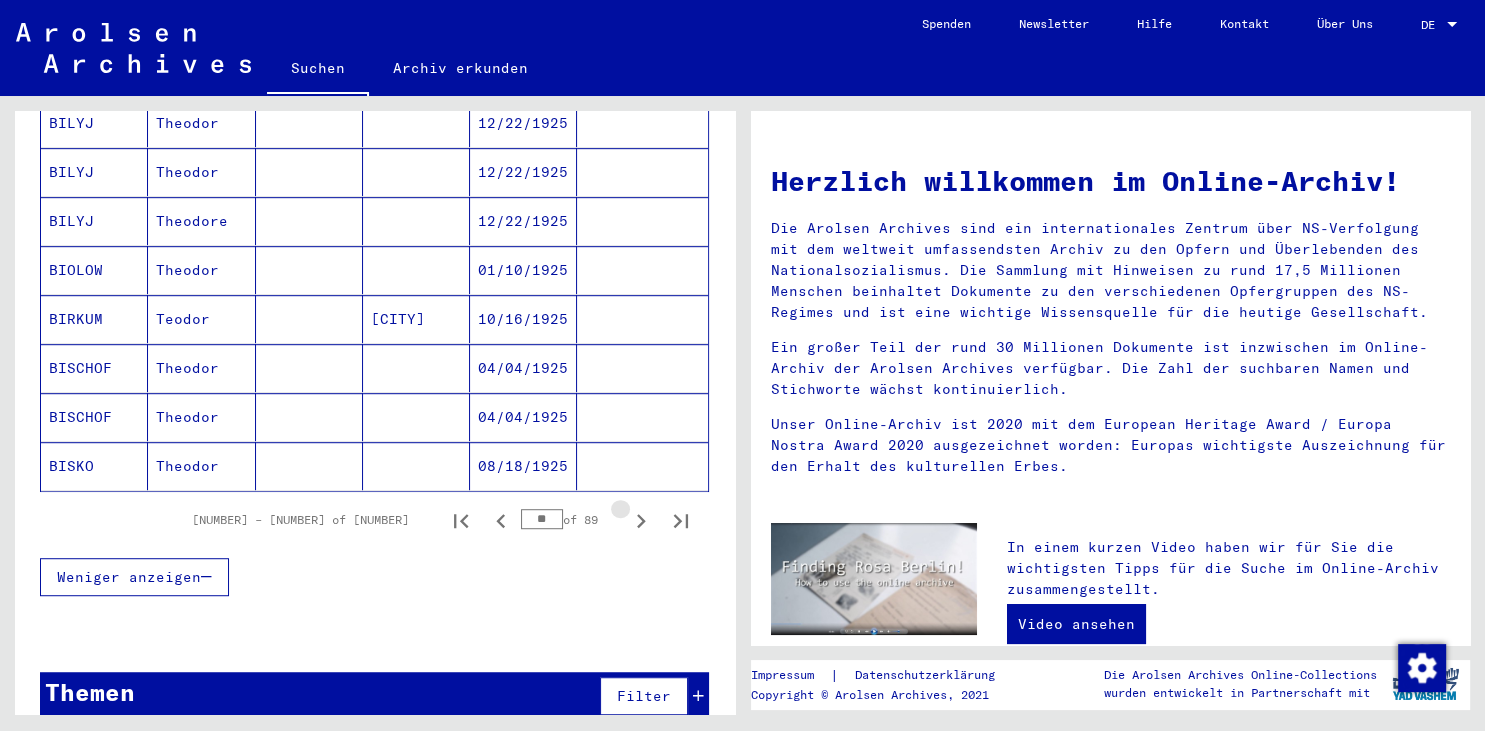 click 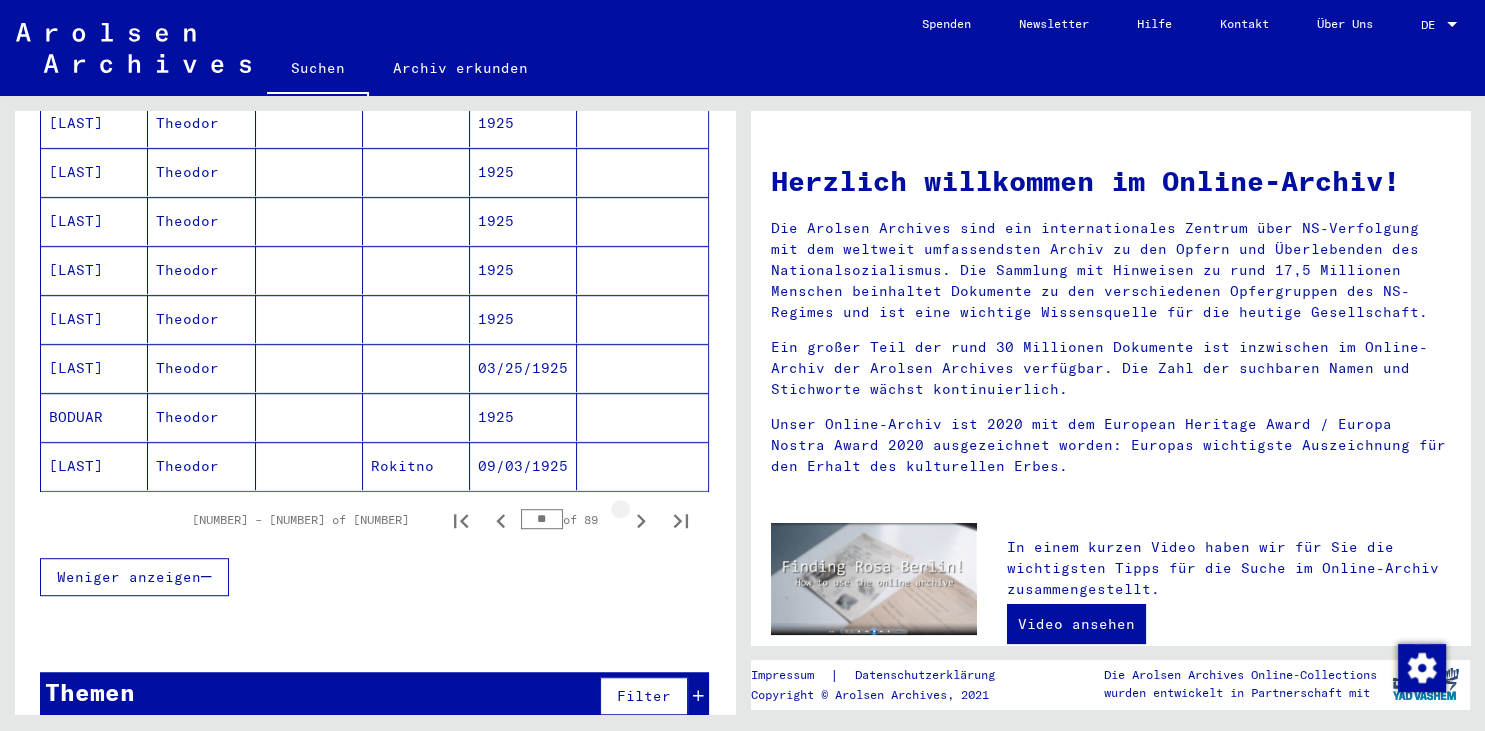 click 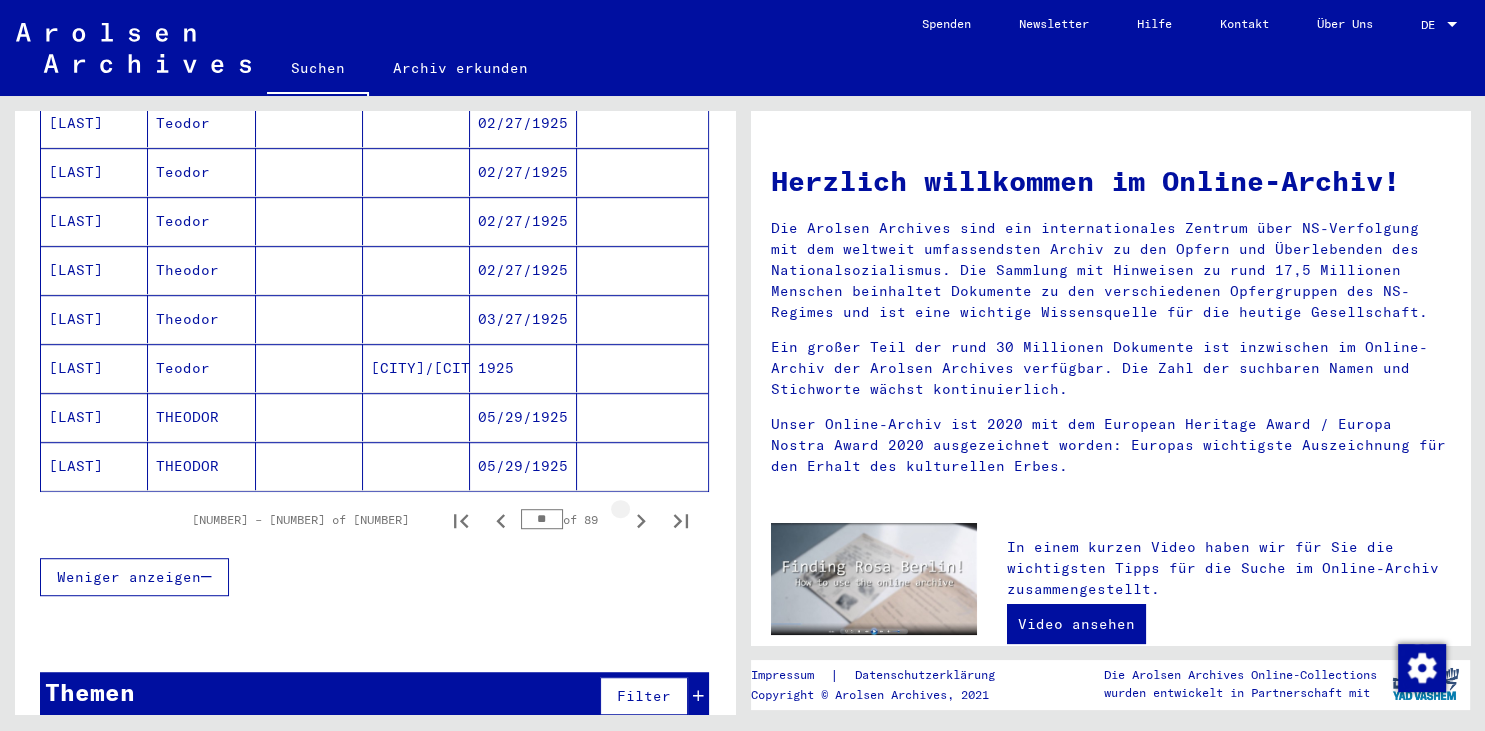 click 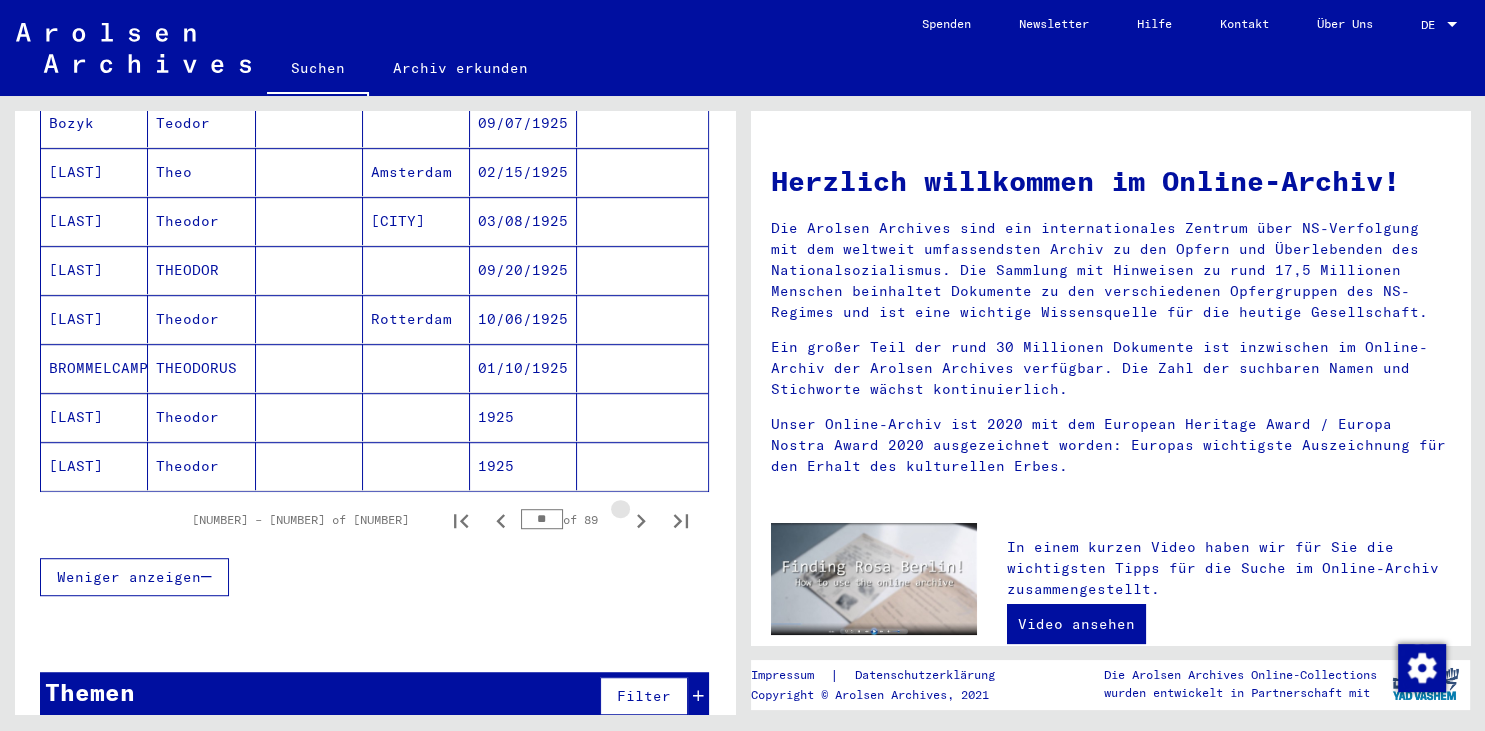 click 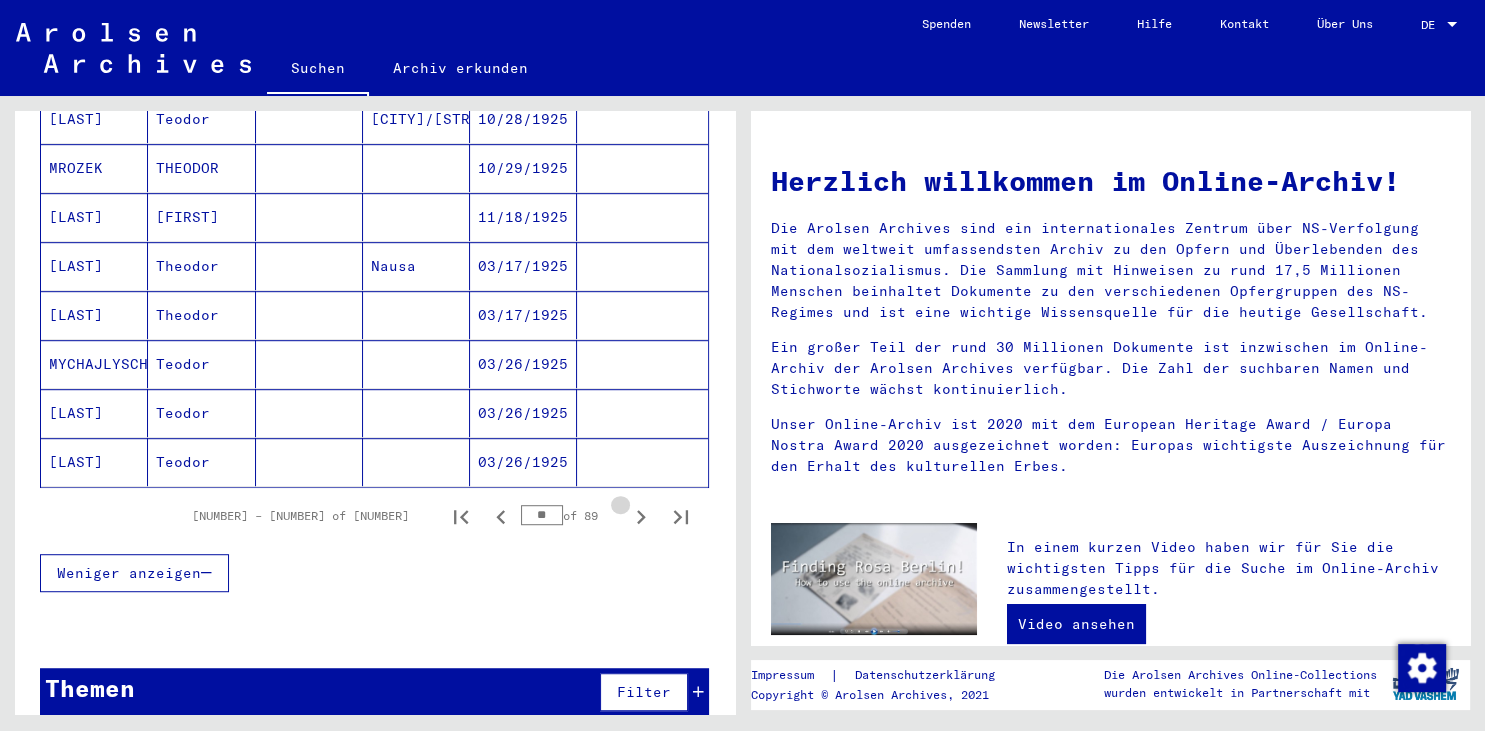 click 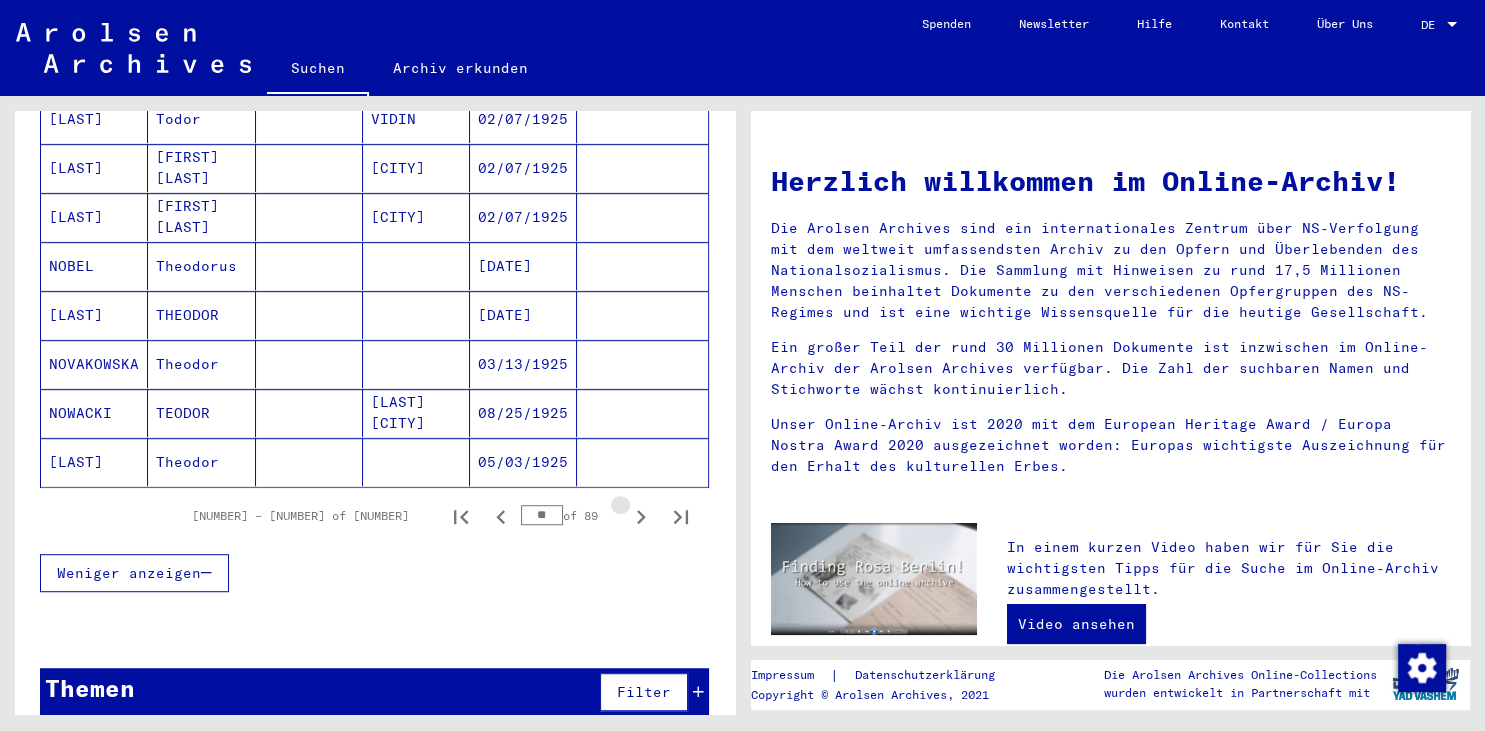 scroll, scrollTop: 1160, scrollLeft: 0, axis: vertical 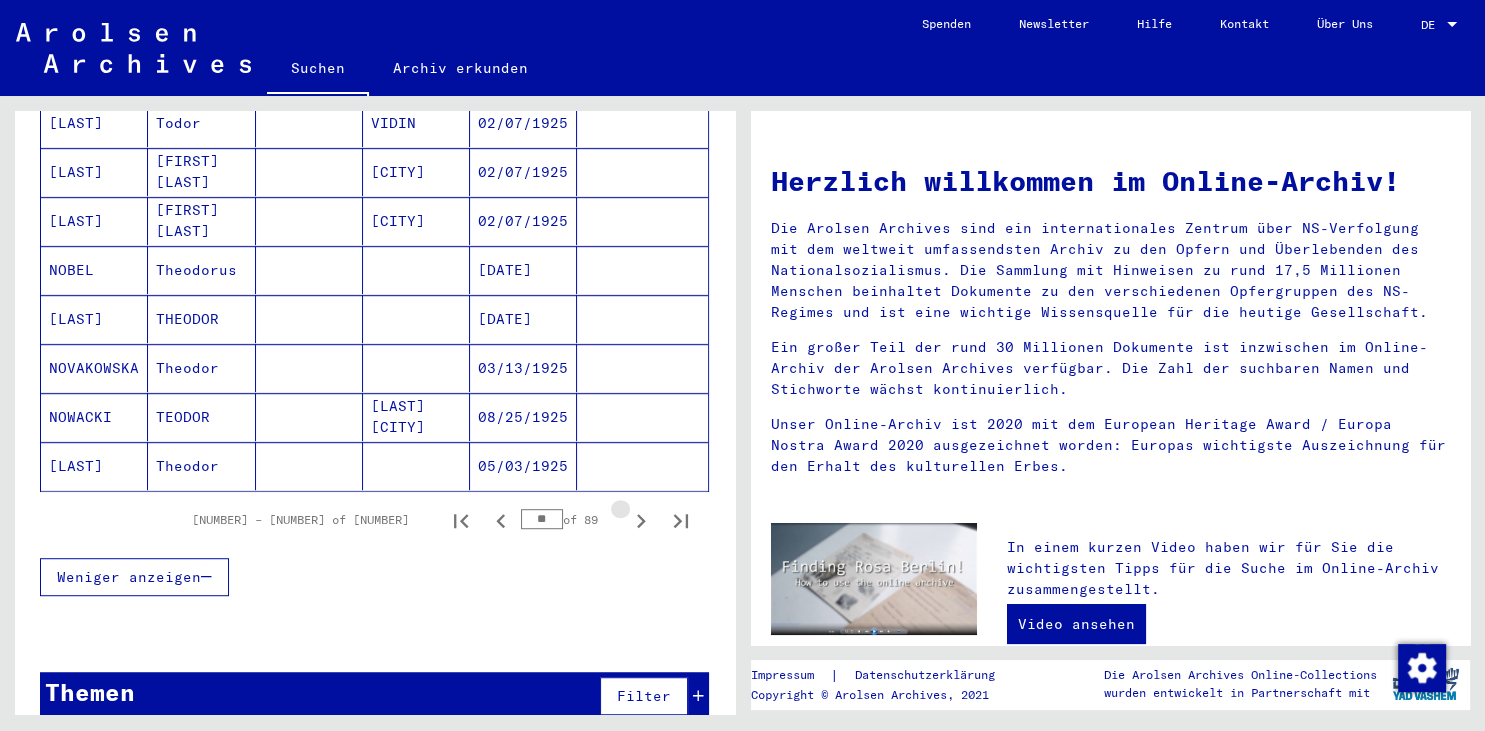 click 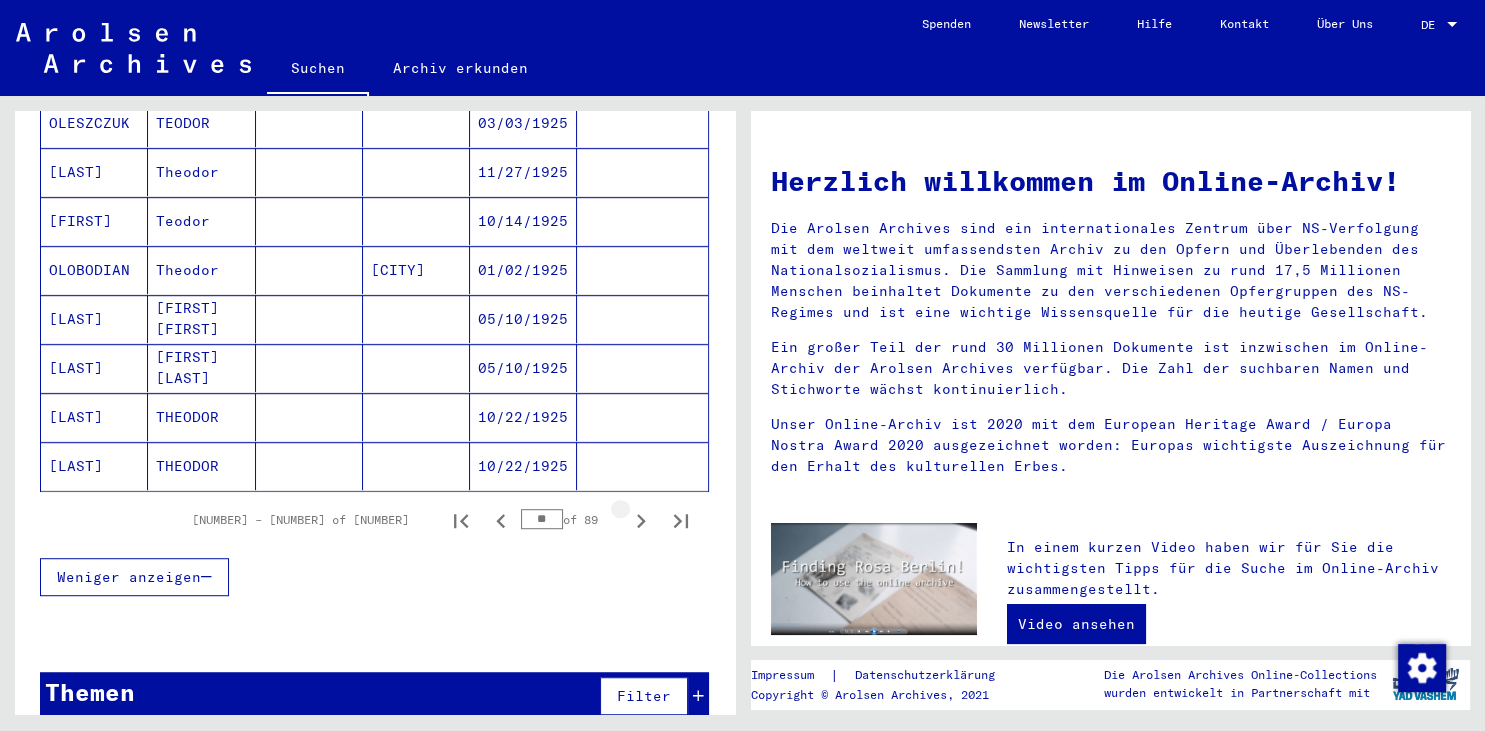 click 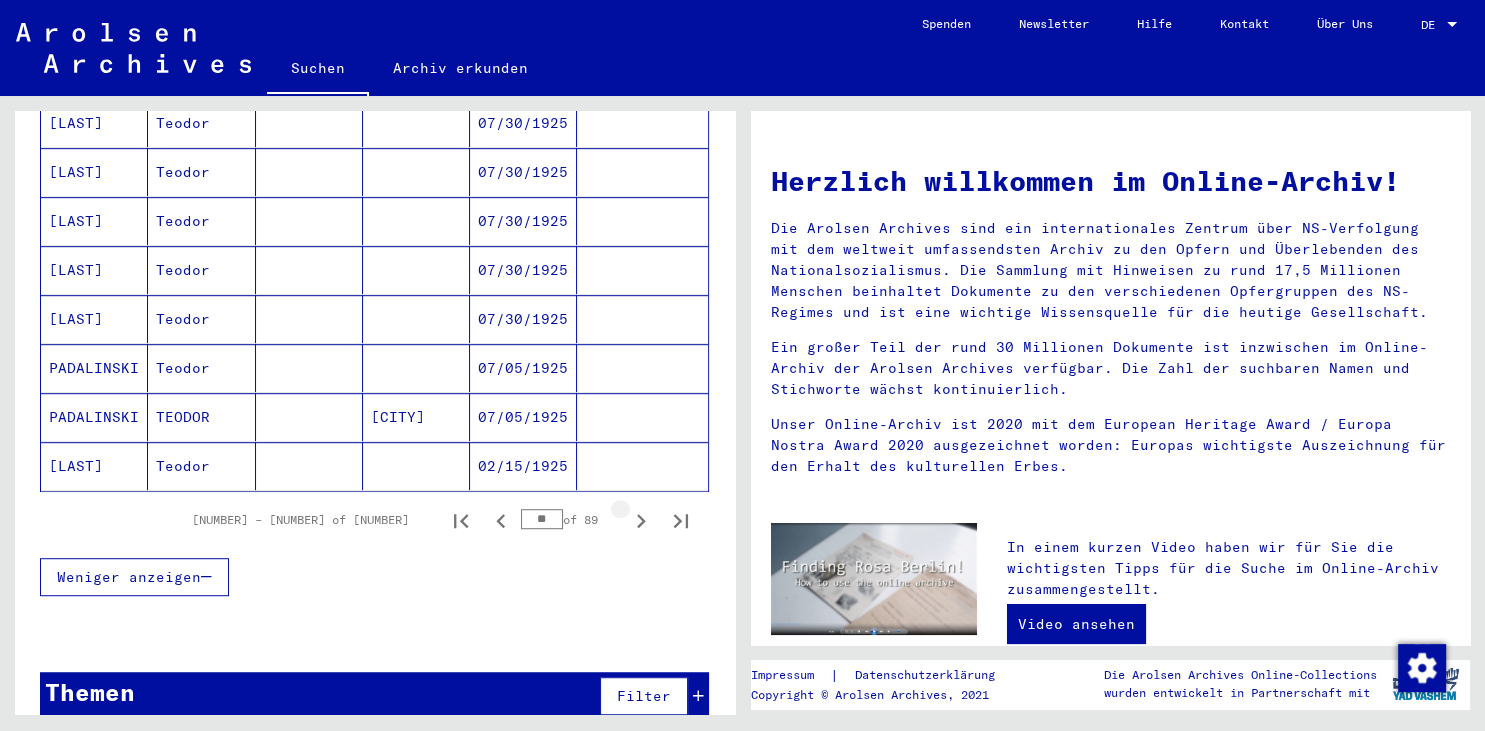 click 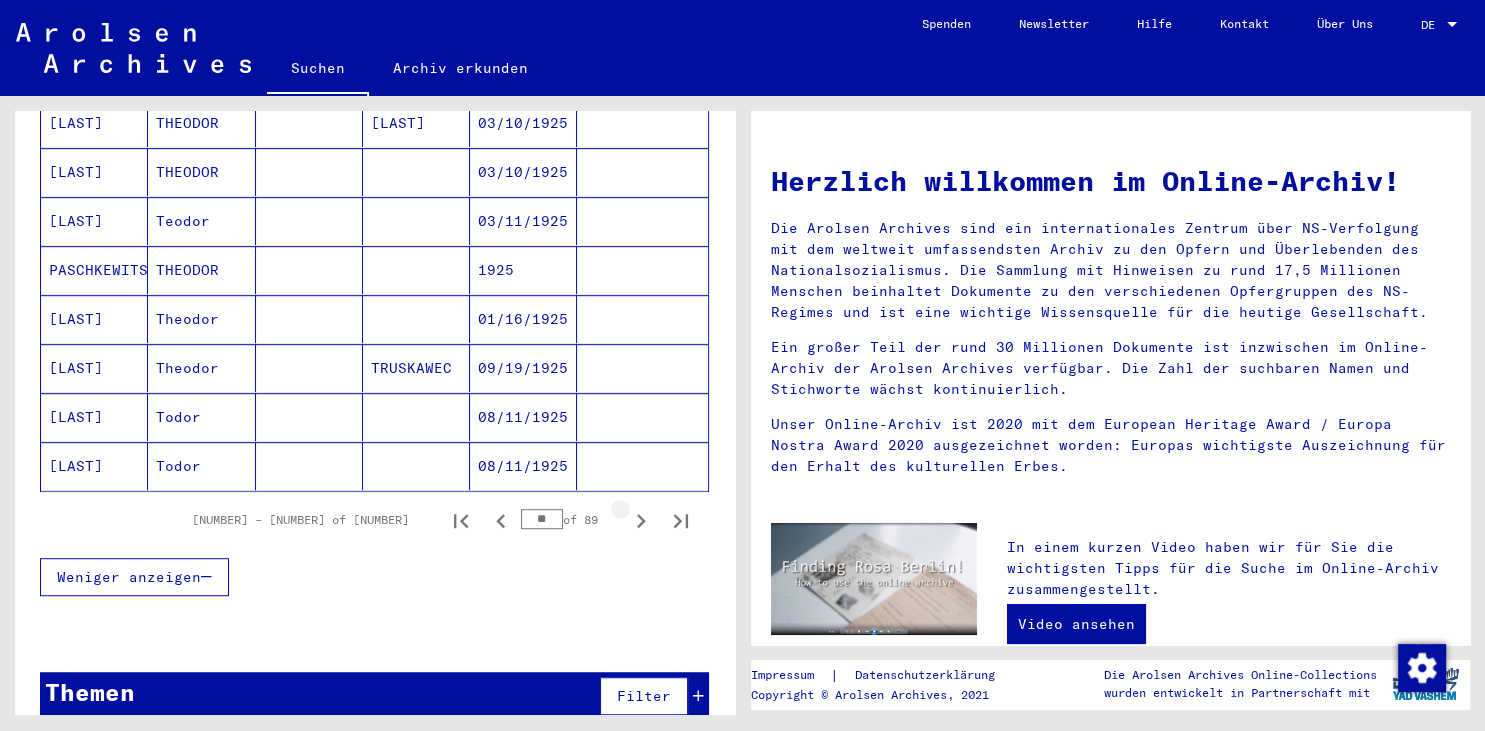 click 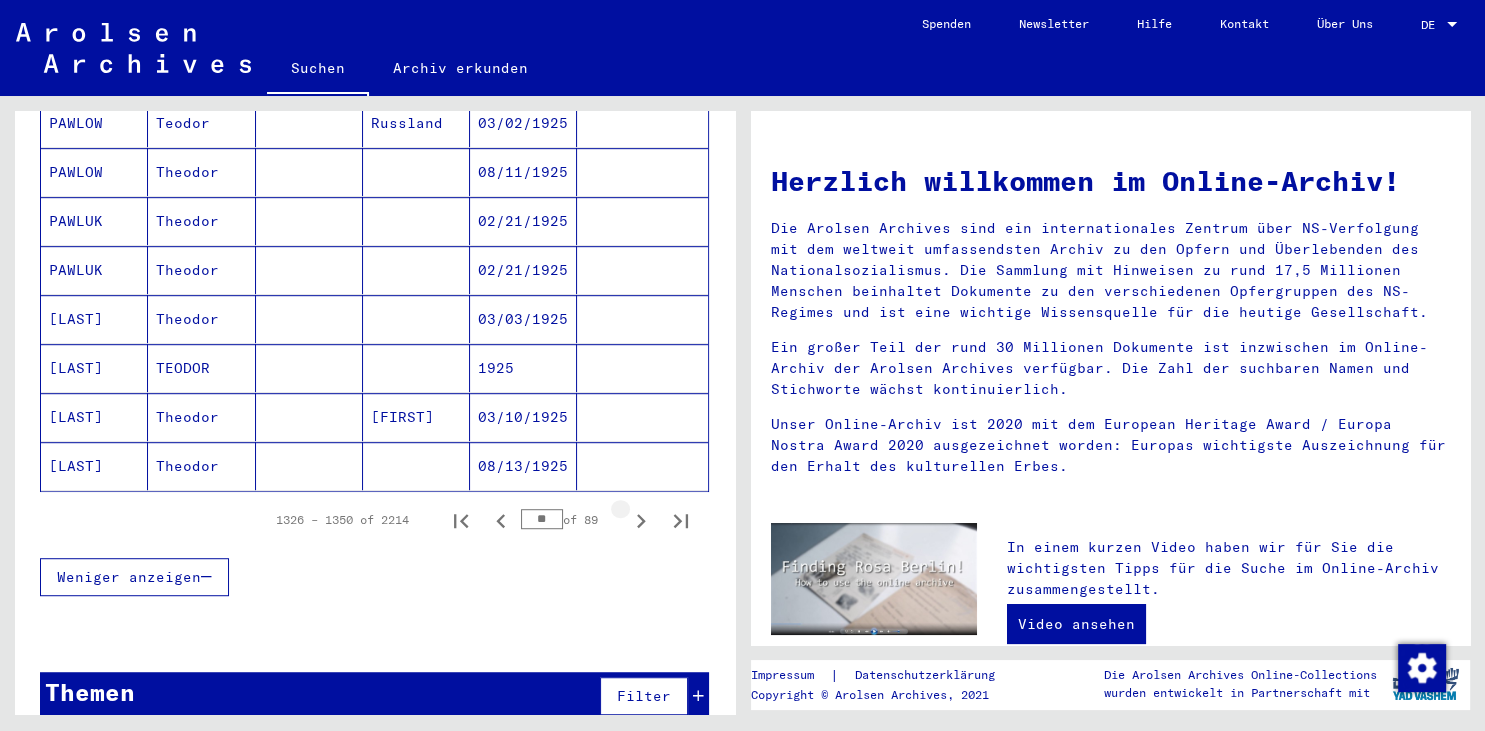 click 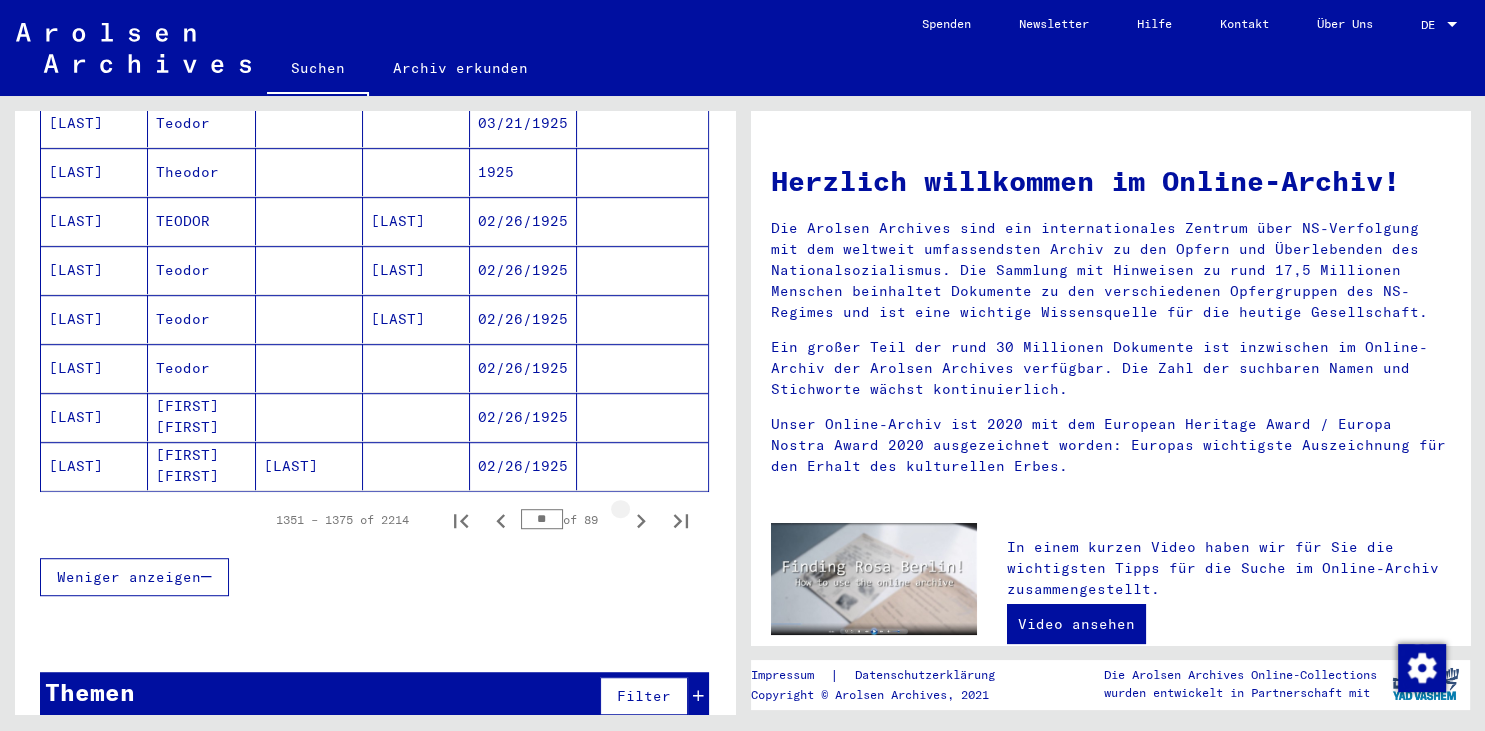 click 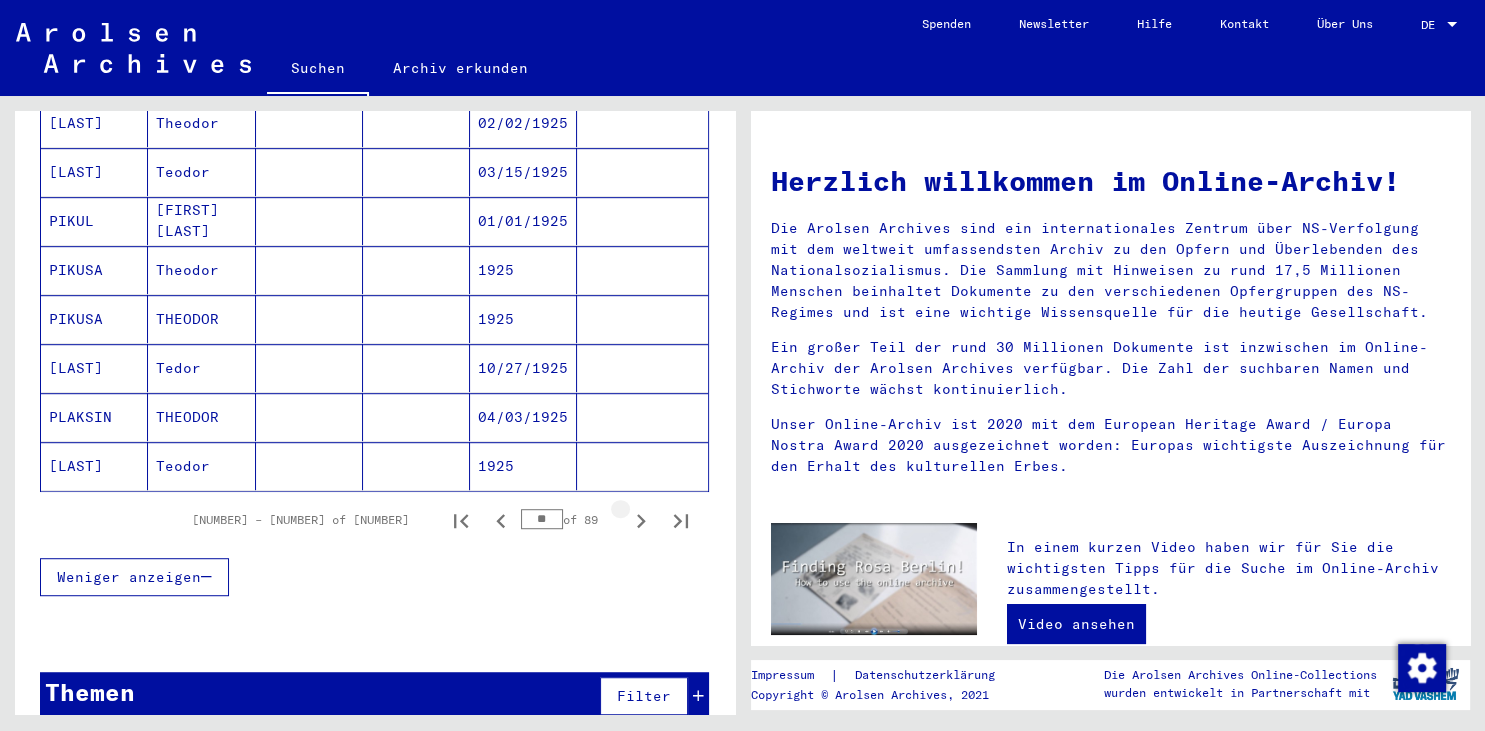 click 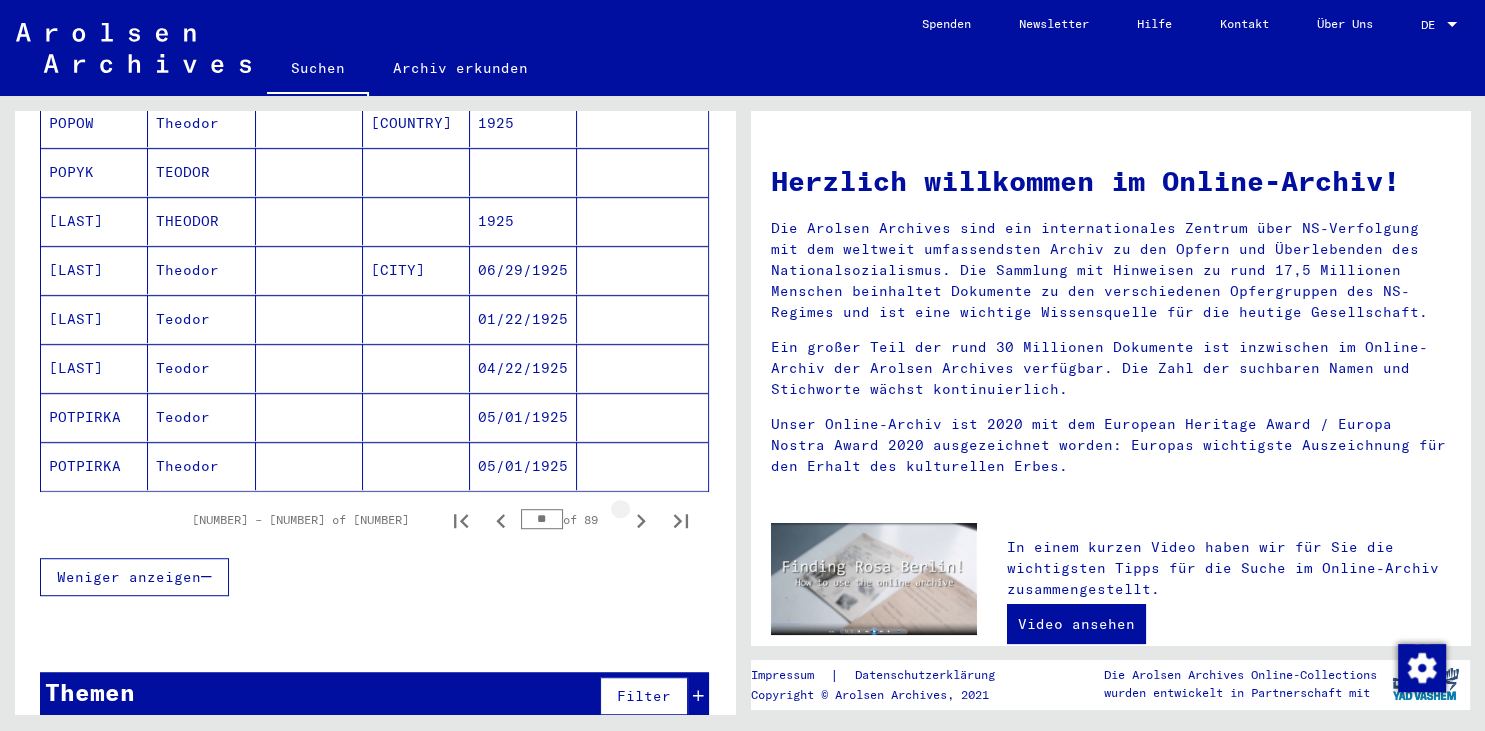 click 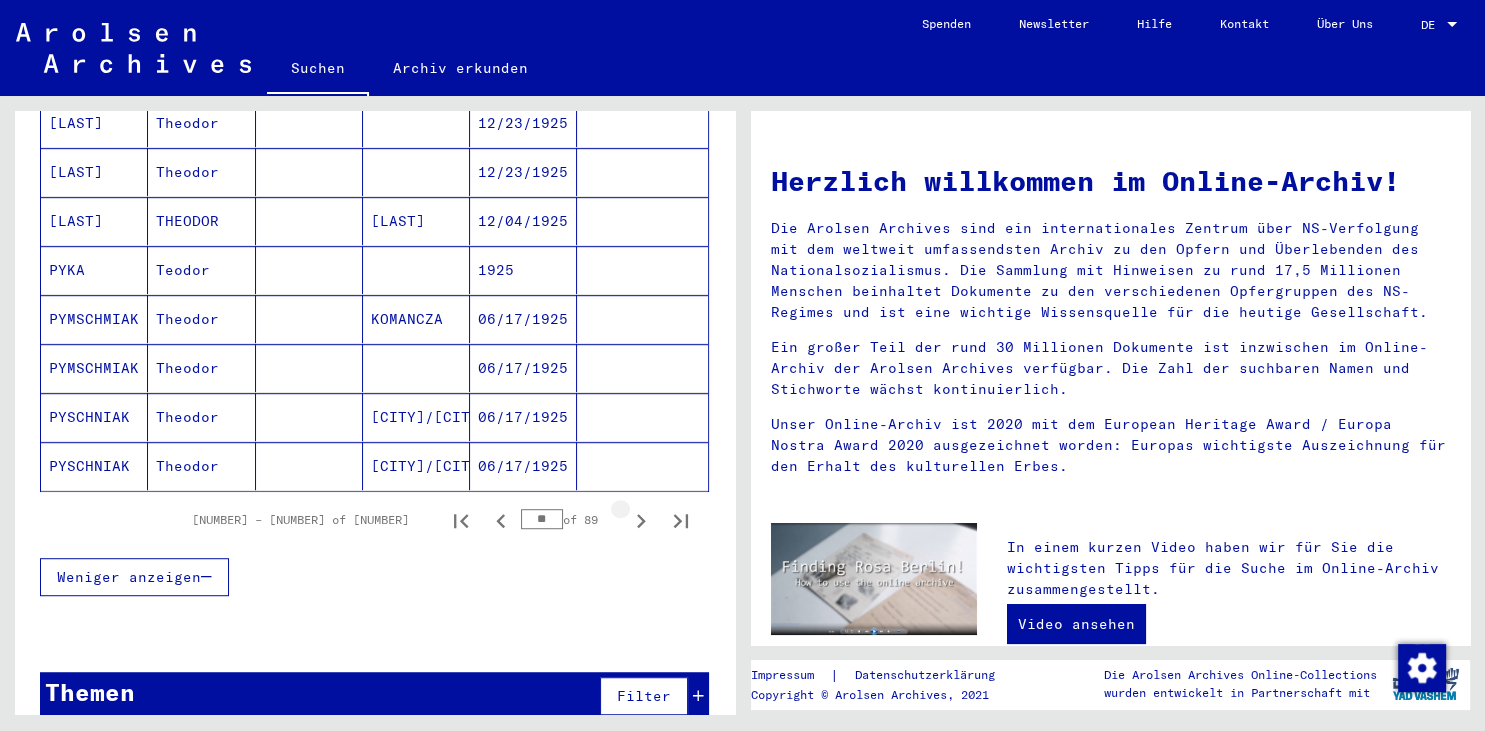 click 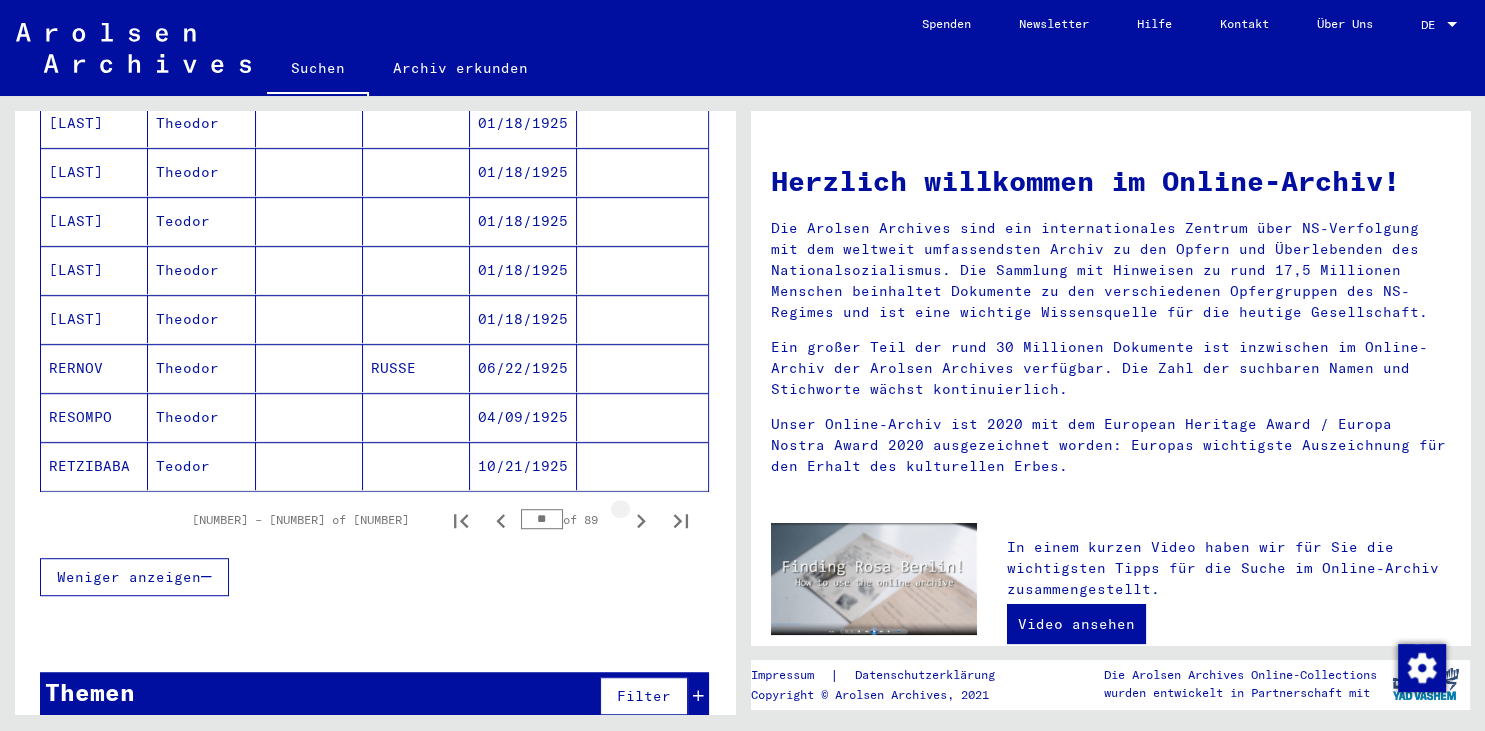 click 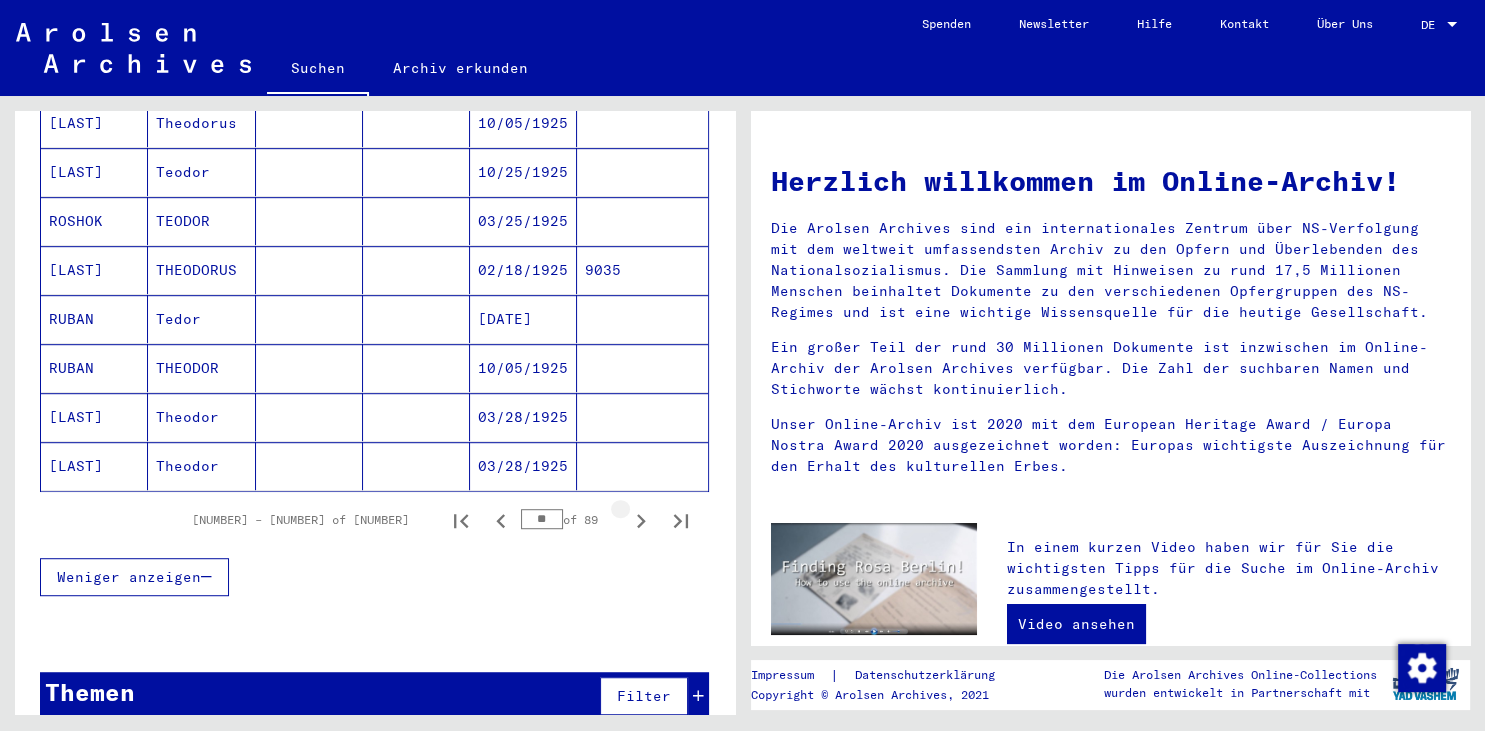 click 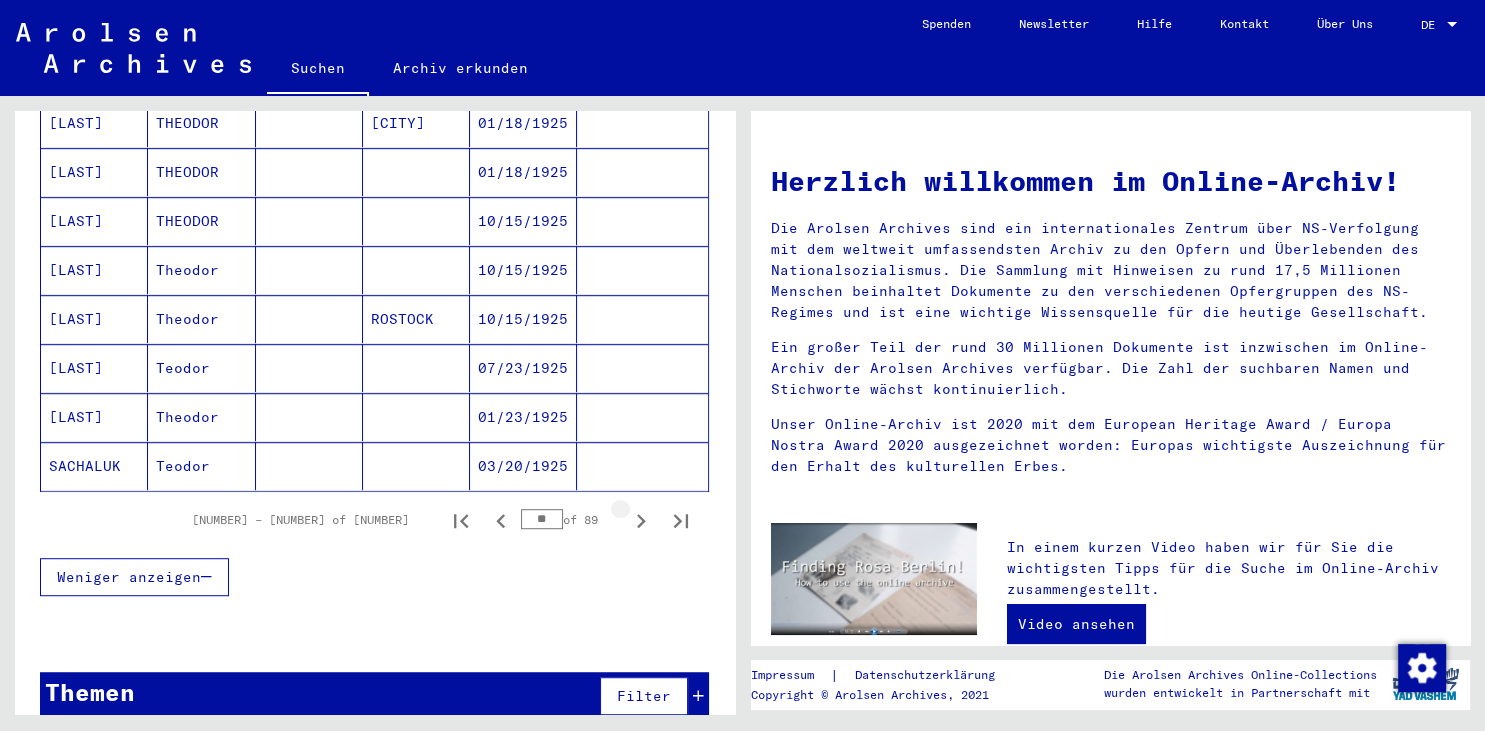 click 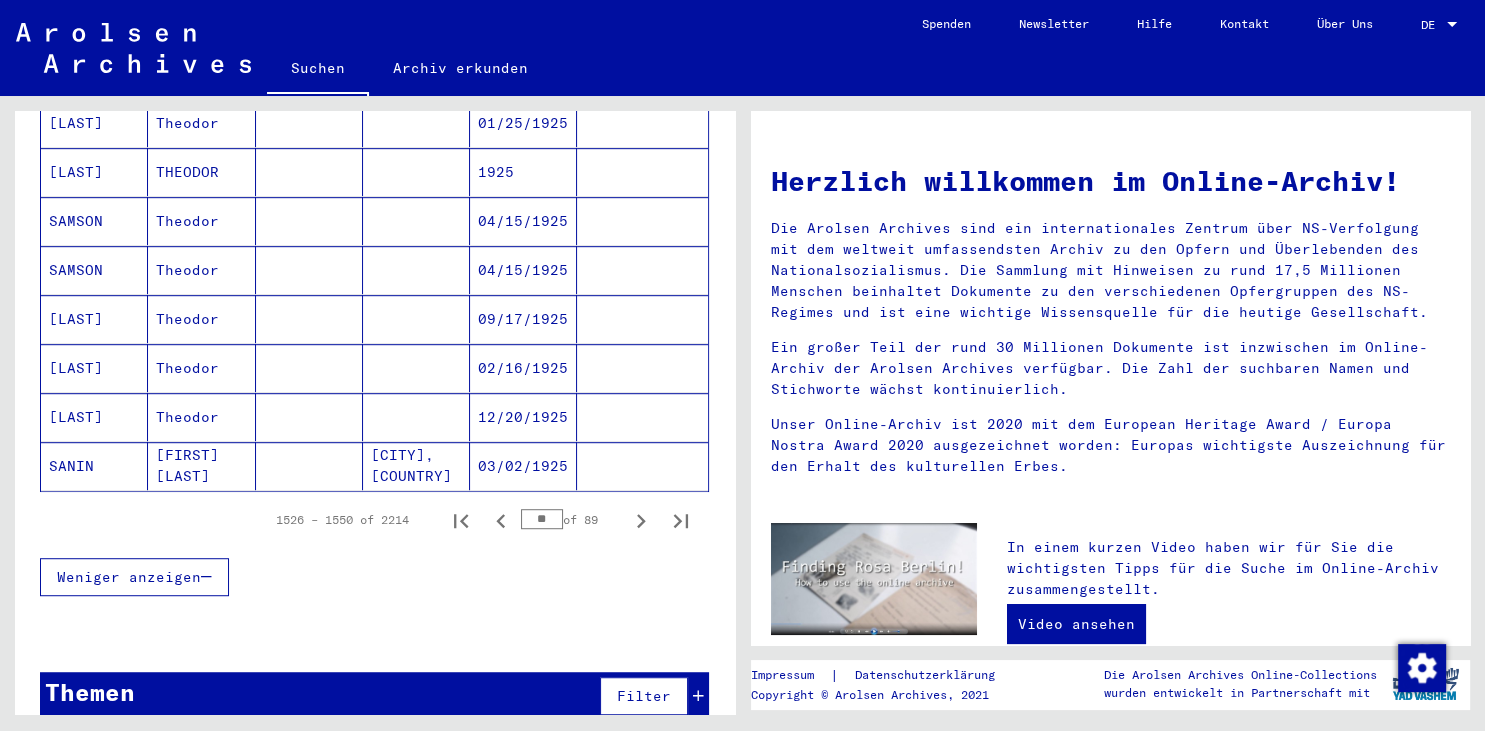 click 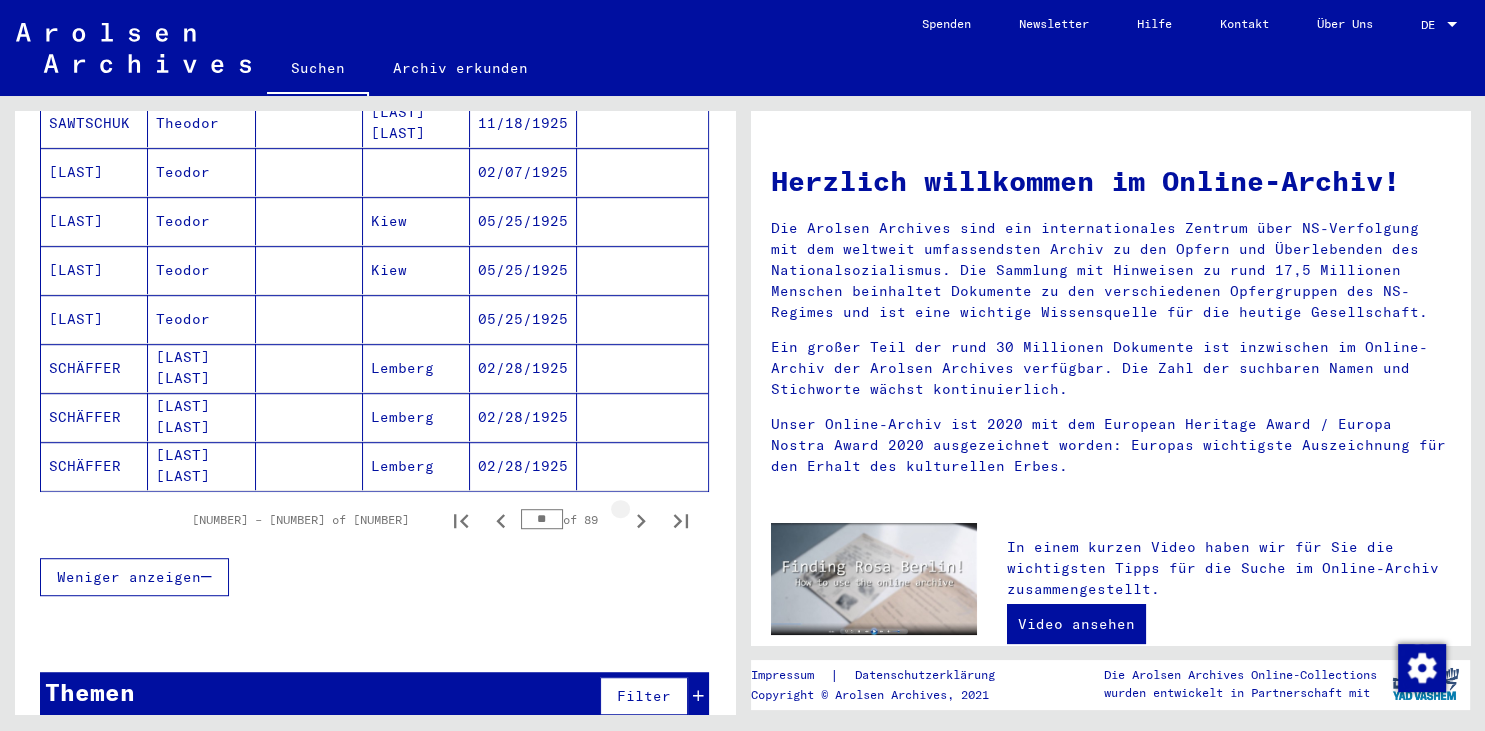 click 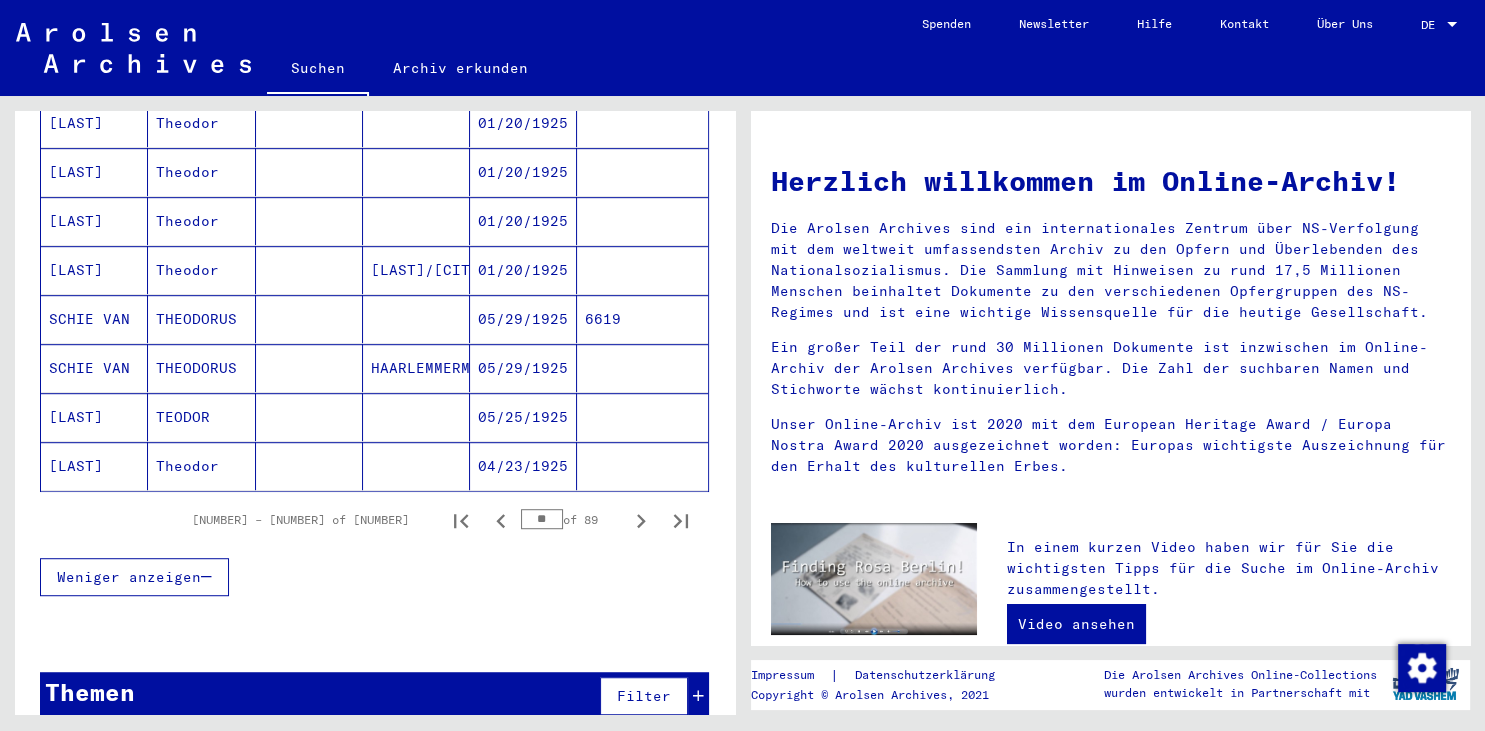 click 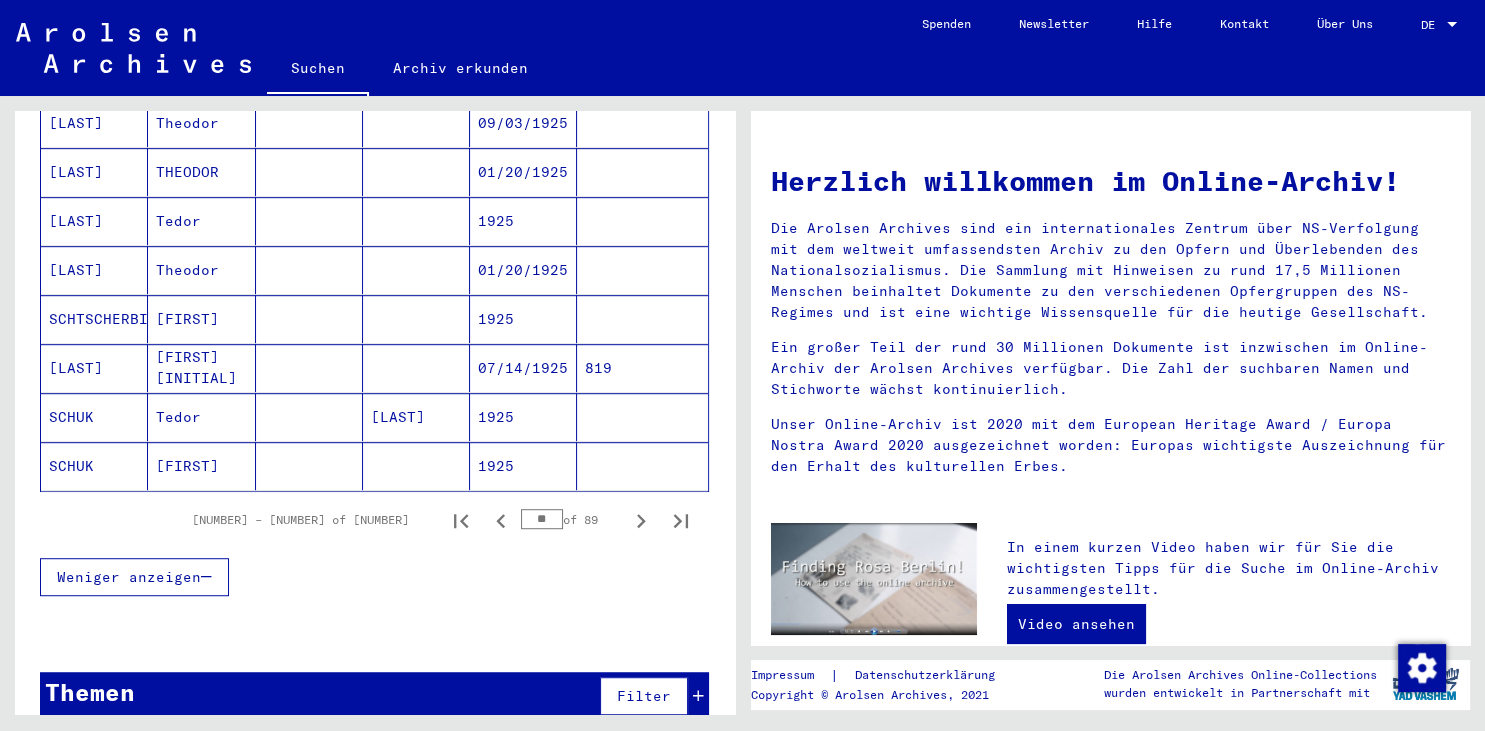 click 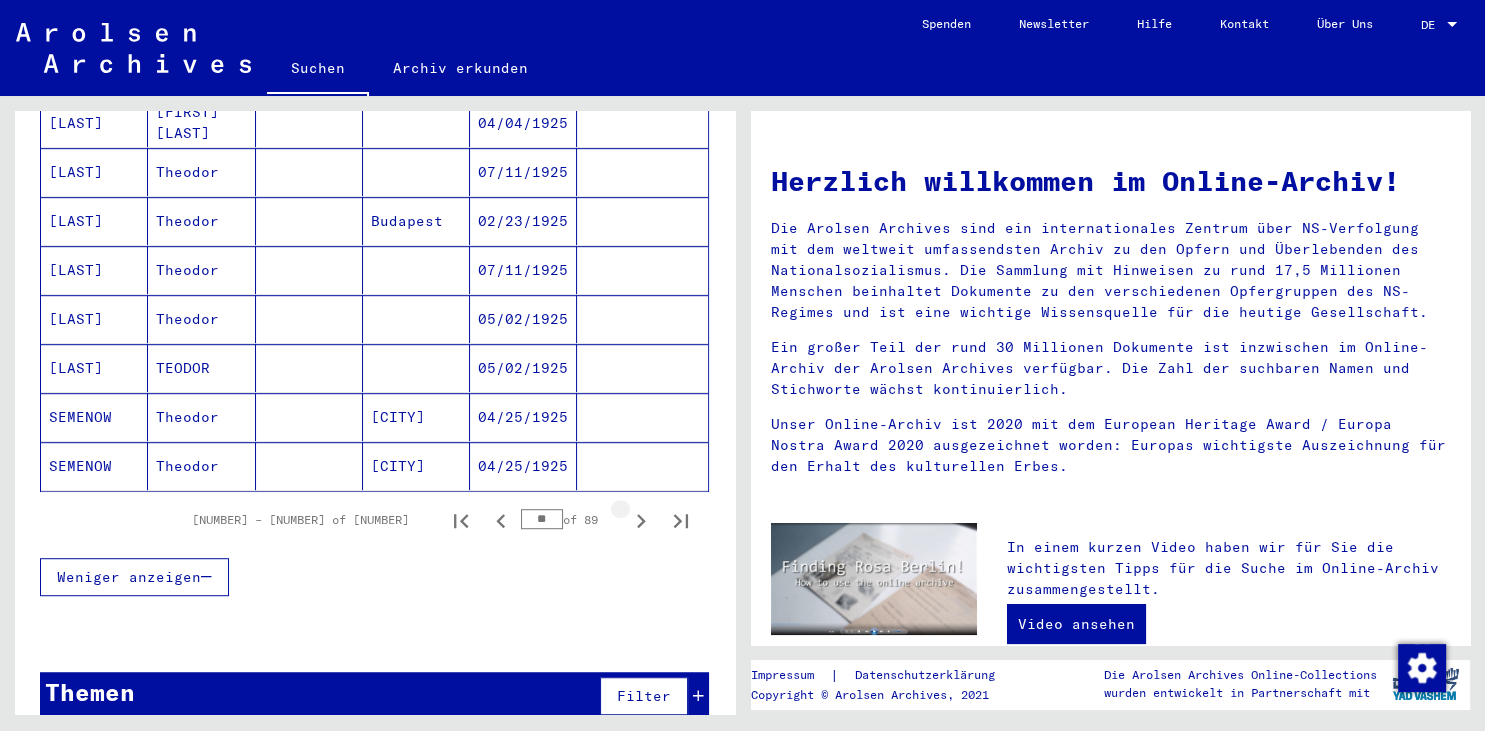 click 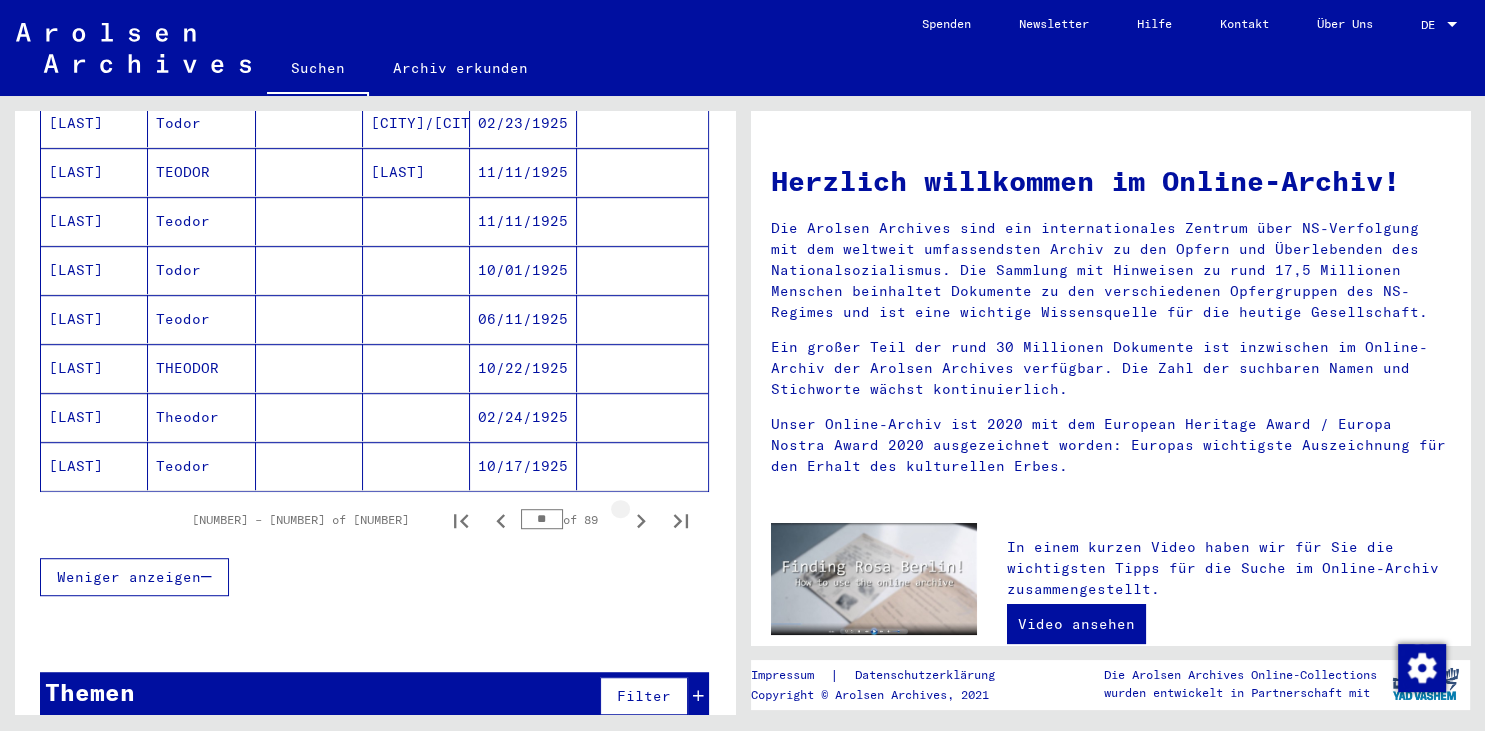 click 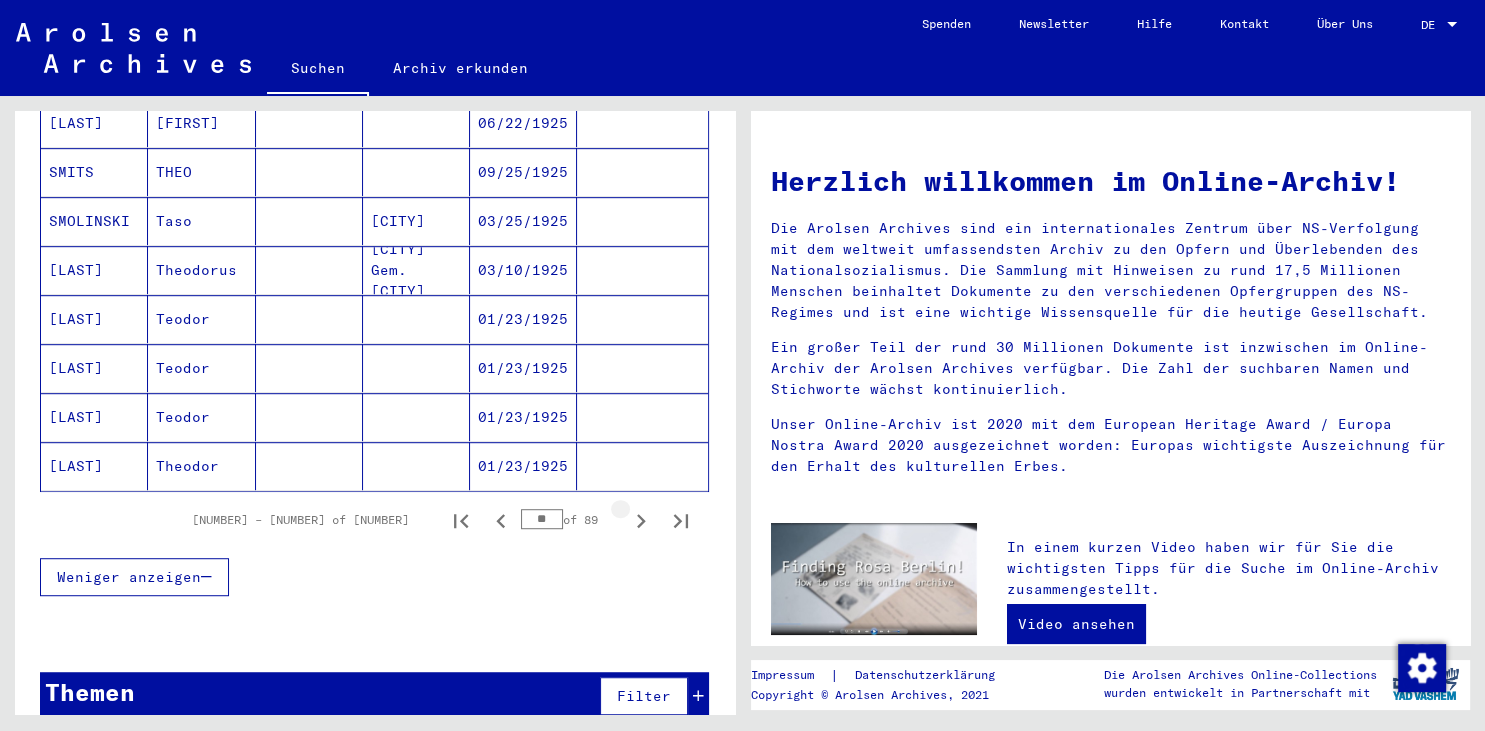 click 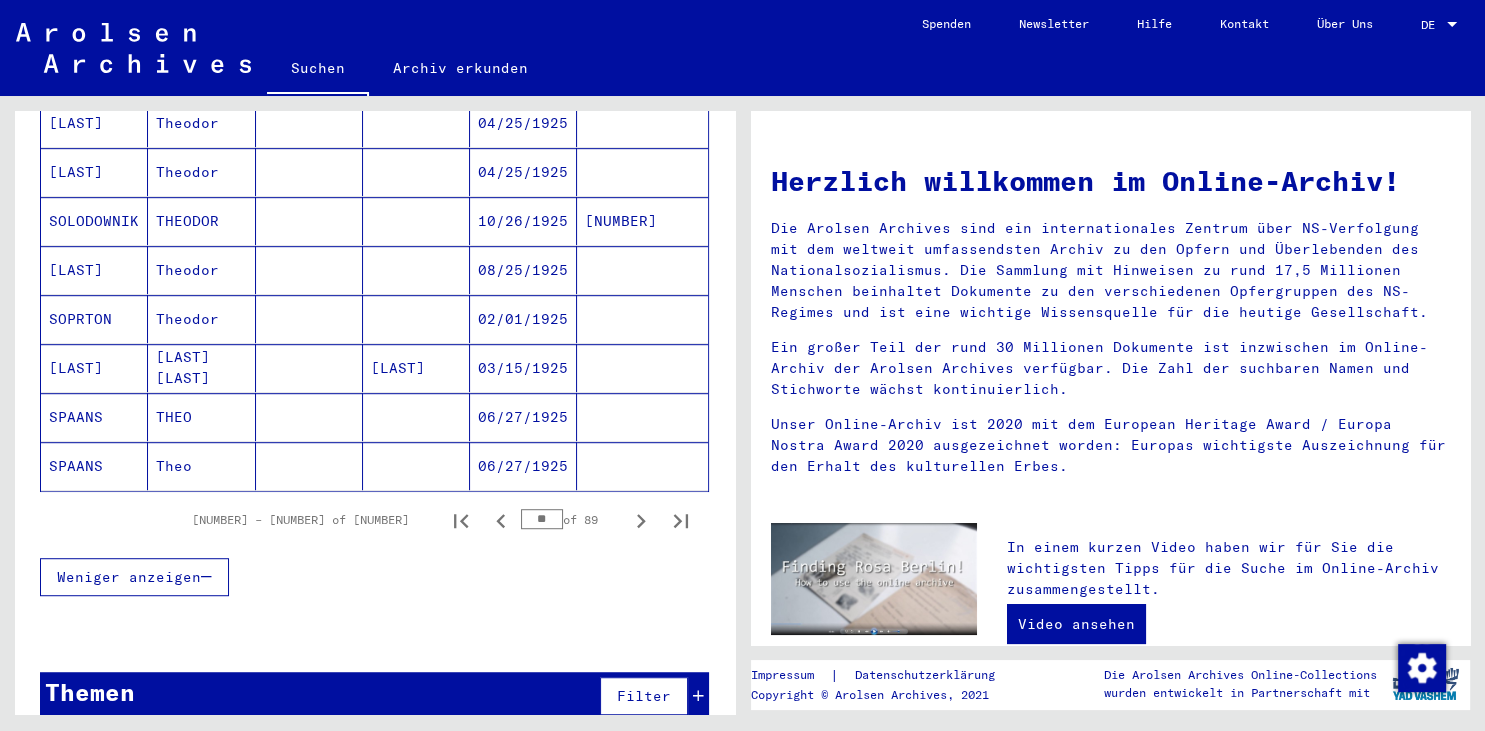 click 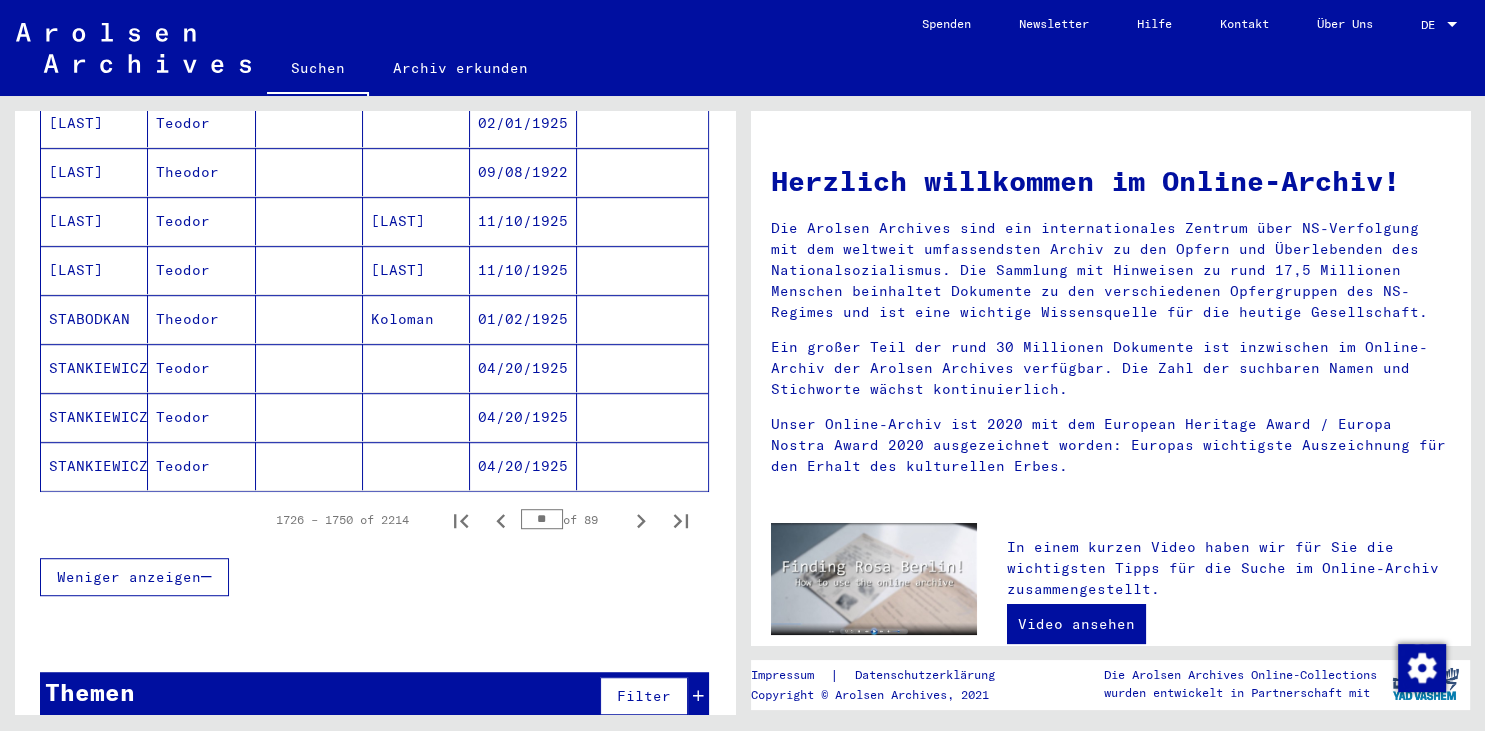 click 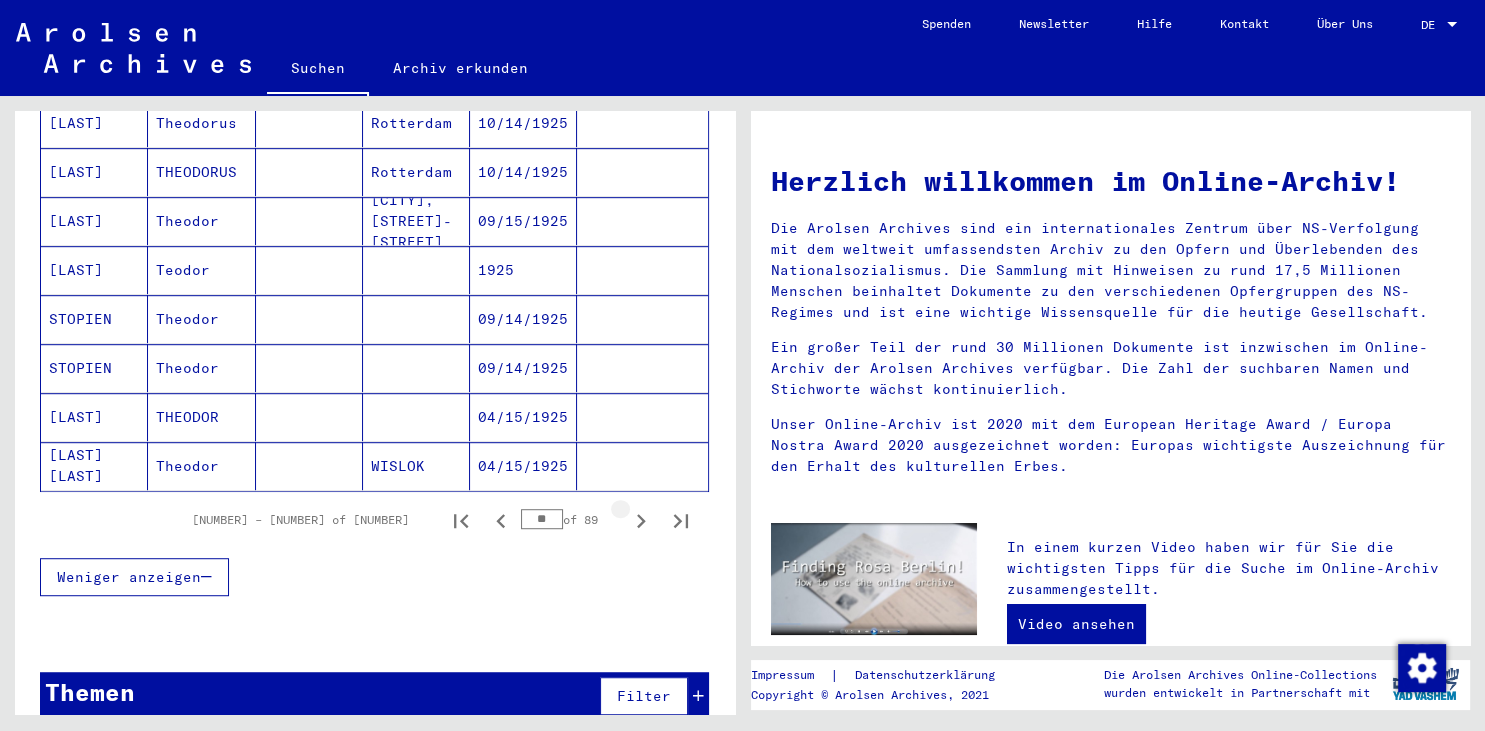 click 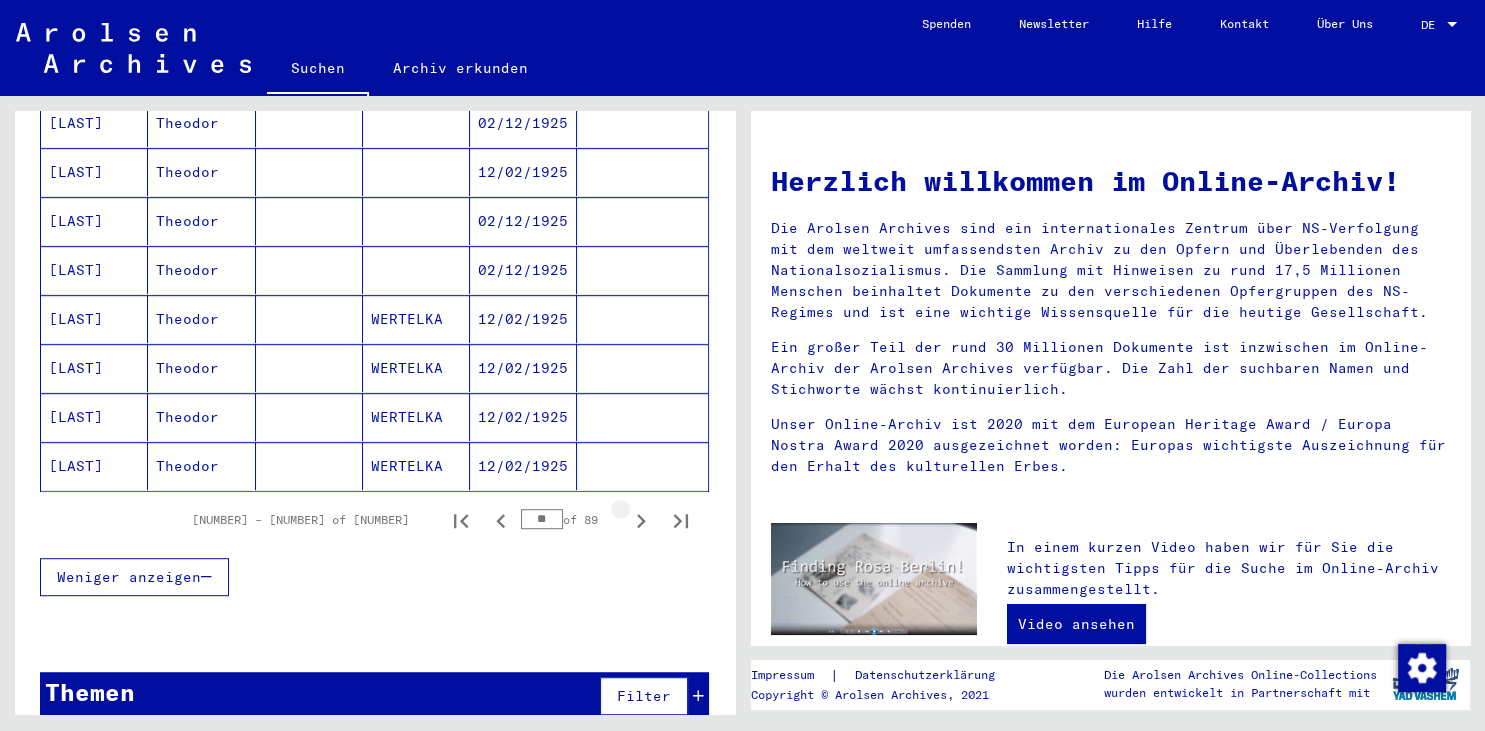 click 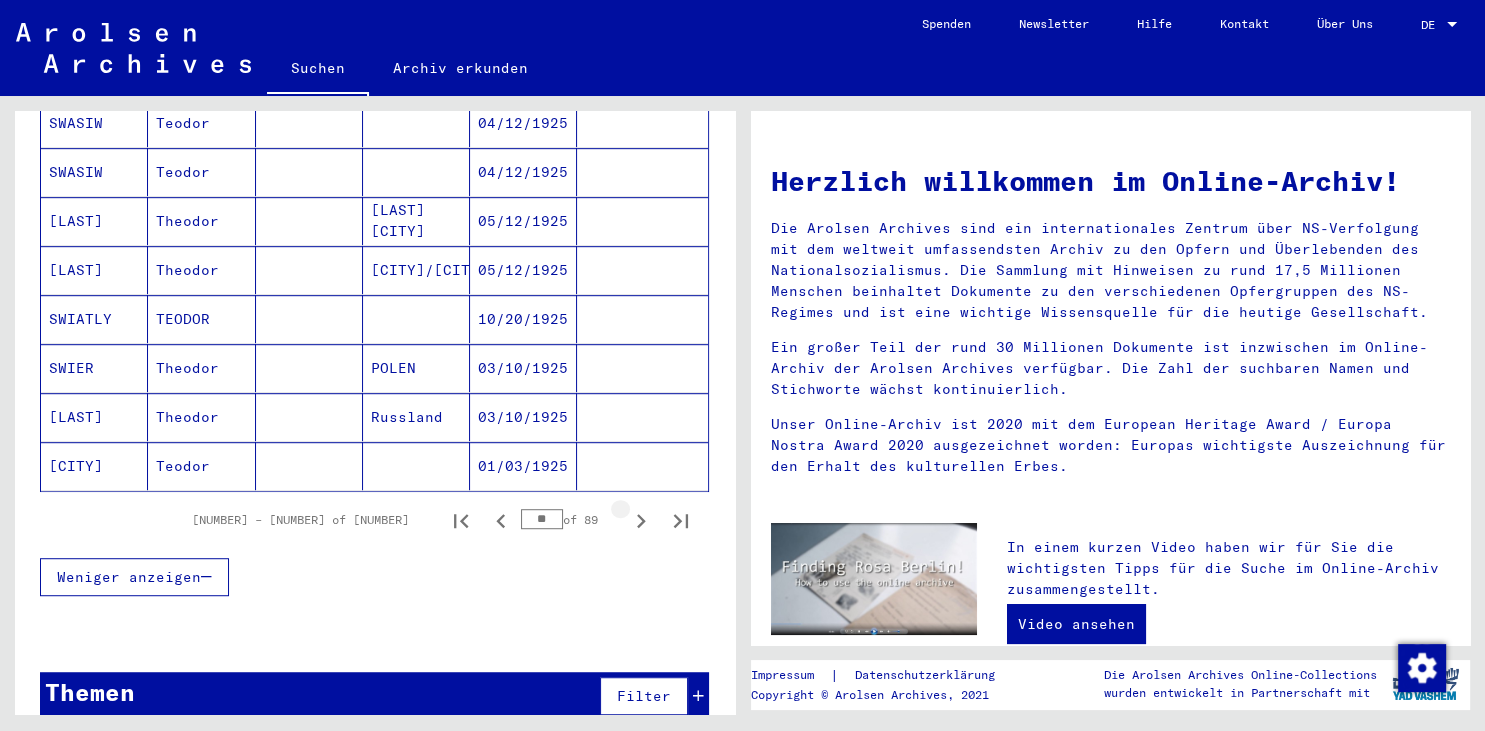click 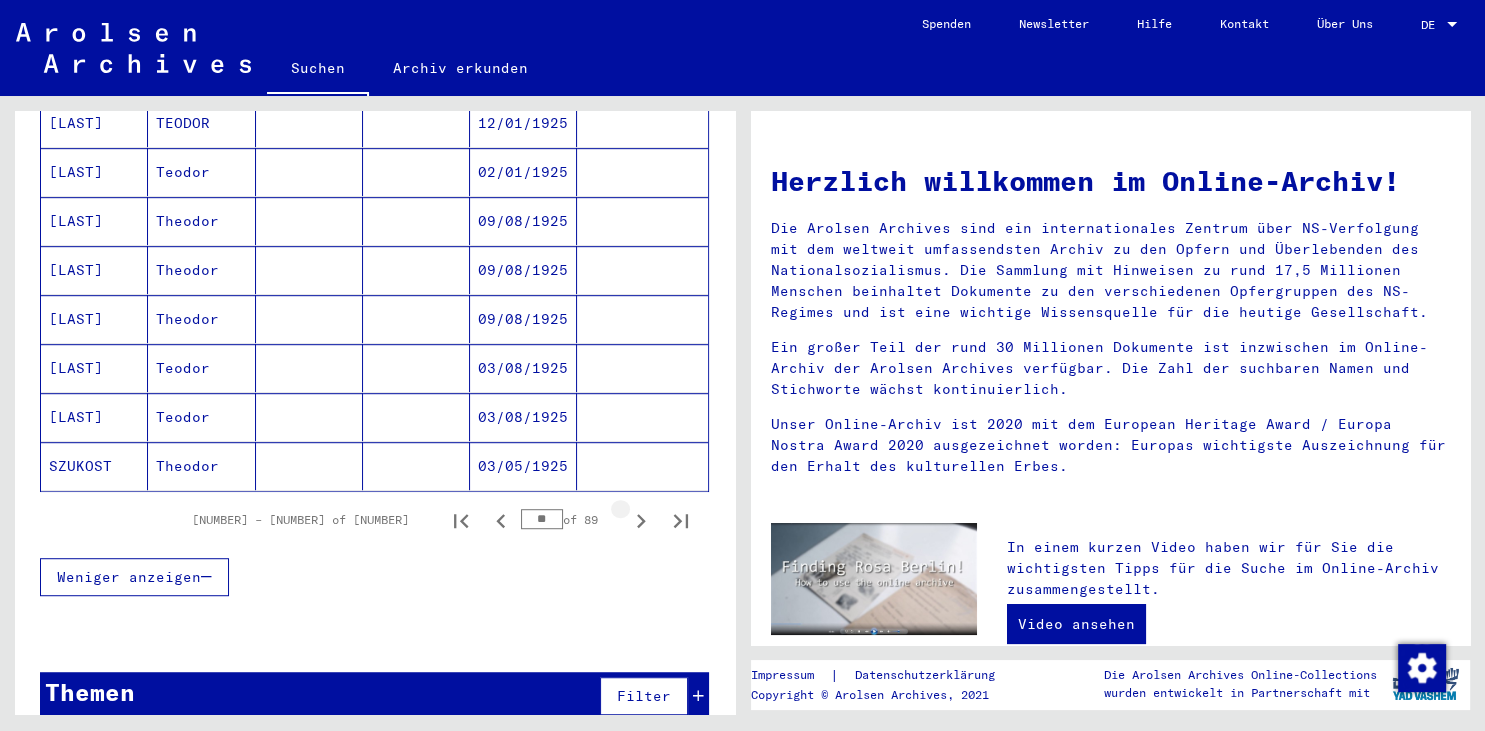 click 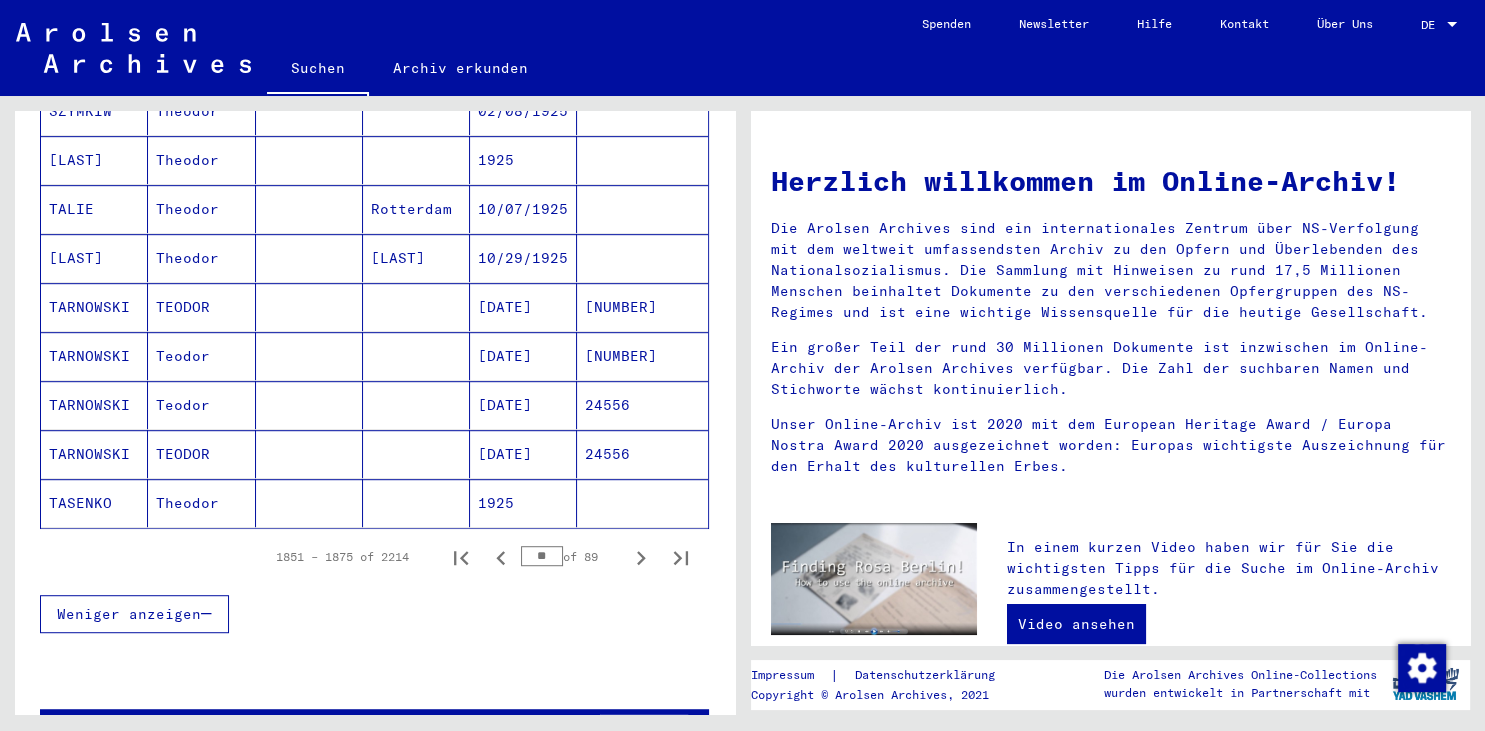 scroll, scrollTop: 1160, scrollLeft: 0, axis: vertical 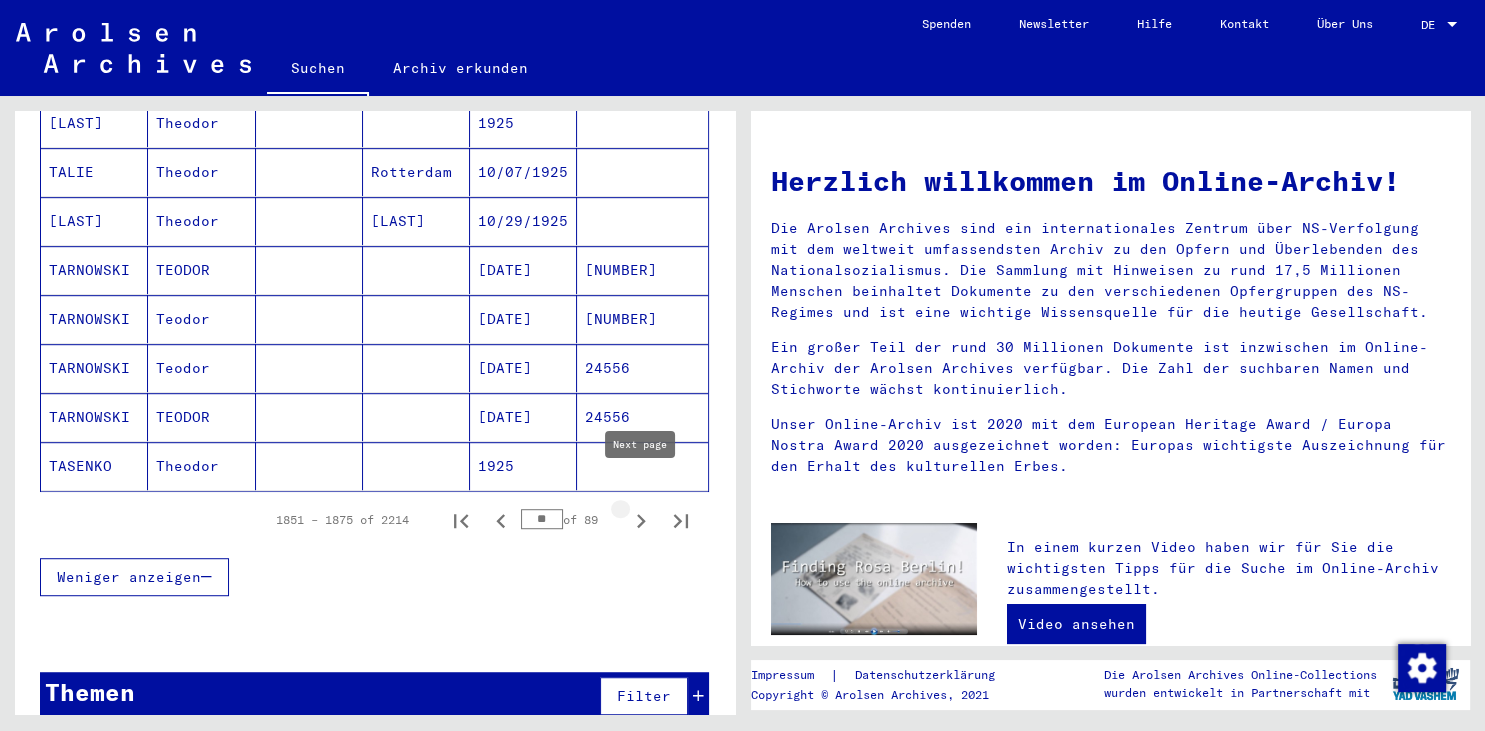 click 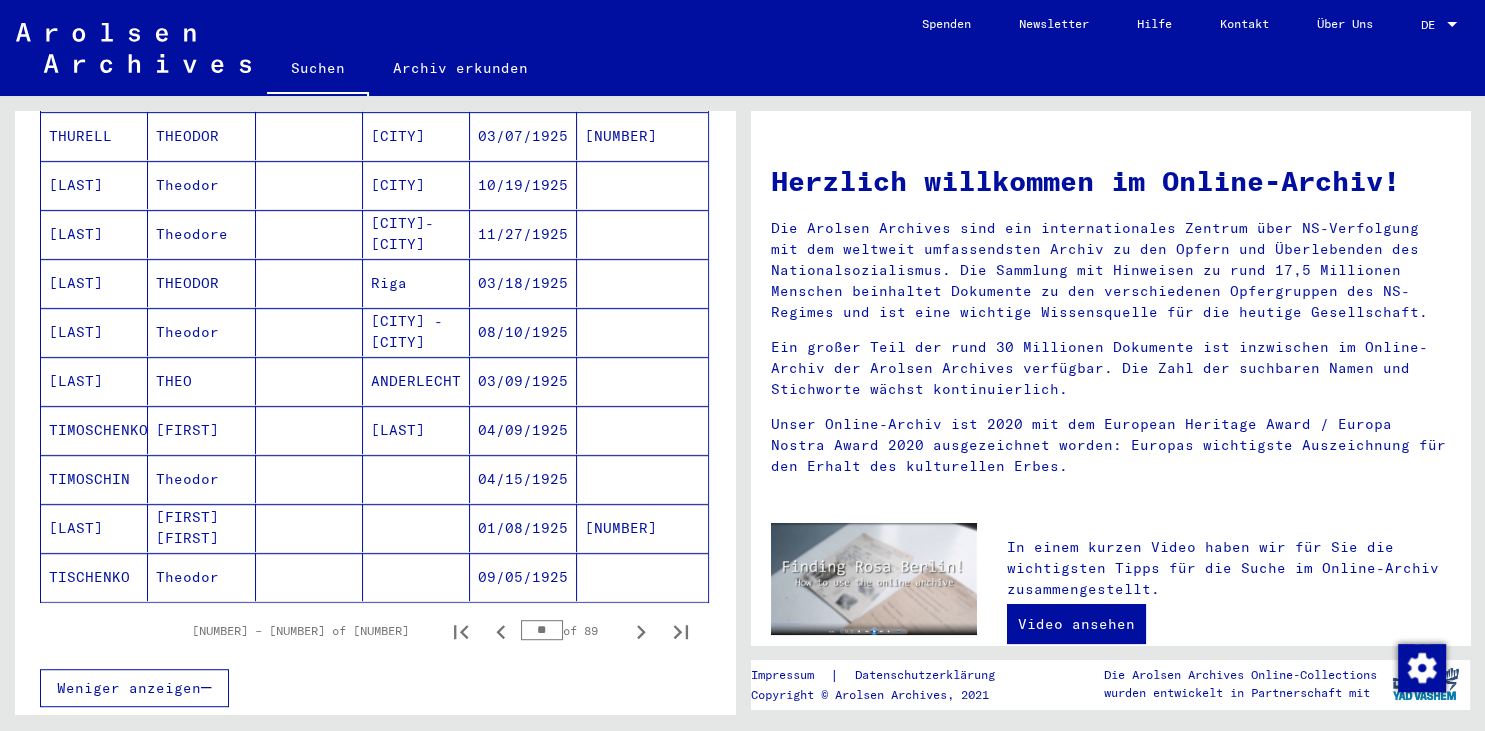 scroll, scrollTop: 1160, scrollLeft: 0, axis: vertical 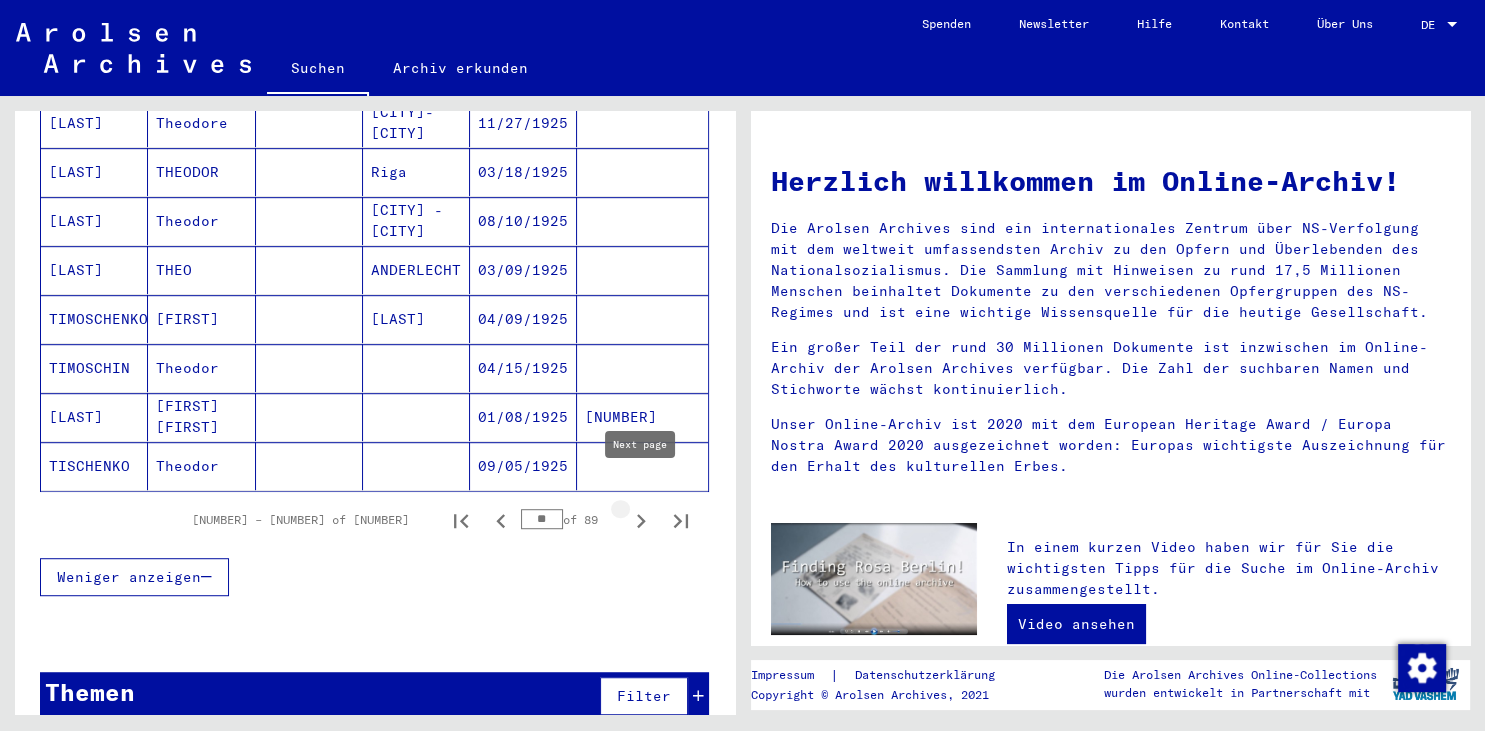 click 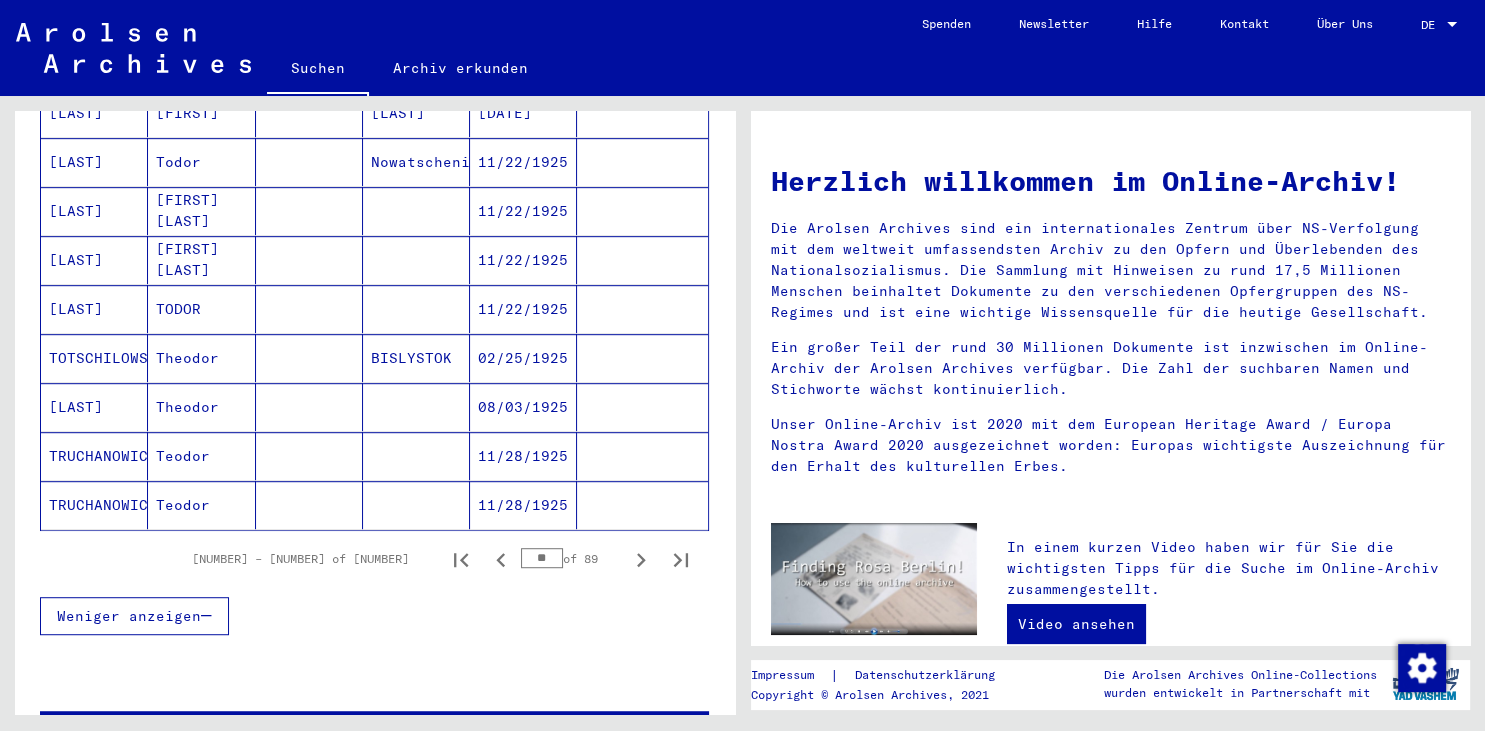 scroll, scrollTop: 1160, scrollLeft: 0, axis: vertical 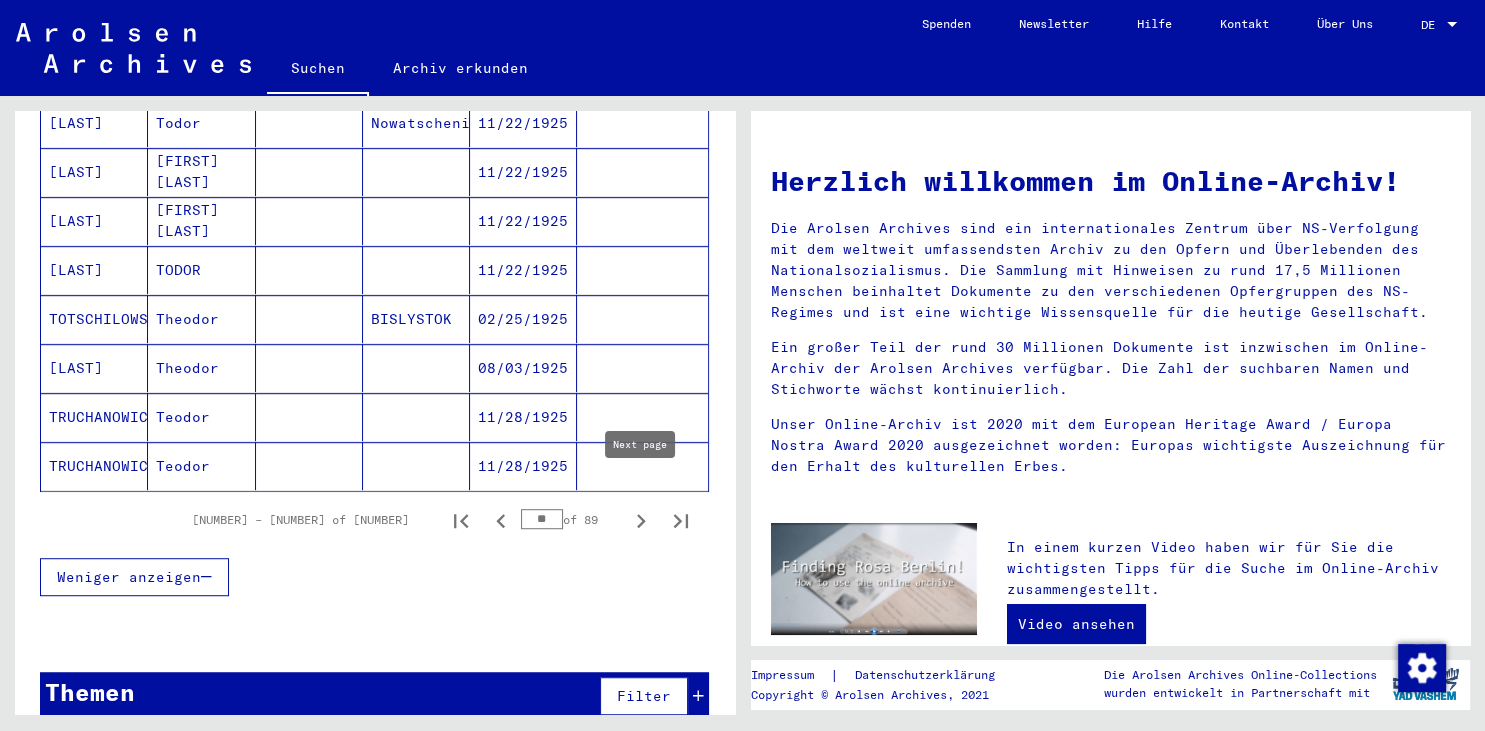 click 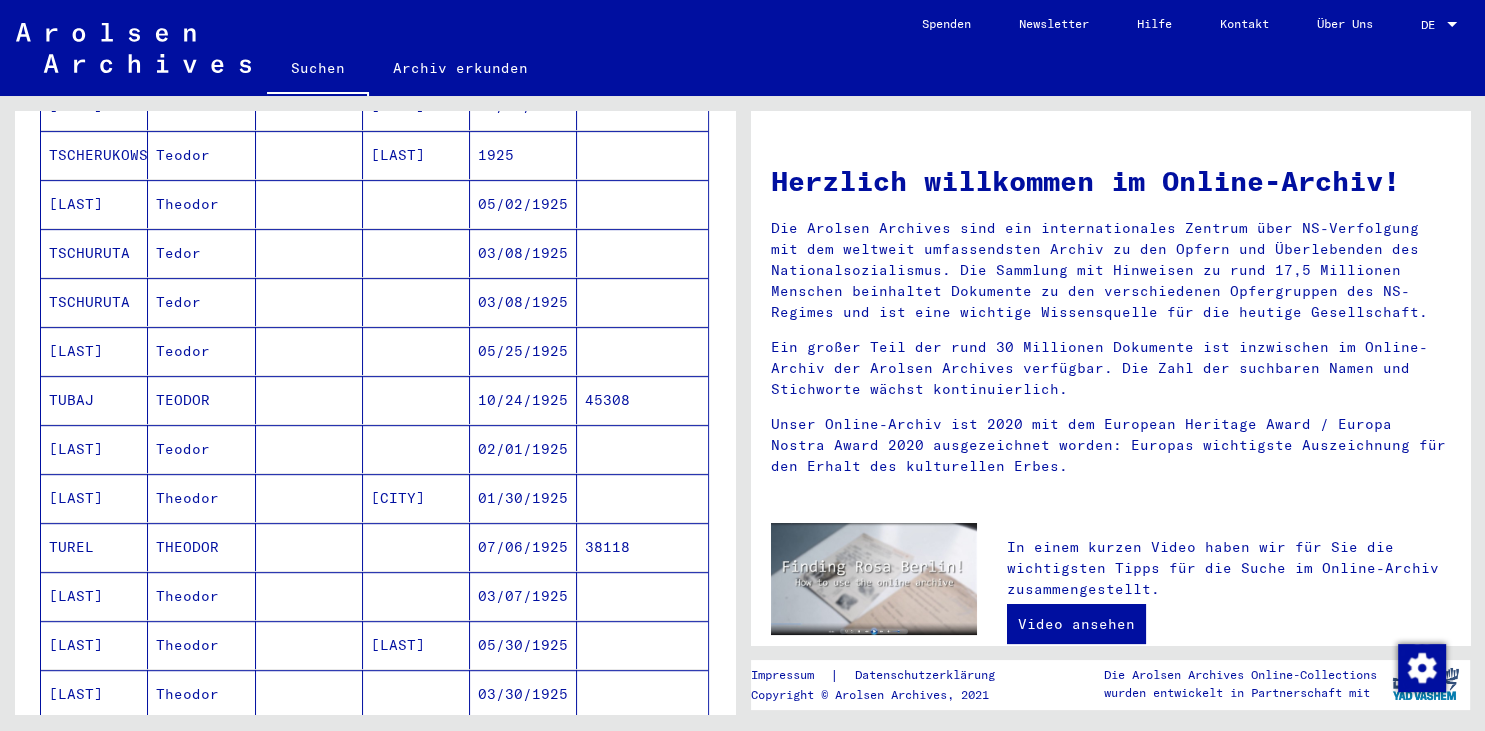 scroll, scrollTop: 1160, scrollLeft: 0, axis: vertical 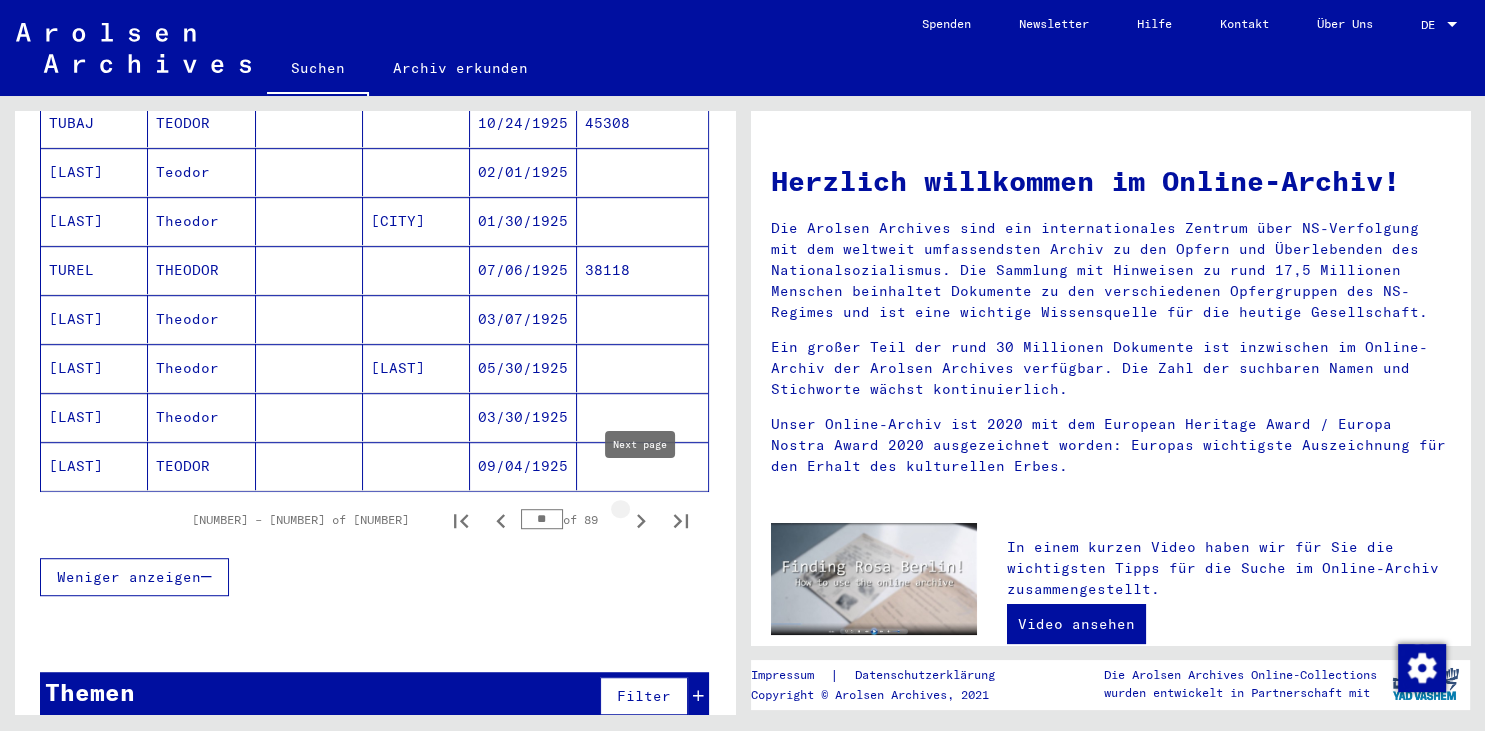 click 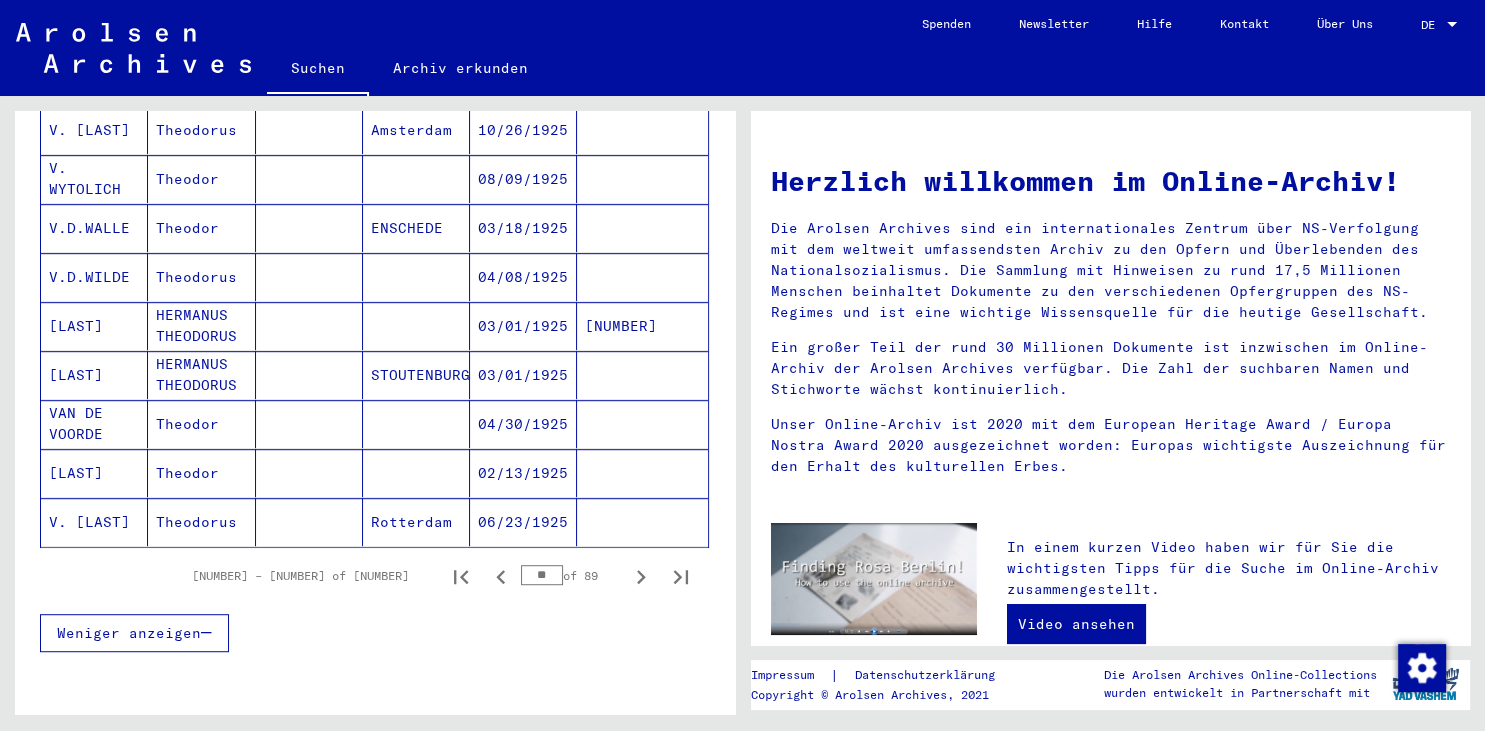 scroll, scrollTop: 1160, scrollLeft: 0, axis: vertical 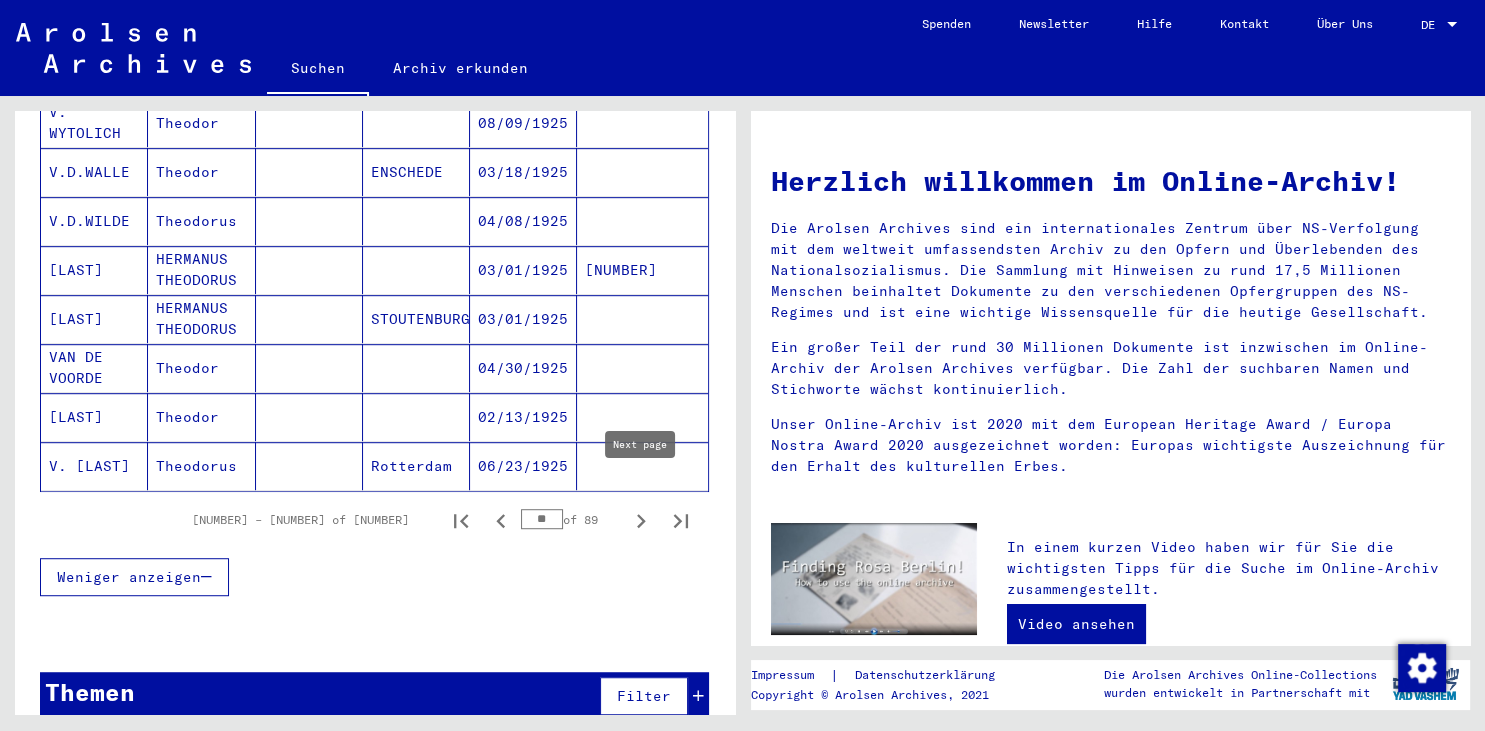 click 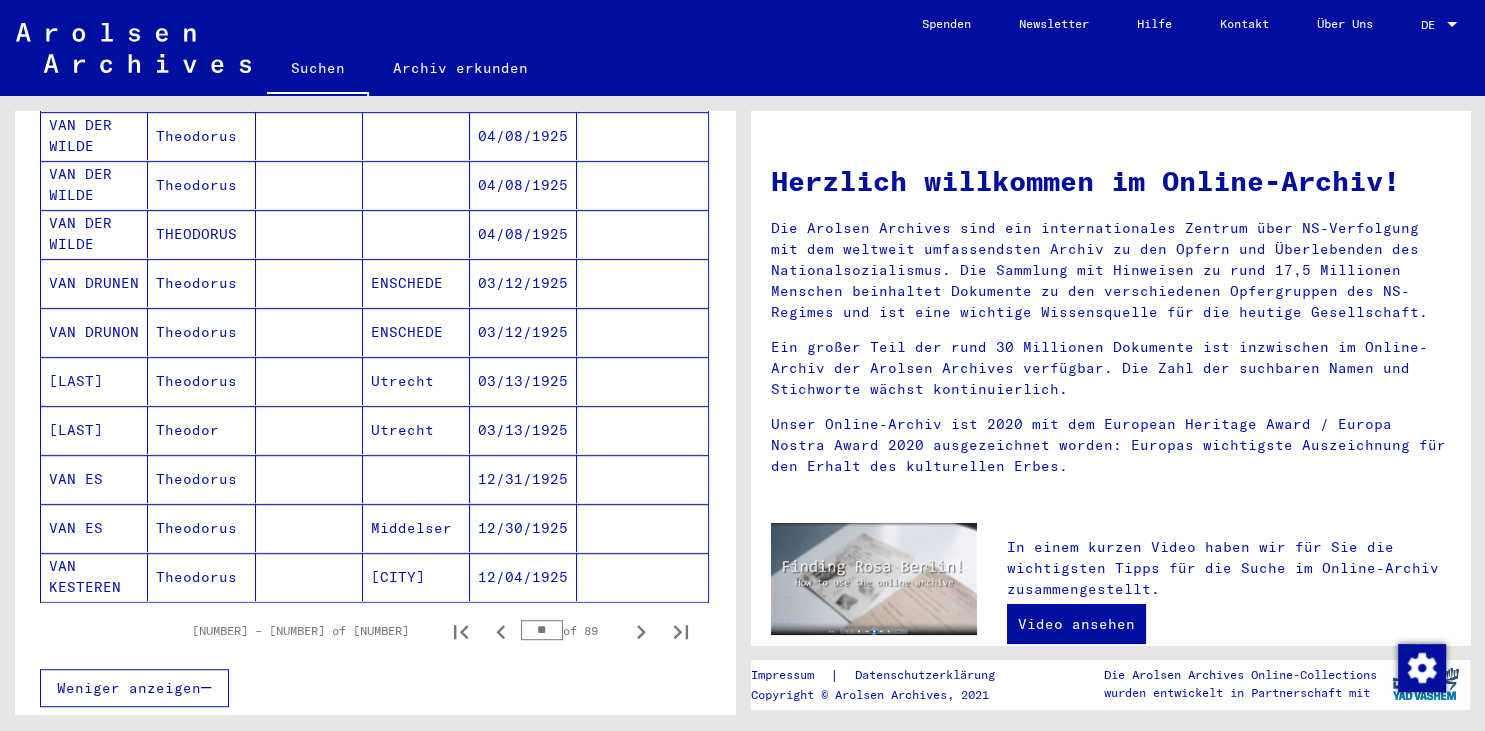 click at bounding box center (642, 577) 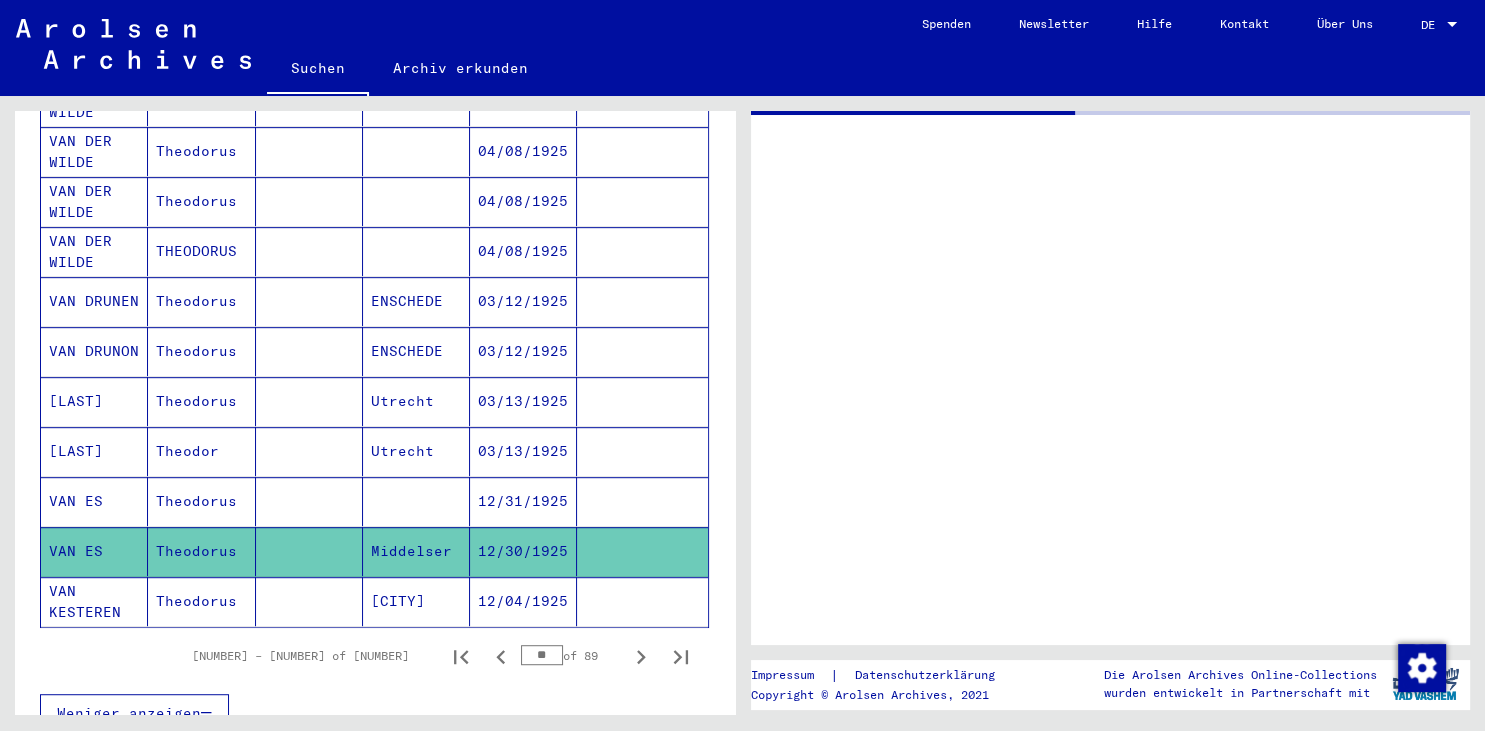 scroll, scrollTop: 1062, scrollLeft: 0, axis: vertical 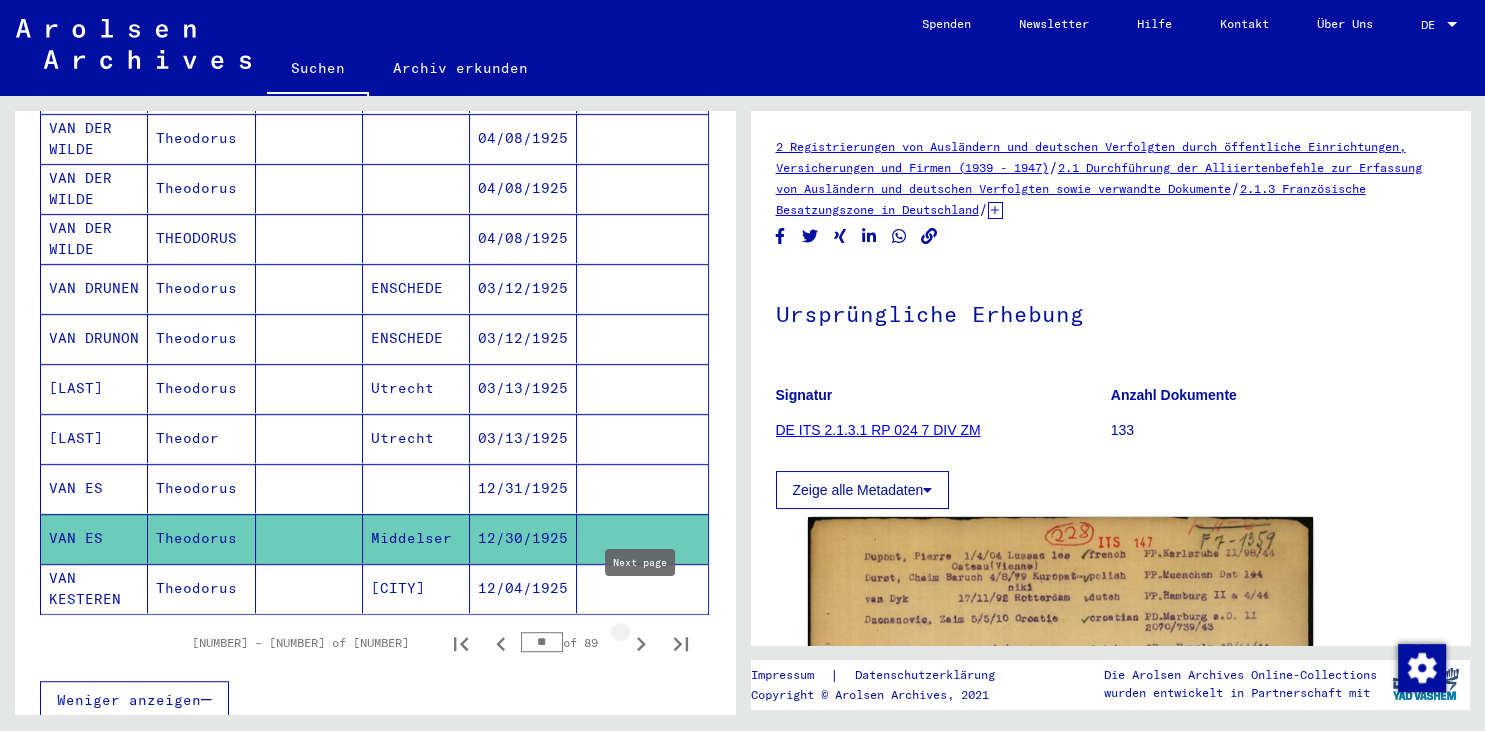 click 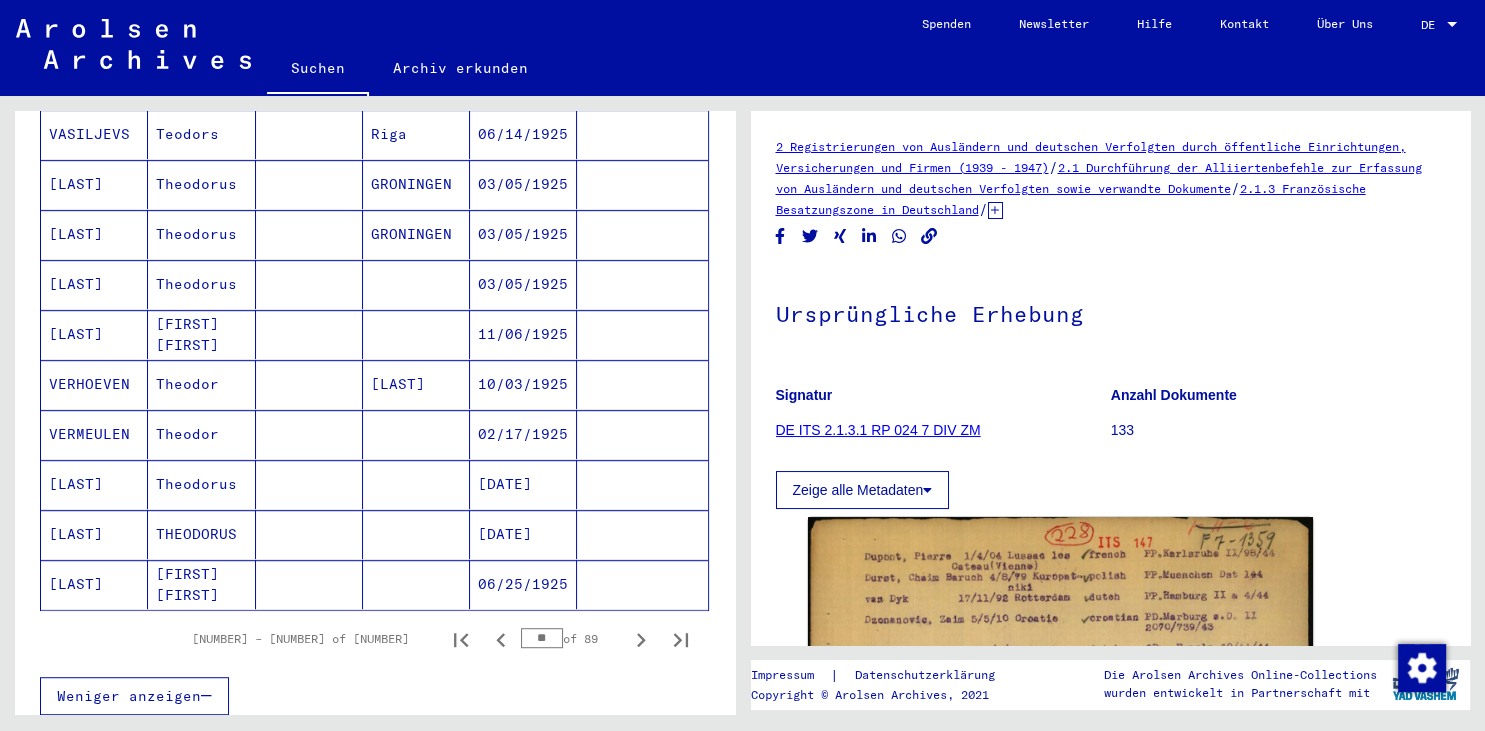 scroll, scrollTop: 1062, scrollLeft: 0, axis: vertical 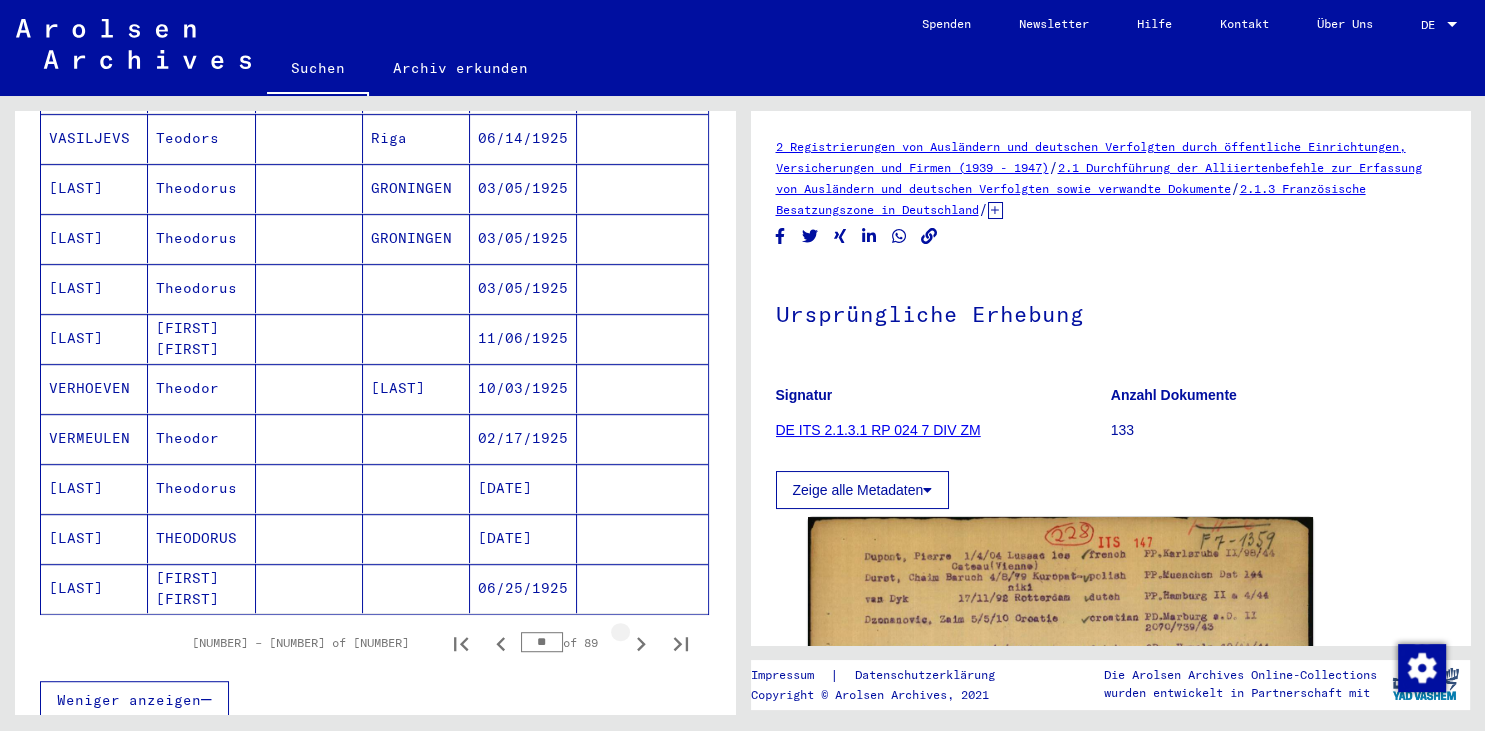 click 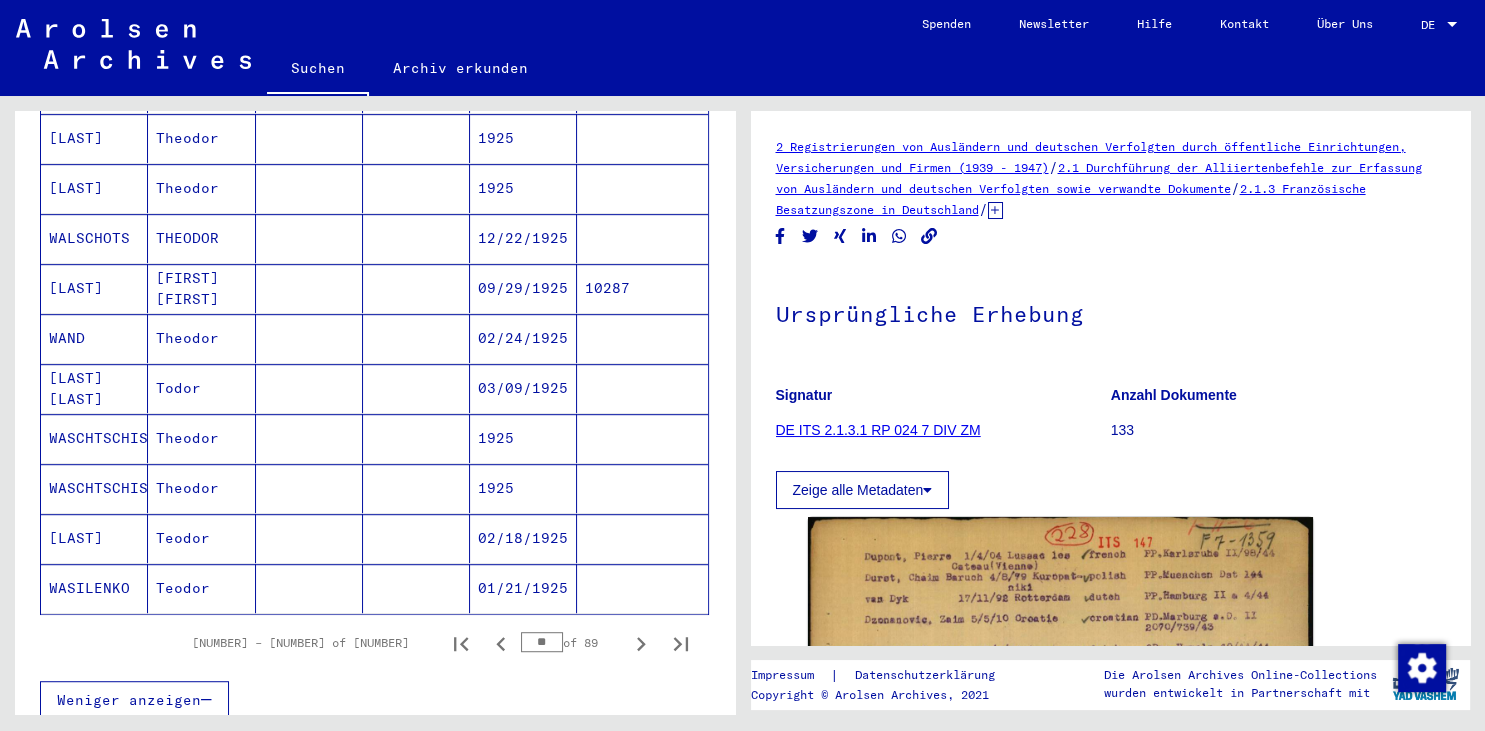click 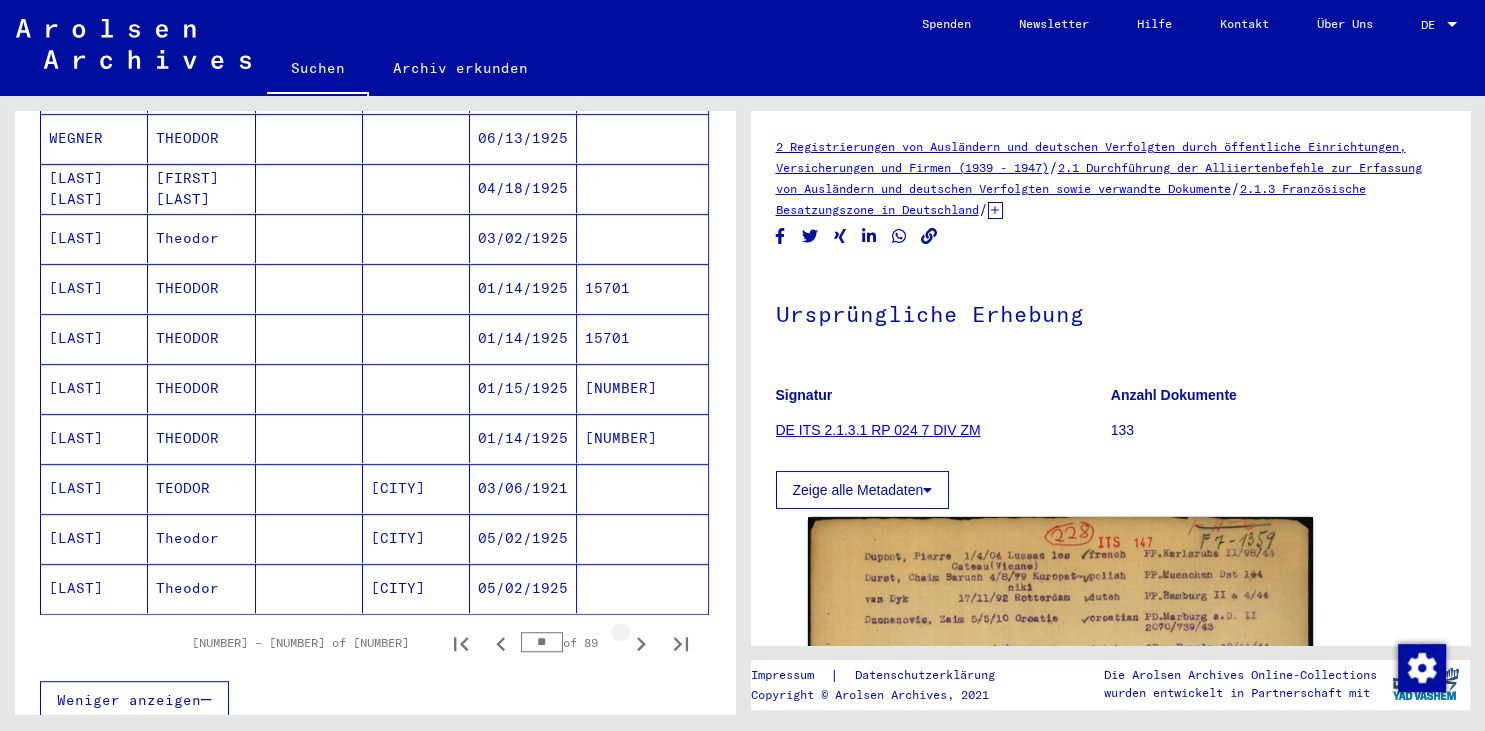 click 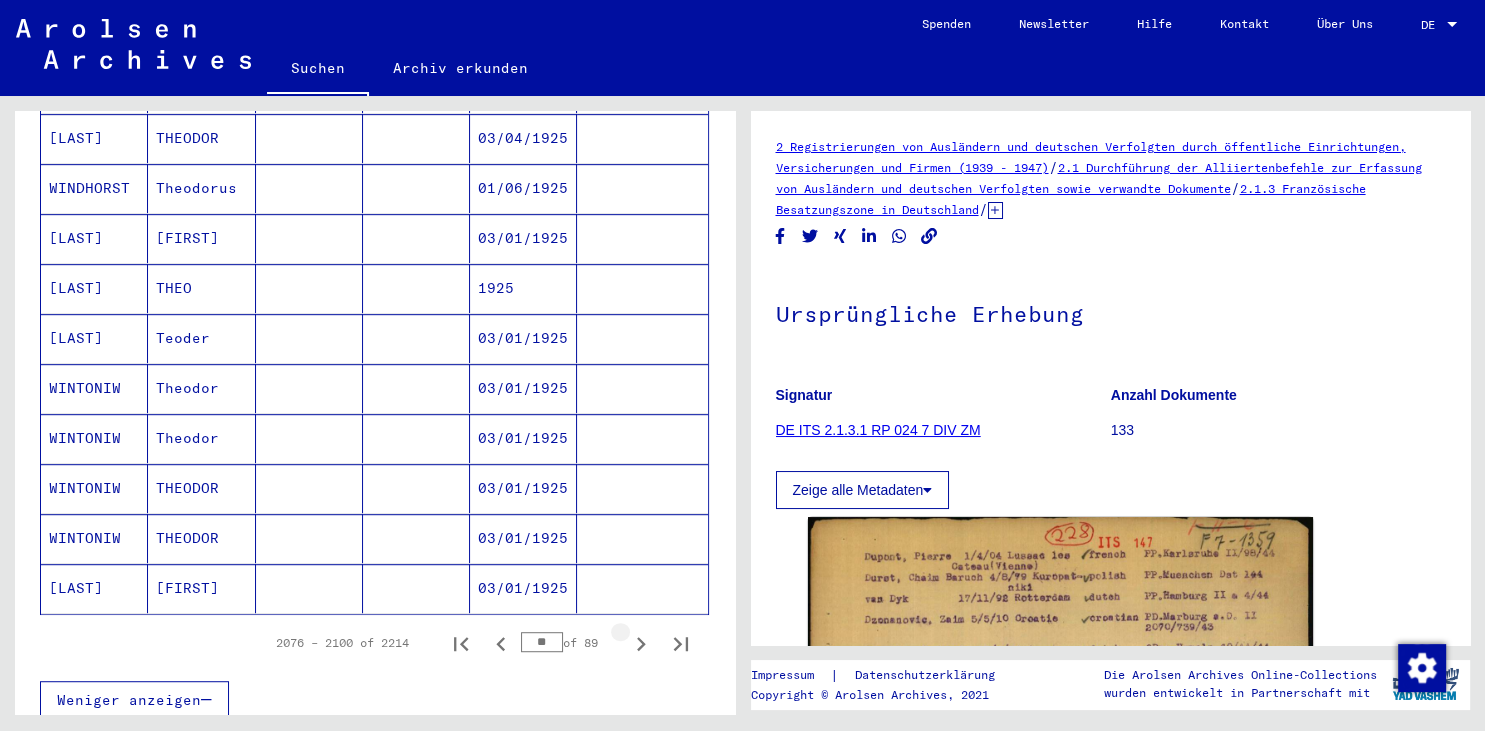 click 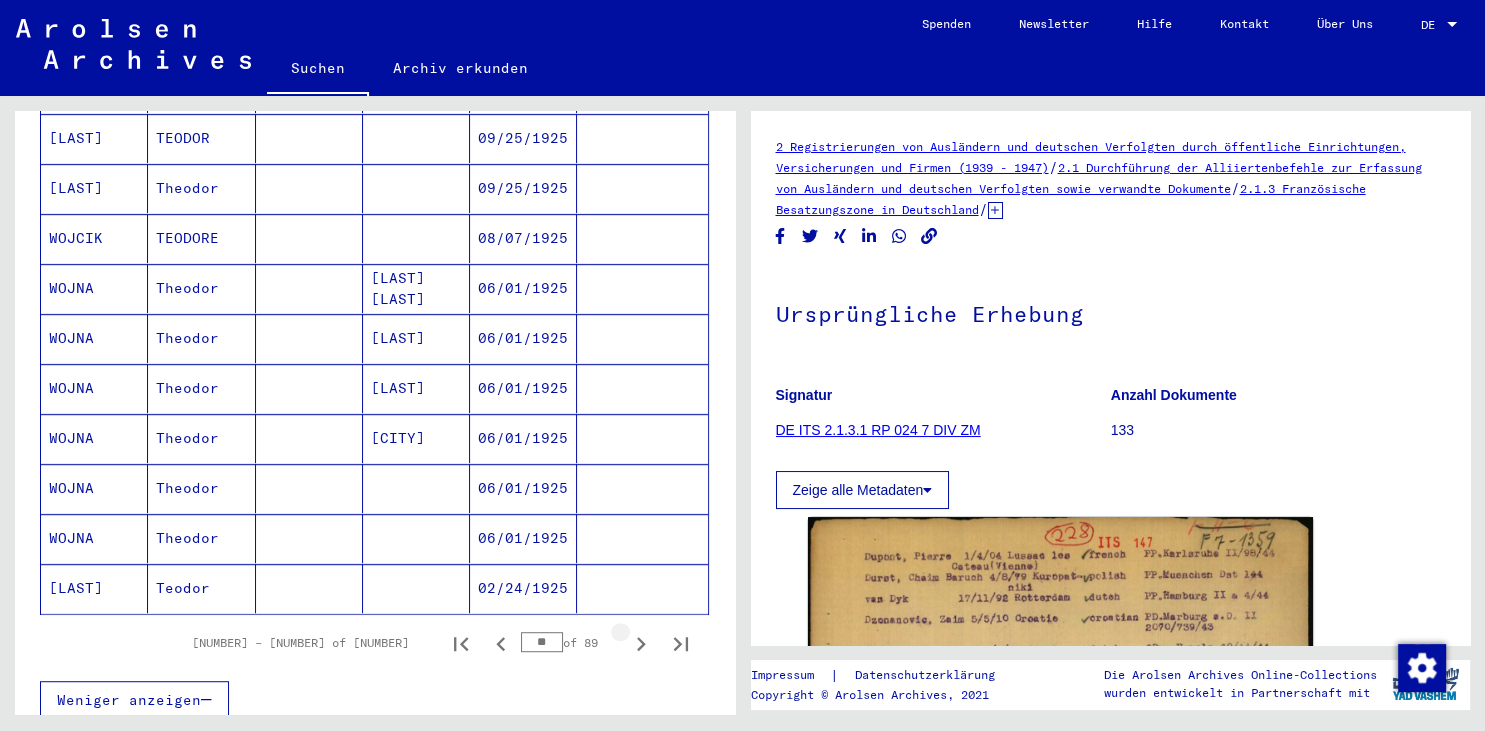 click 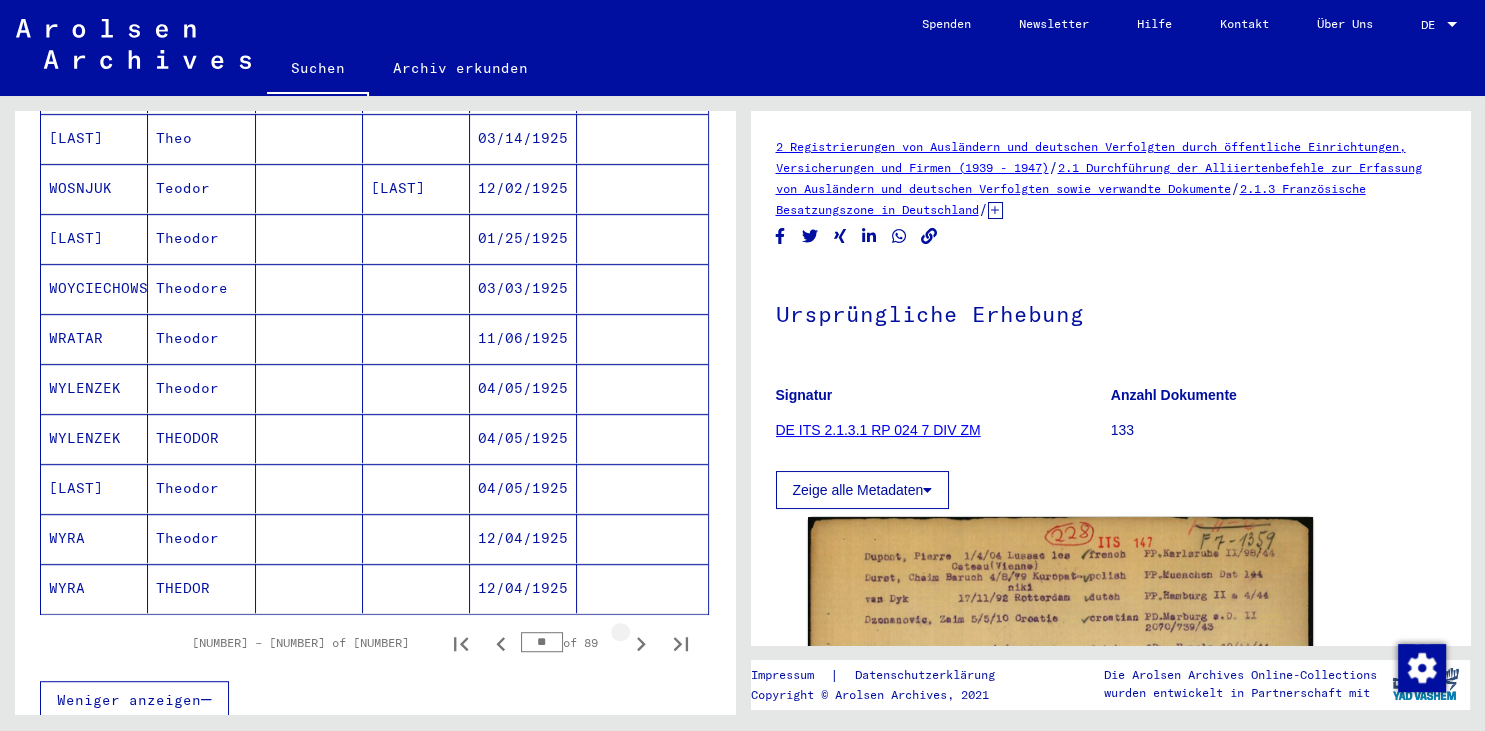 click 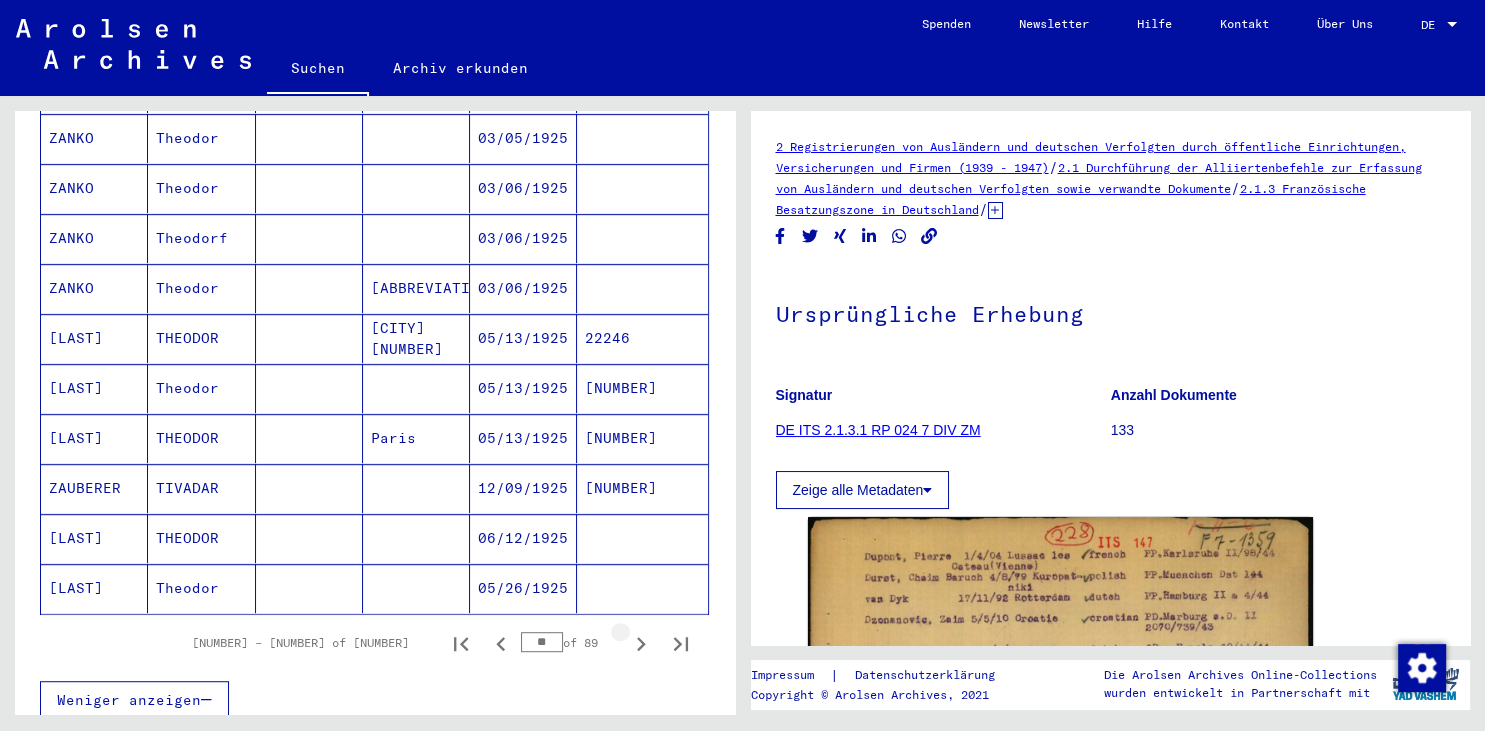 click 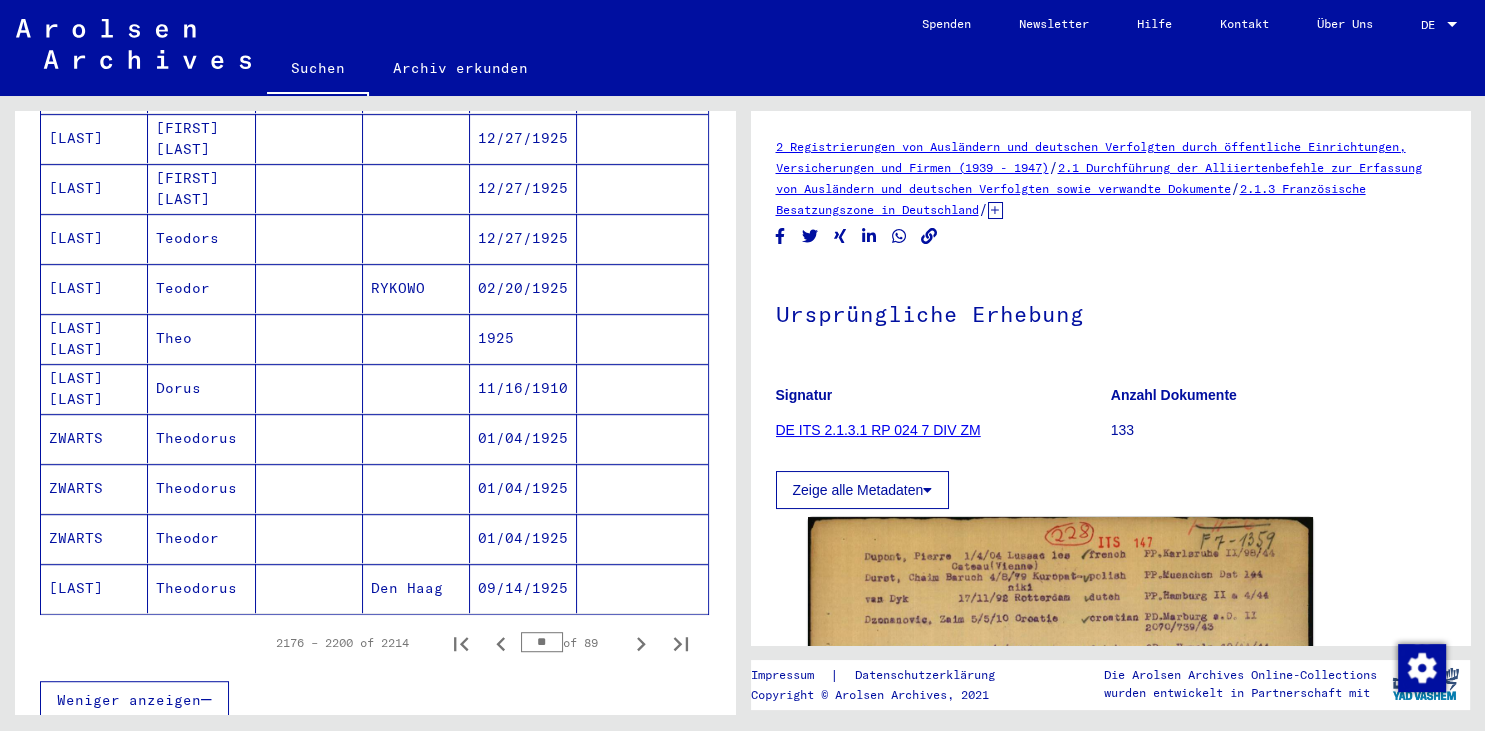 click 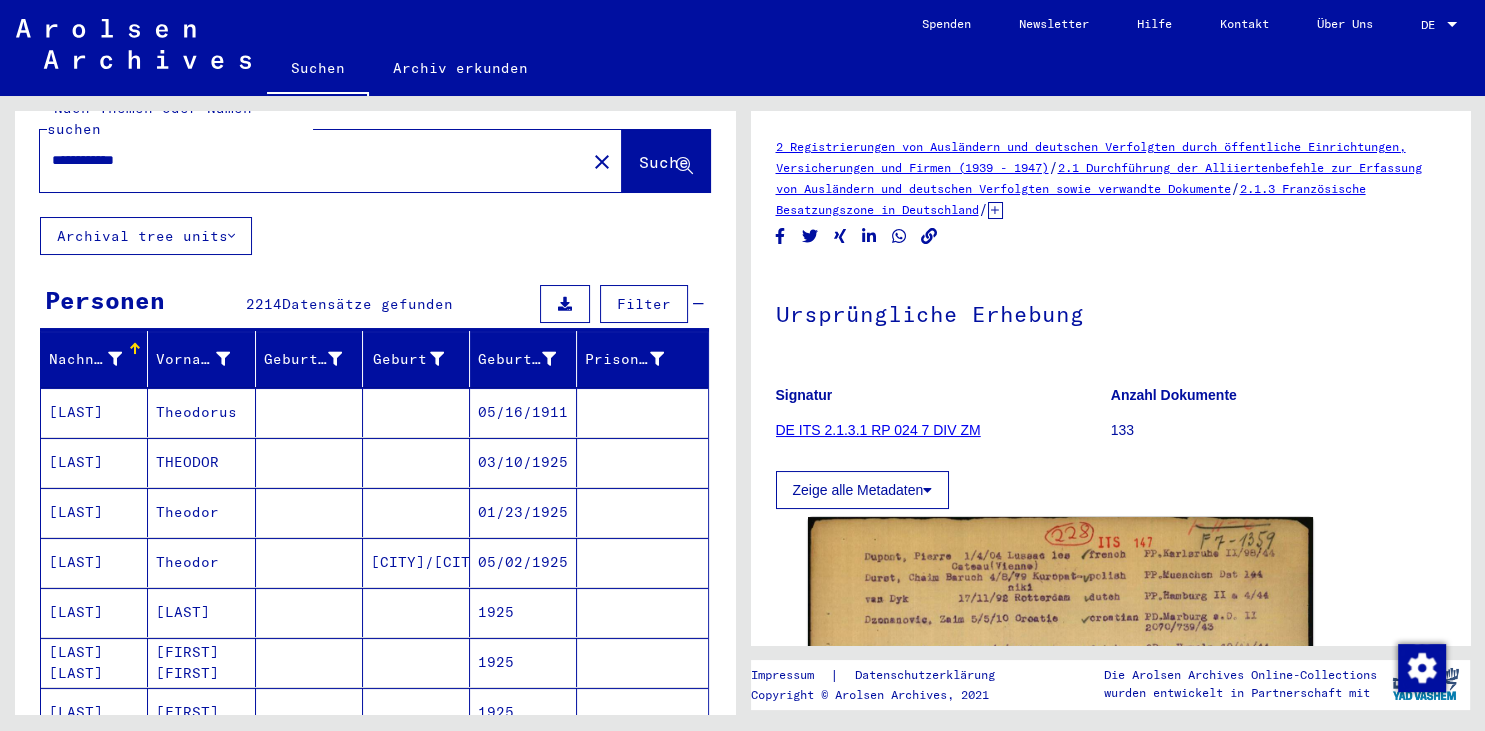 scroll, scrollTop: 0, scrollLeft: 0, axis: both 